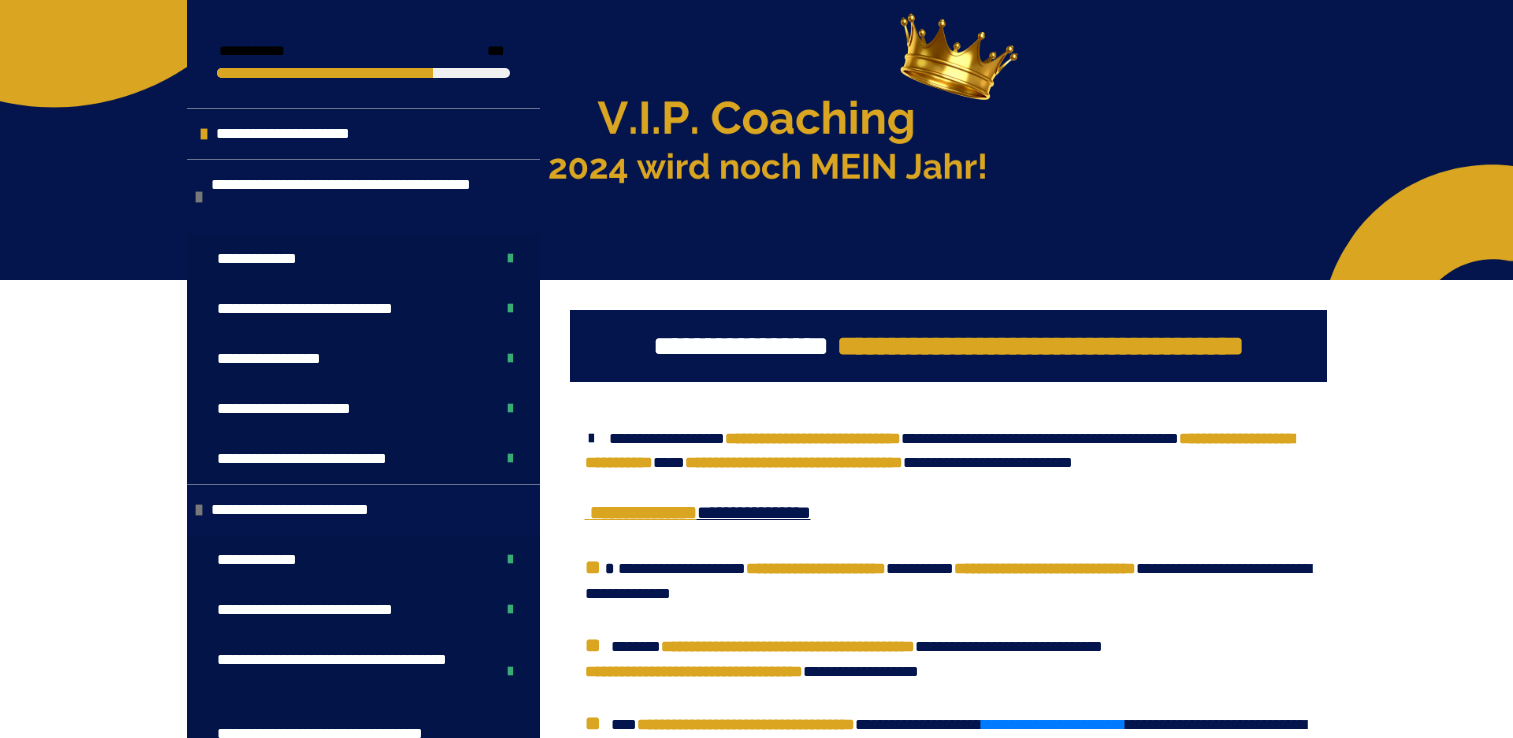 scroll, scrollTop: 1500, scrollLeft: 0, axis: vertical 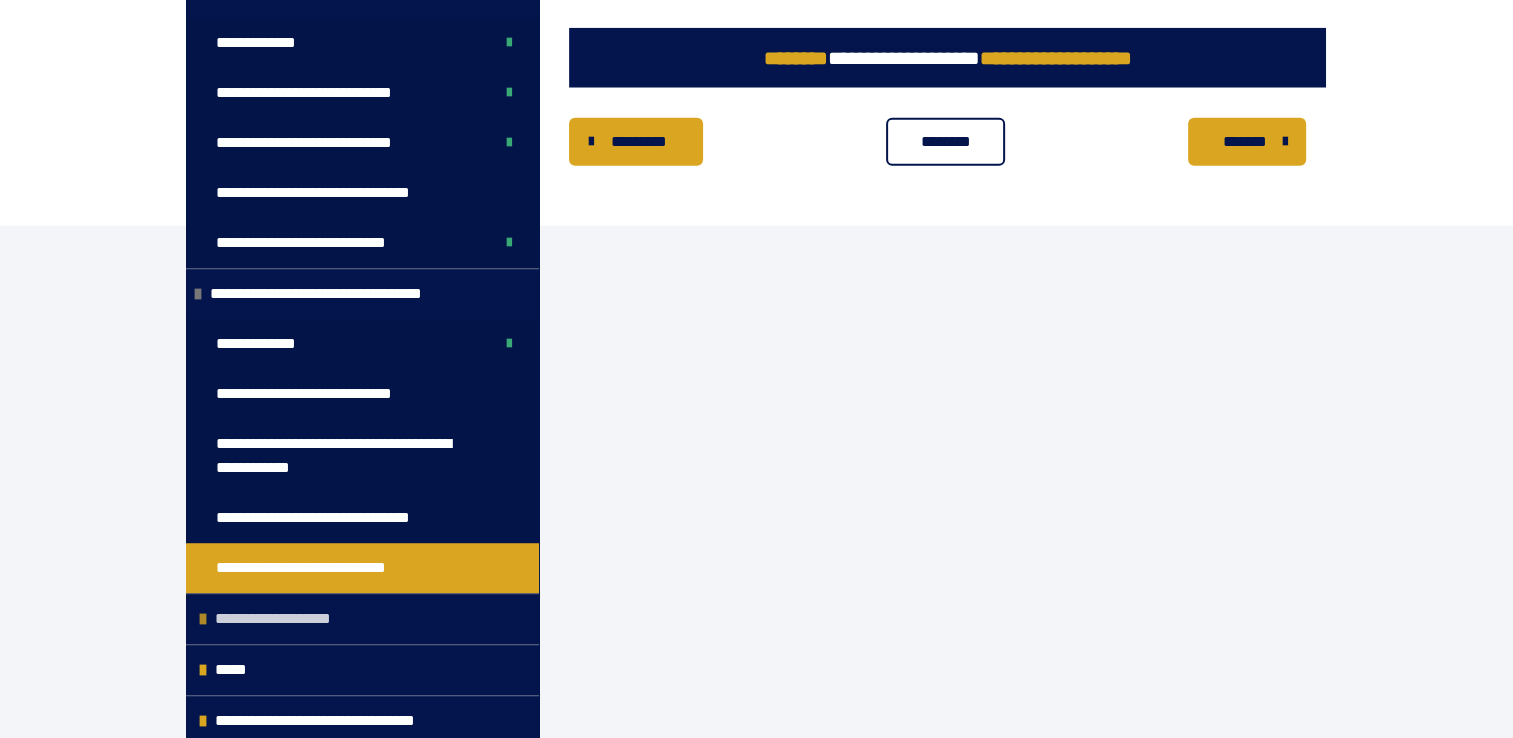click on "**********" at bounding box center [284, 619] 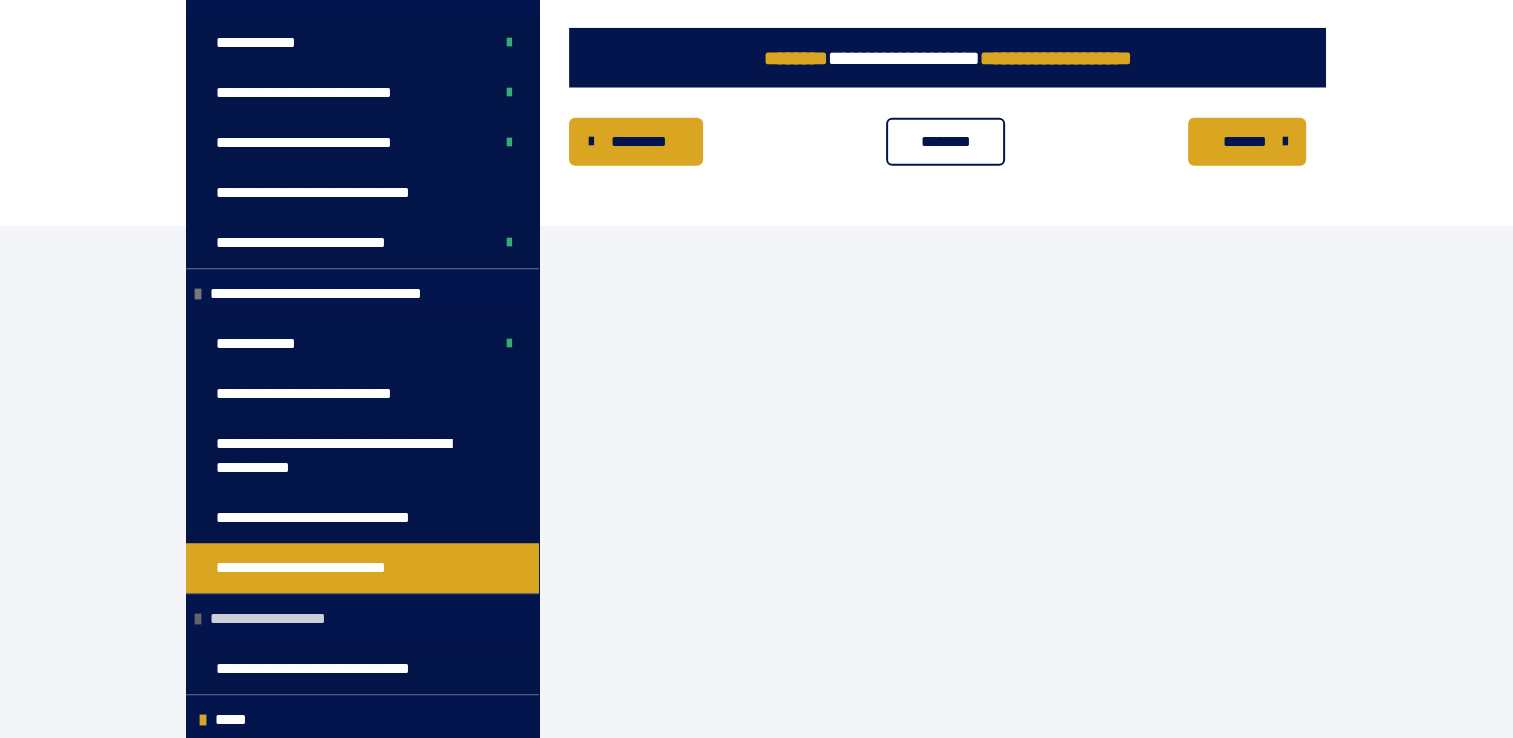scroll, scrollTop: 1239, scrollLeft: 0, axis: vertical 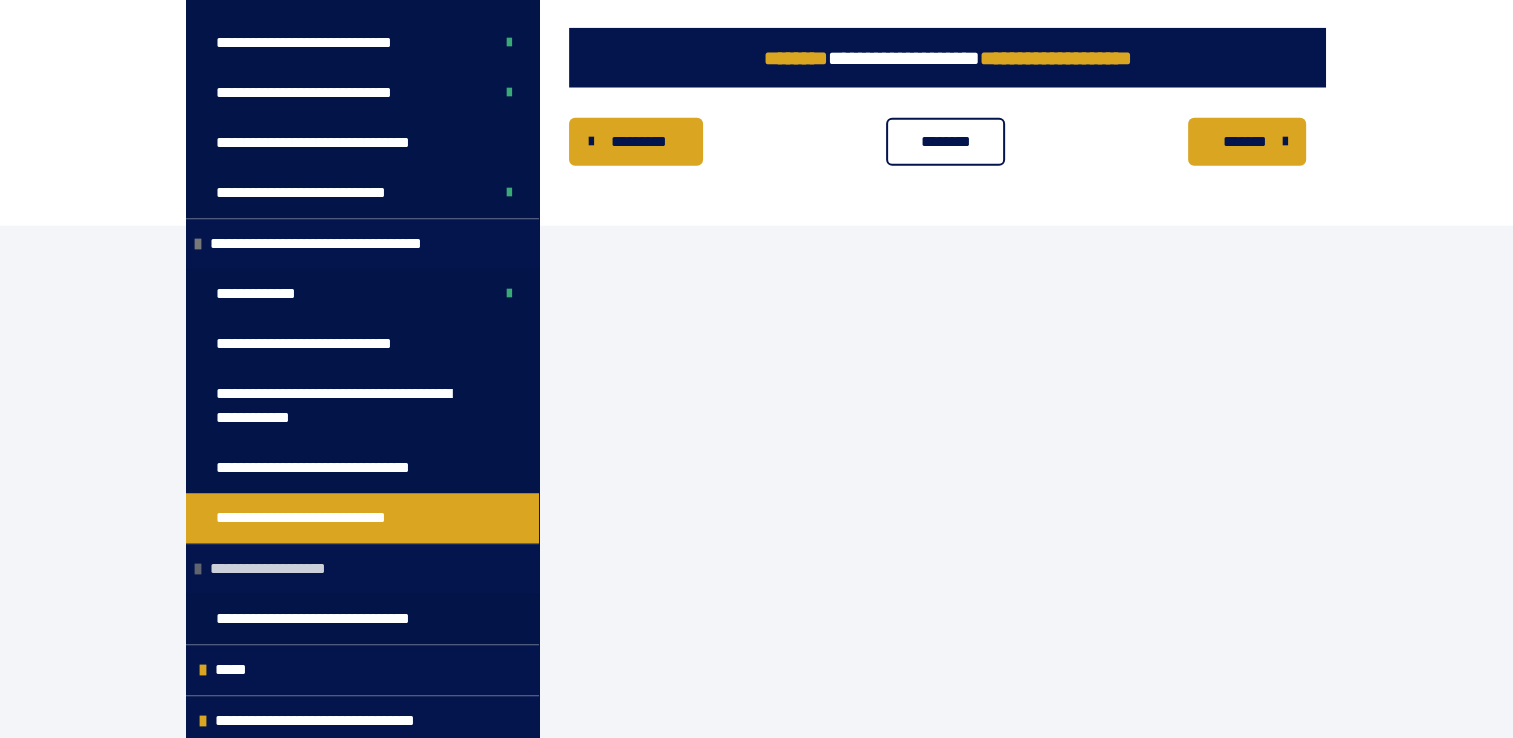 click on "**********" at bounding box center [279, 569] 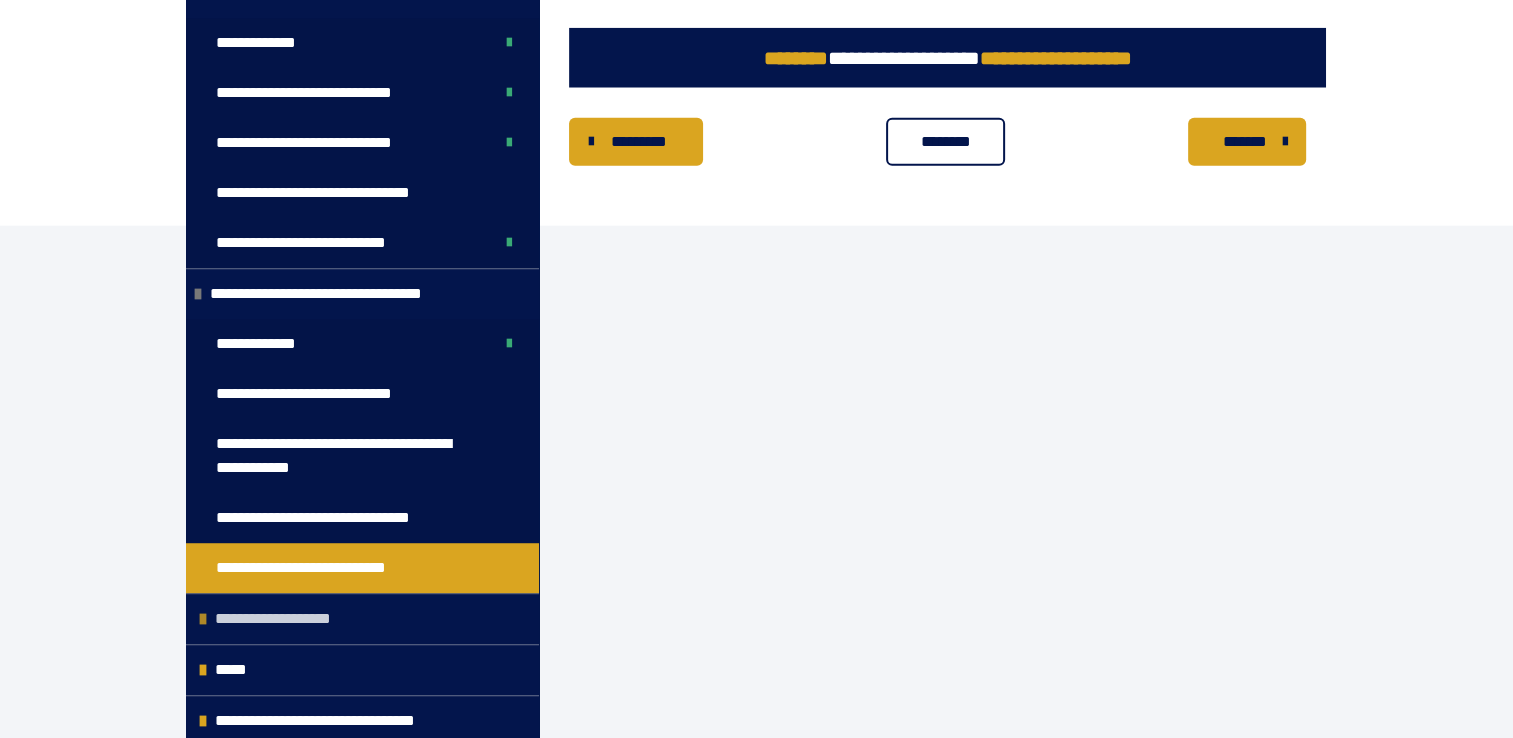 click on "**********" at bounding box center (284, 619) 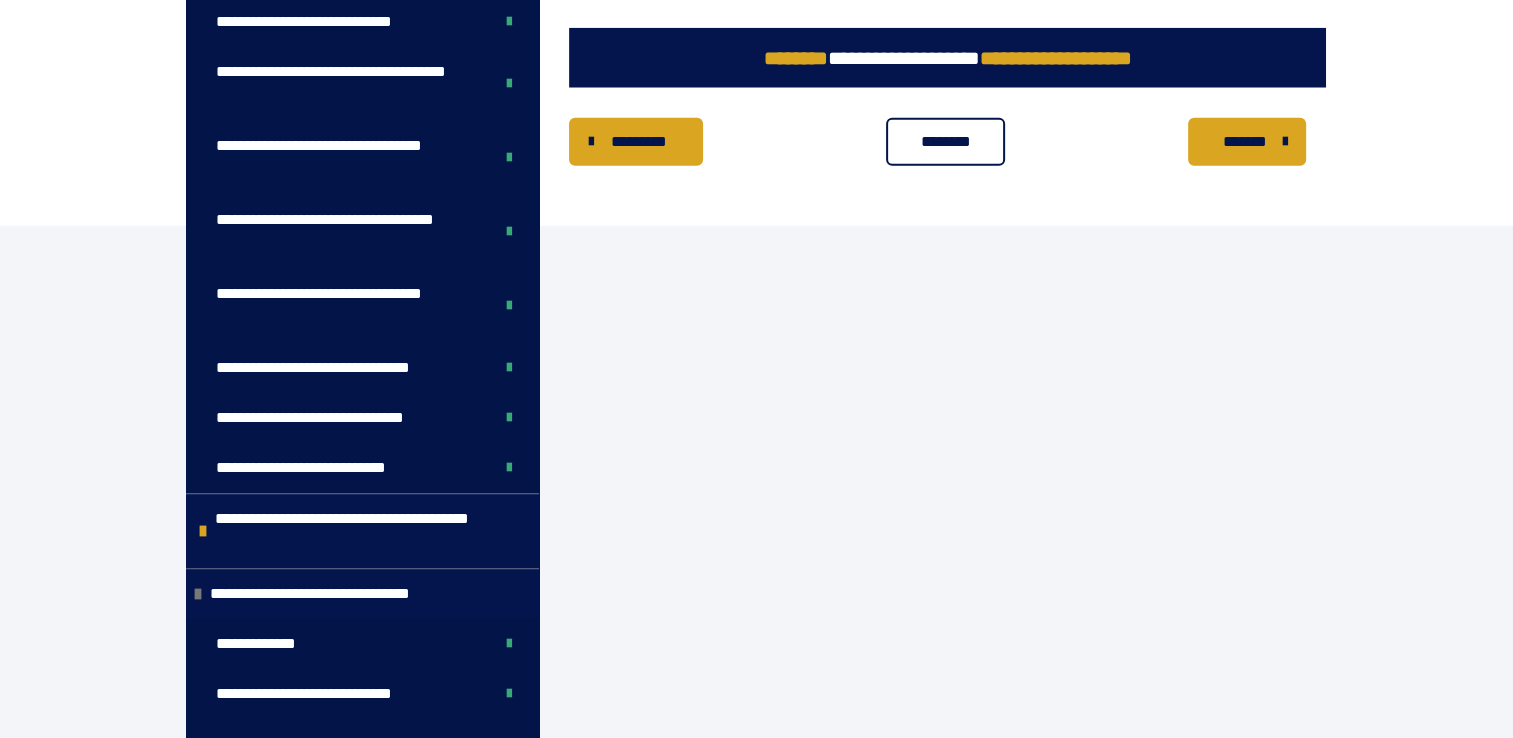 scroll, scrollTop: 339, scrollLeft: 0, axis: vertical 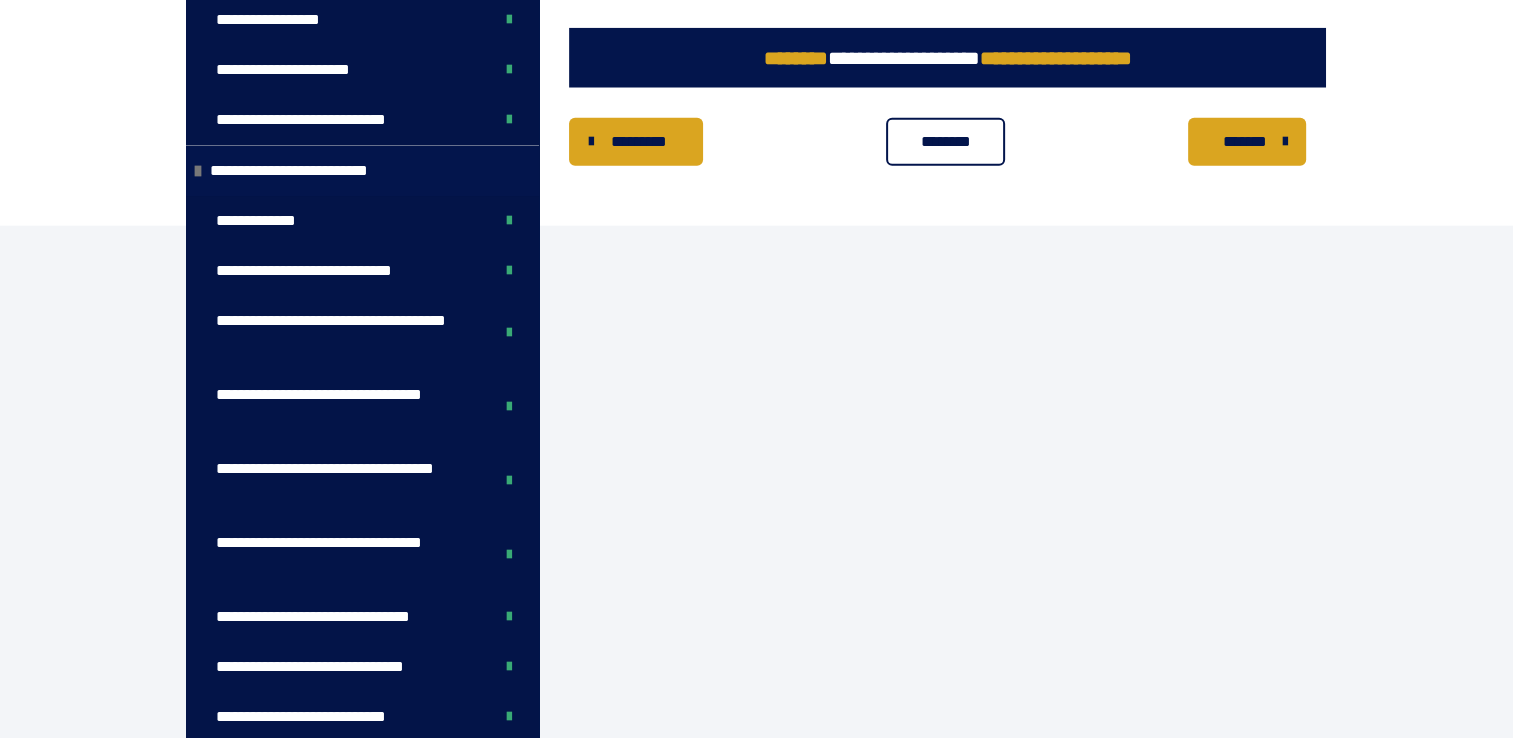 click on "*******" at bounding box center [1245, 142] 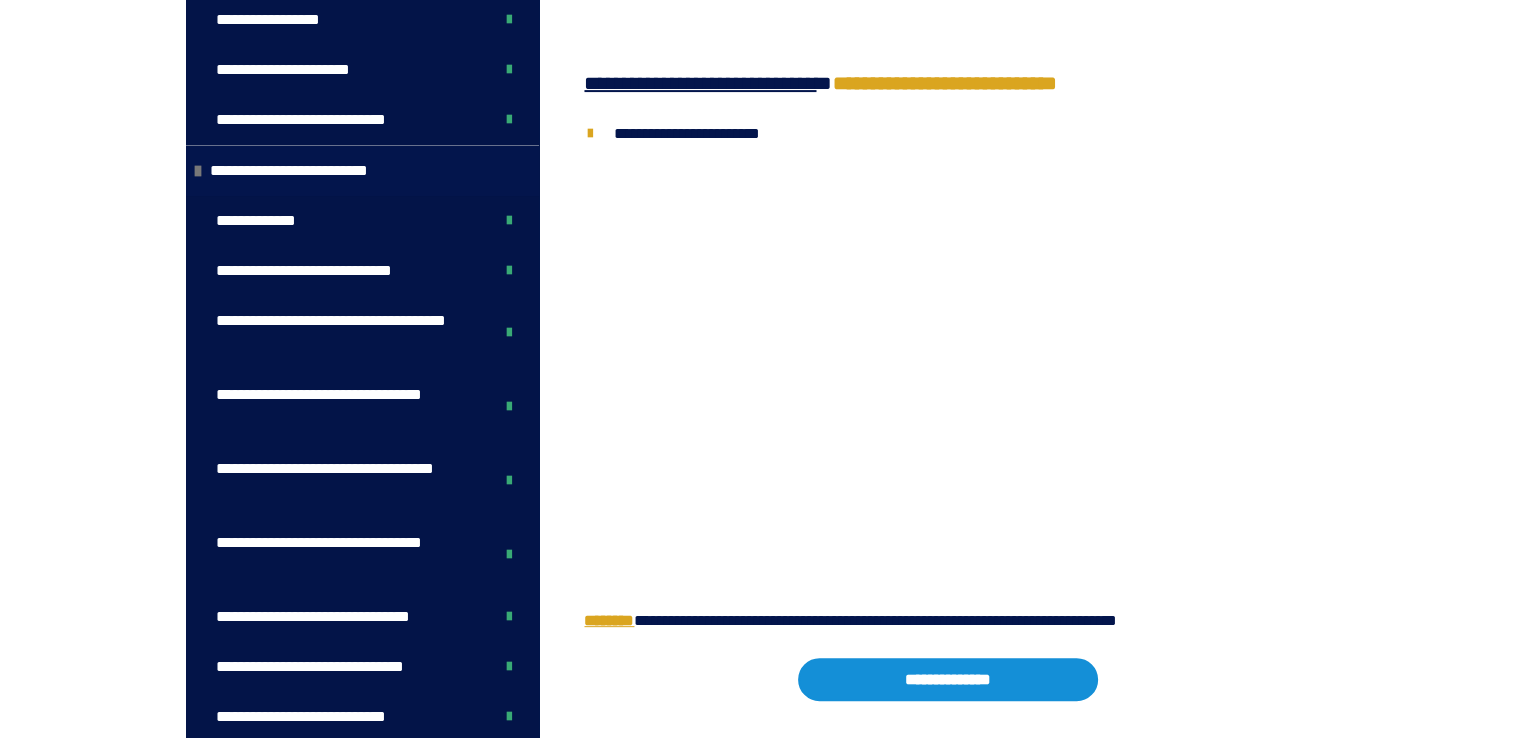 scroll, scrollTop: 587, scrollLeft: 0, axis: vertical 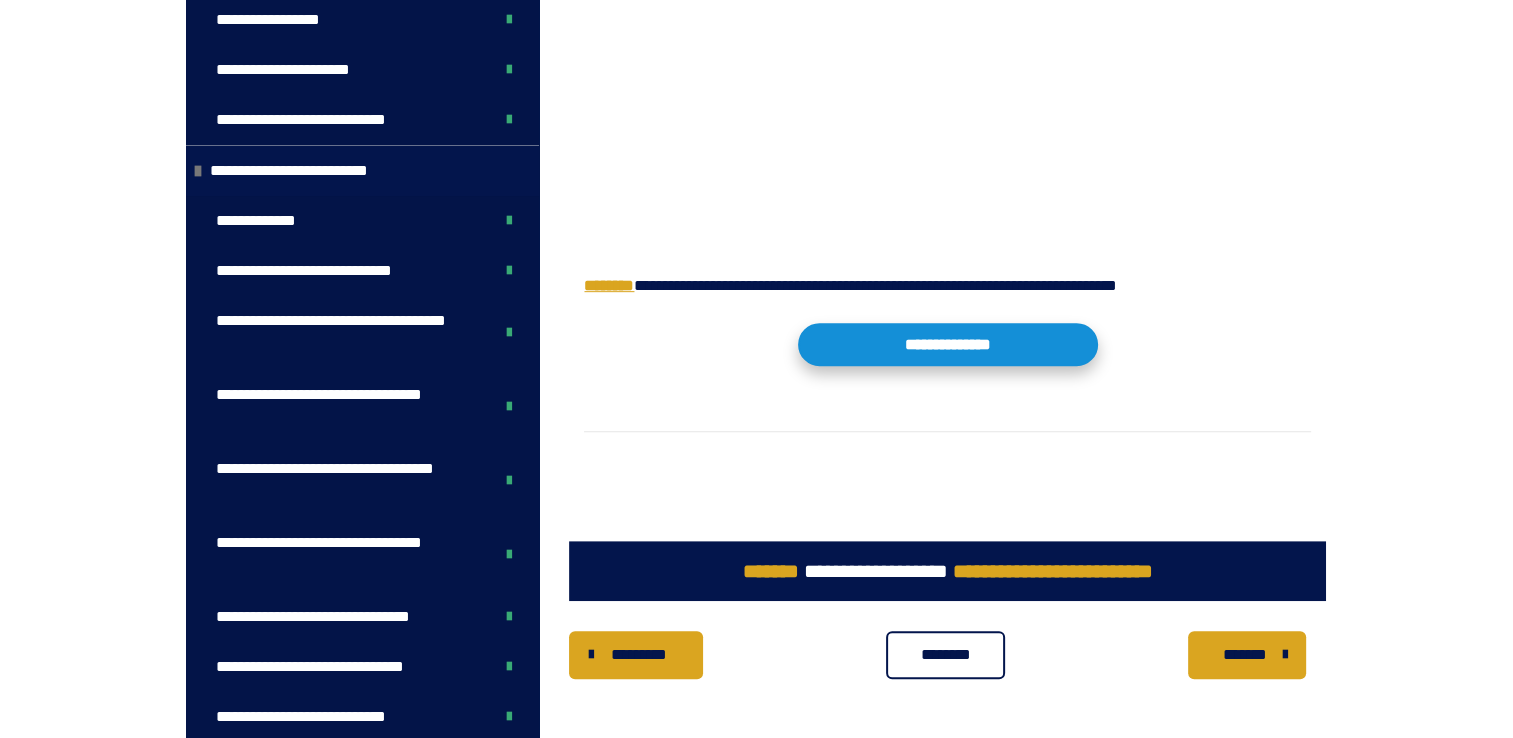 click on "**********" at bounding box center (948, 344) 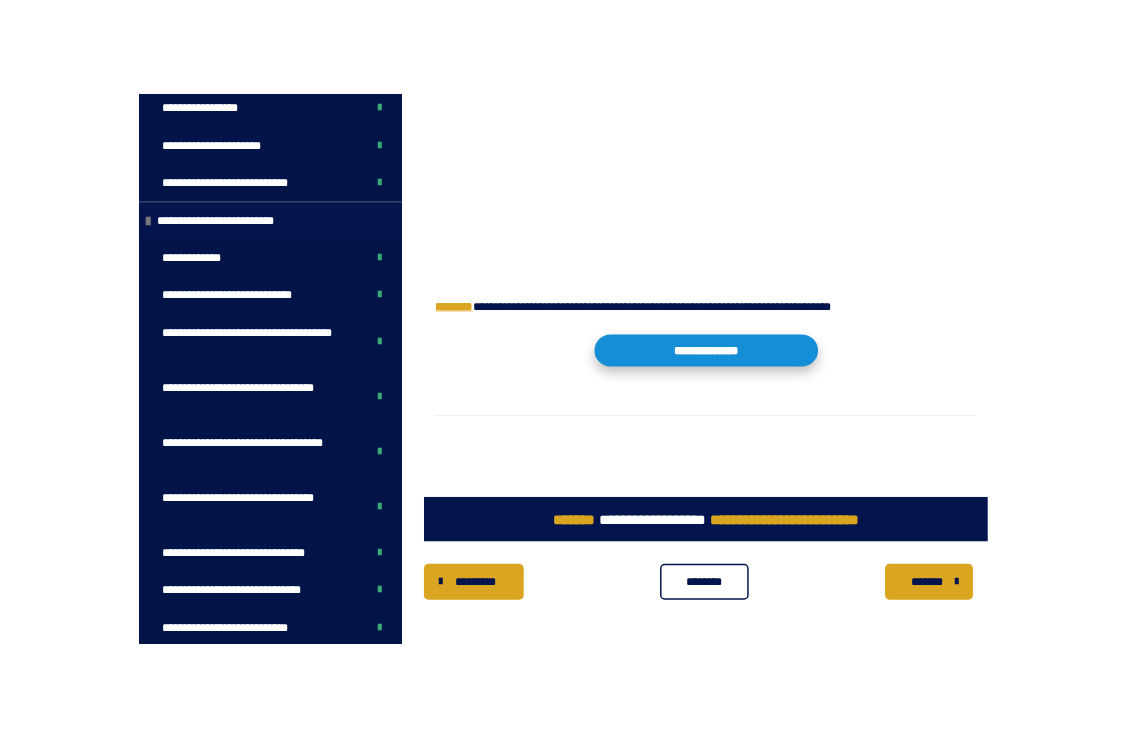 scroll, scrollTop: 880, scrollLeft: 0, axis: vertical 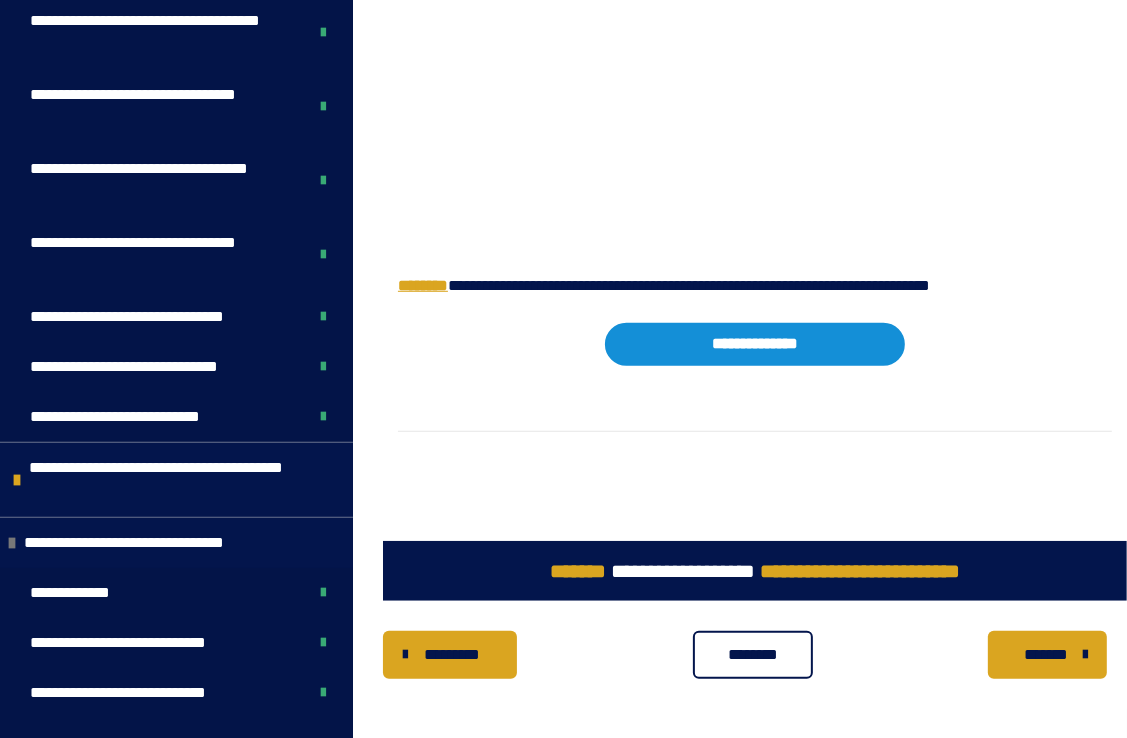 click on "*******" at bounding box center [1045, 655] 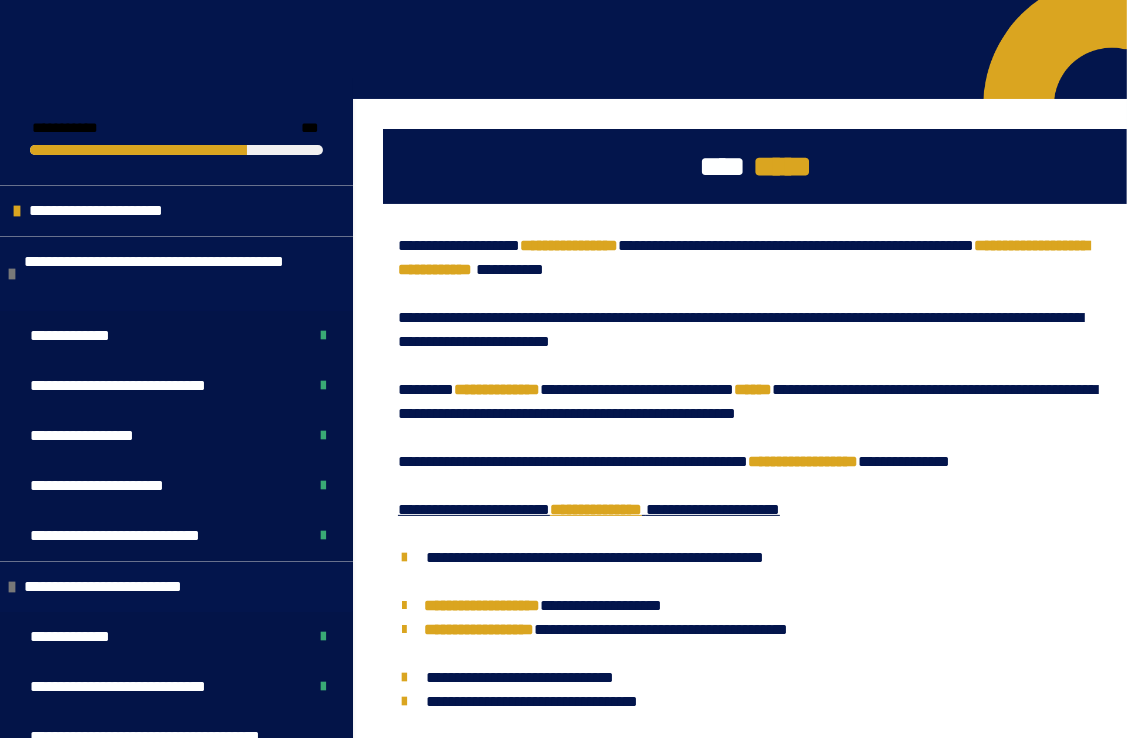 scroll, scrollTop: 115, scrollLeft: 0, axis: vertical 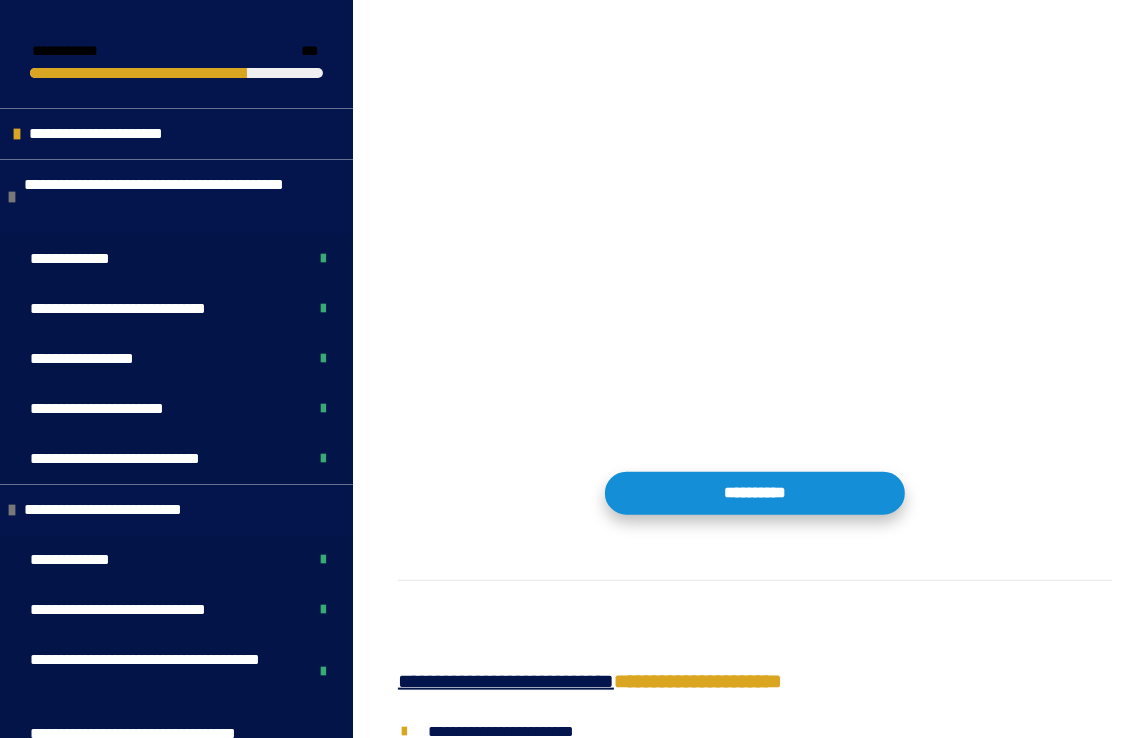 click on "**********" at bounding box center (755, 493) 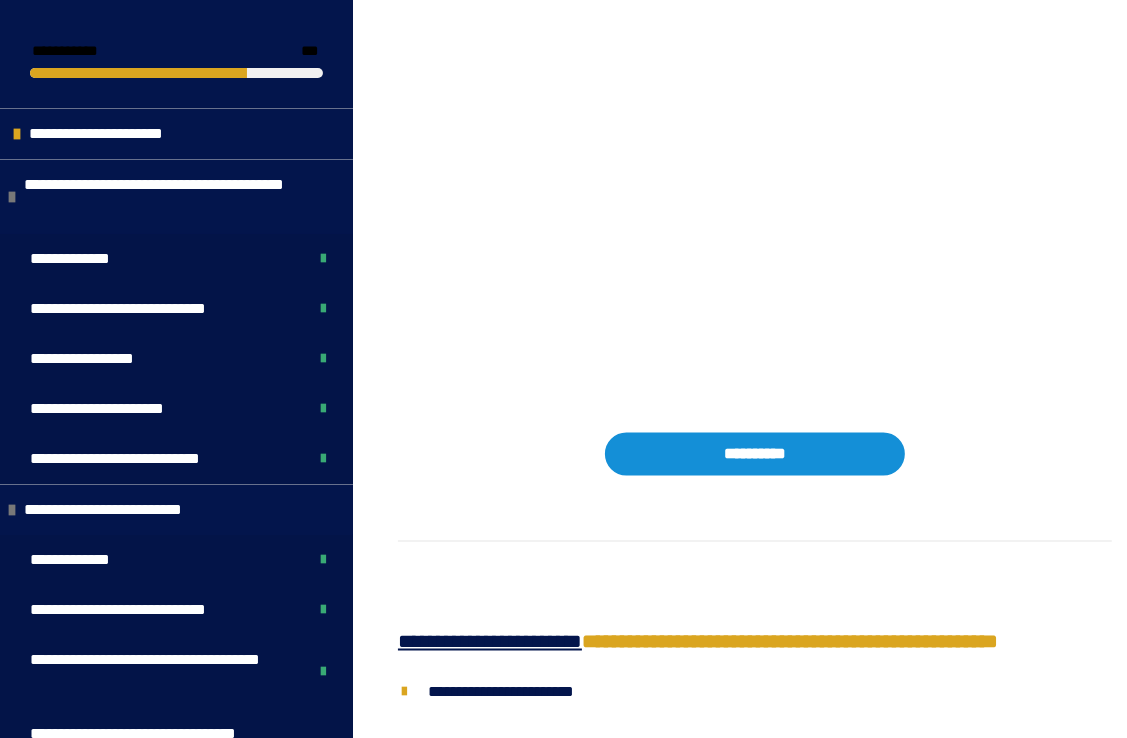 scroll, scrollTop: 2200, scrollLeft: 0, axis: vertical 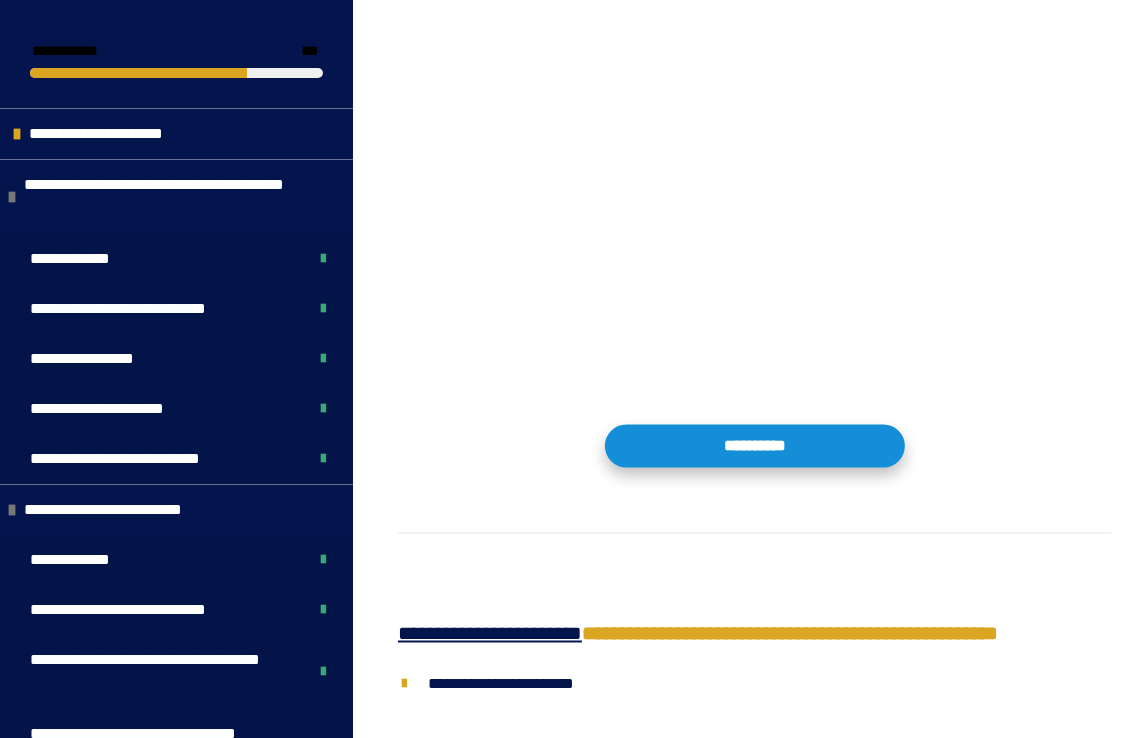 click on "**********" at bounding box center [755, 446] 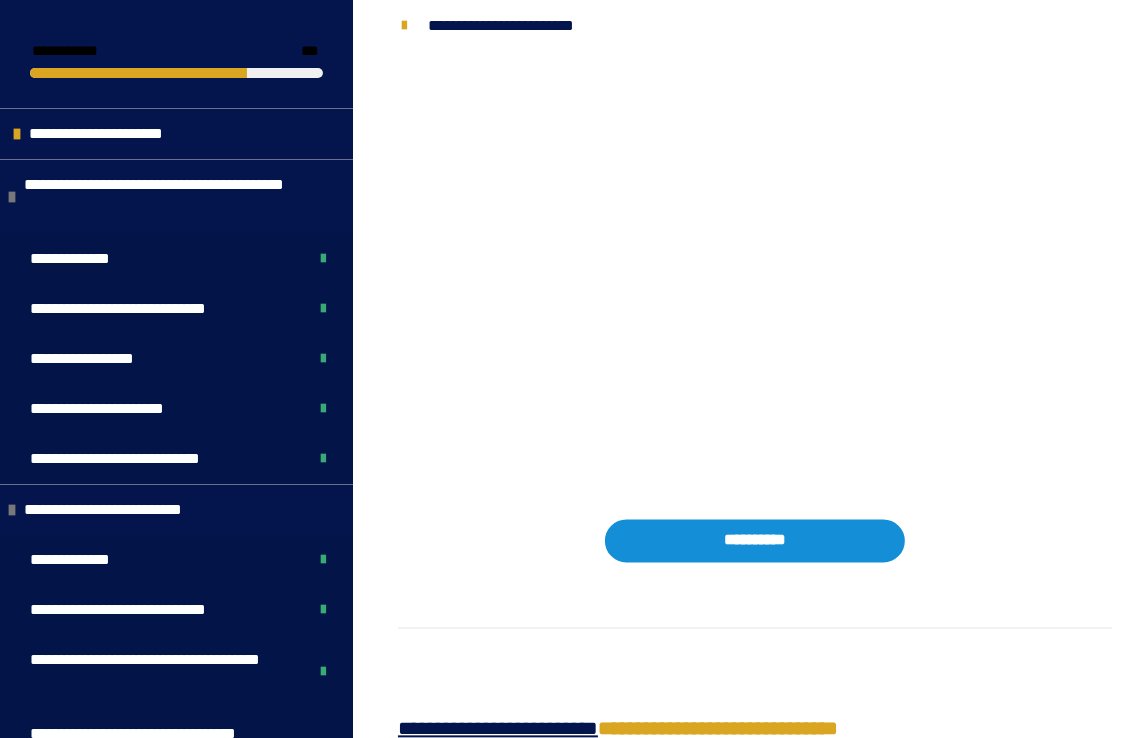 scroll, scrollTop: 2900, scrollLeft: 0, axis: vertical 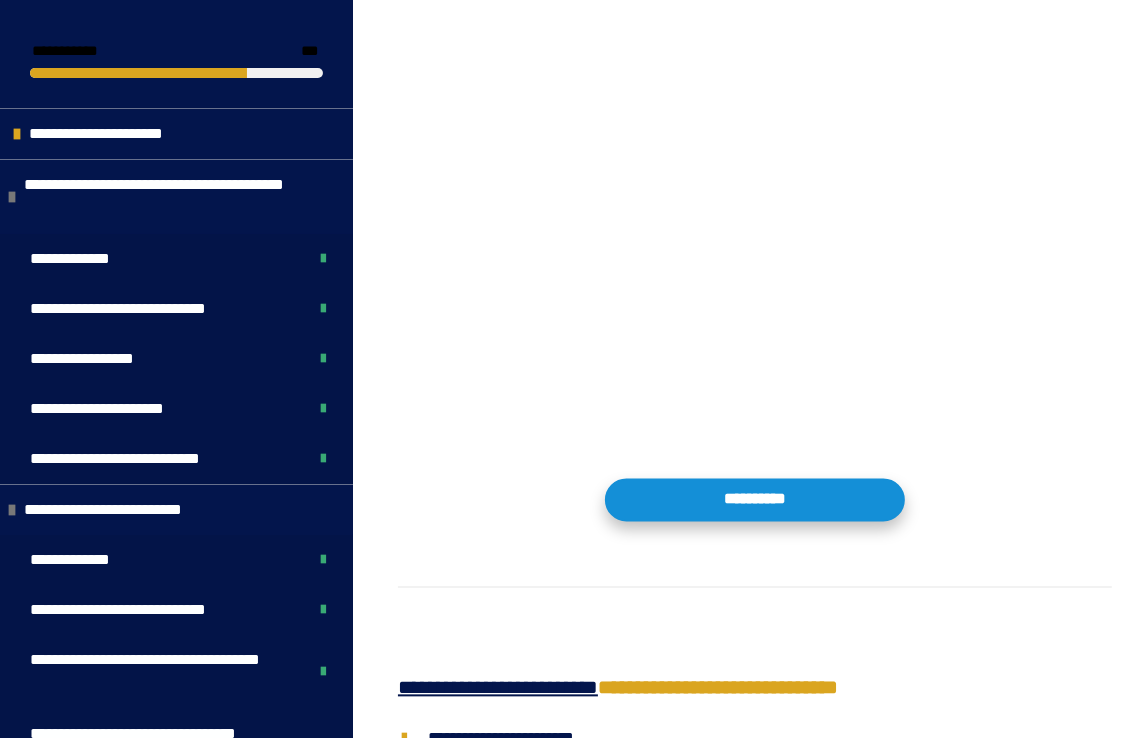 click on "**********" at bounding box center [755, 499] 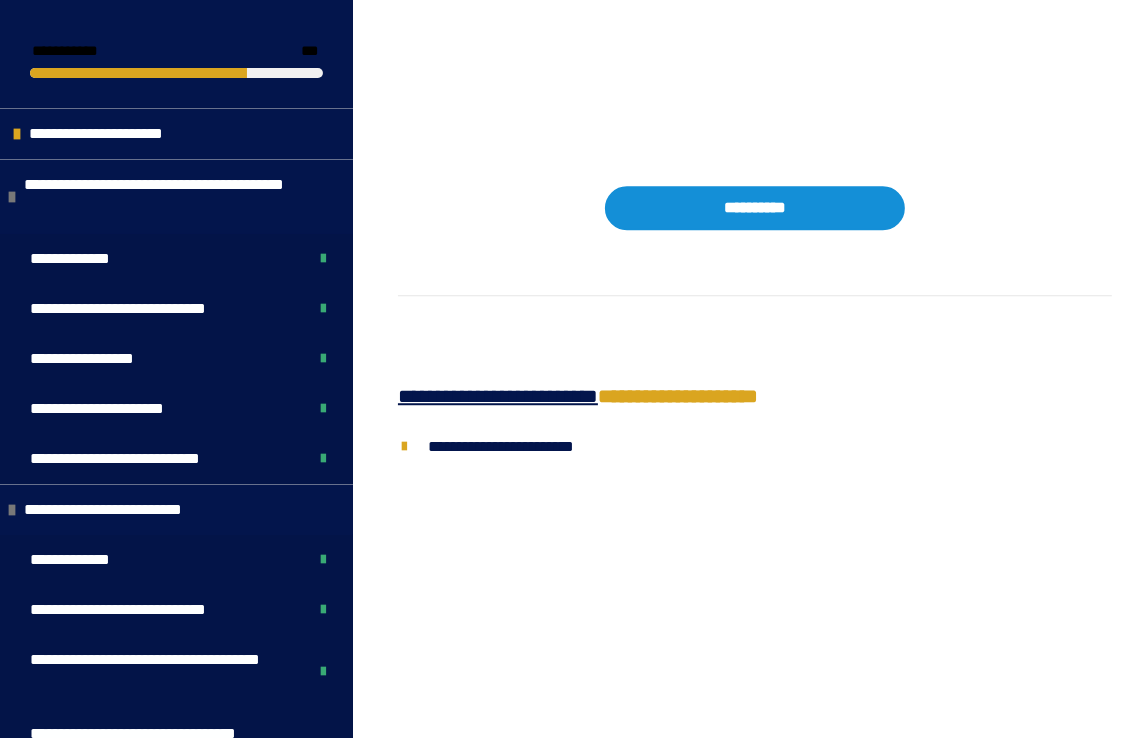 scroll, scrollTop: 3900, scrollLeft: 0, axis: vertical 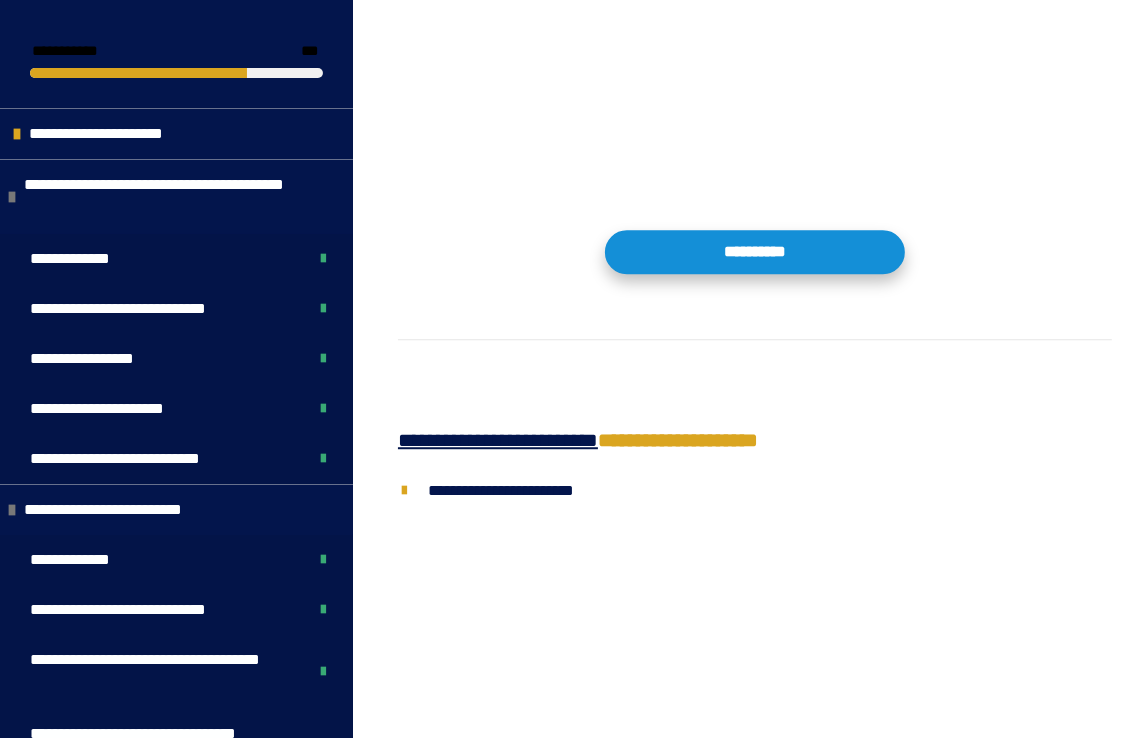 click on "**********" at bounding box center [755, 251] 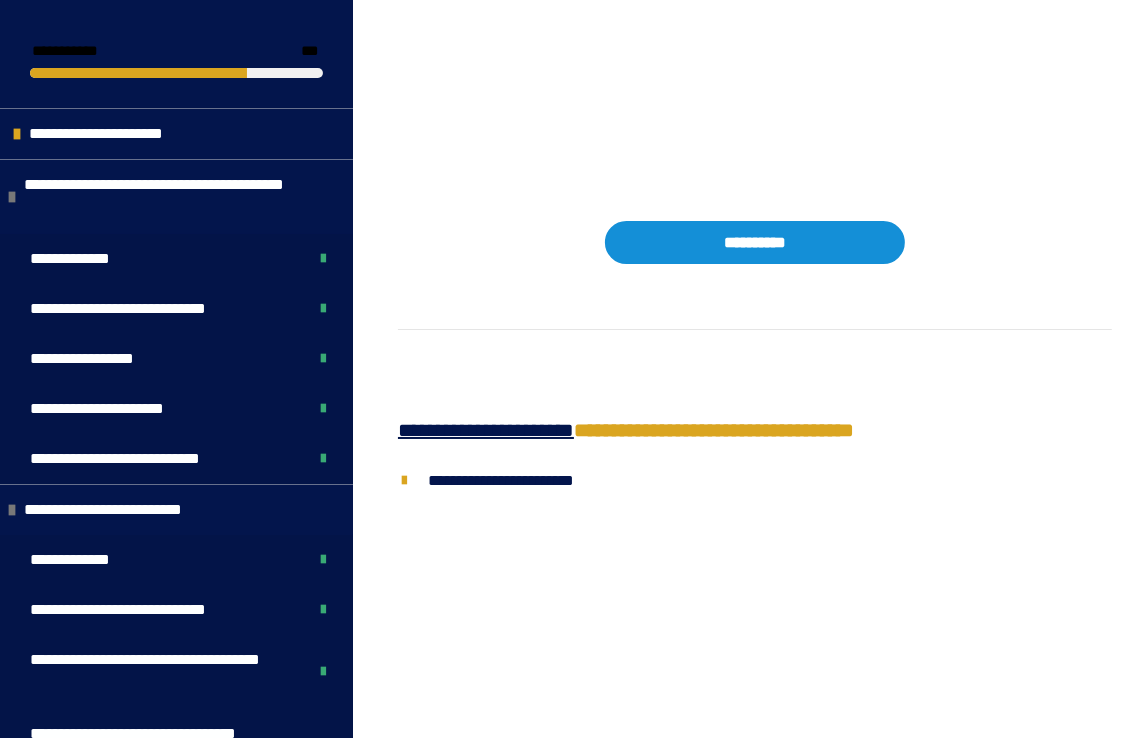 scroll, scrollTop: 5400, scrollLeft: 0, axis: vertical 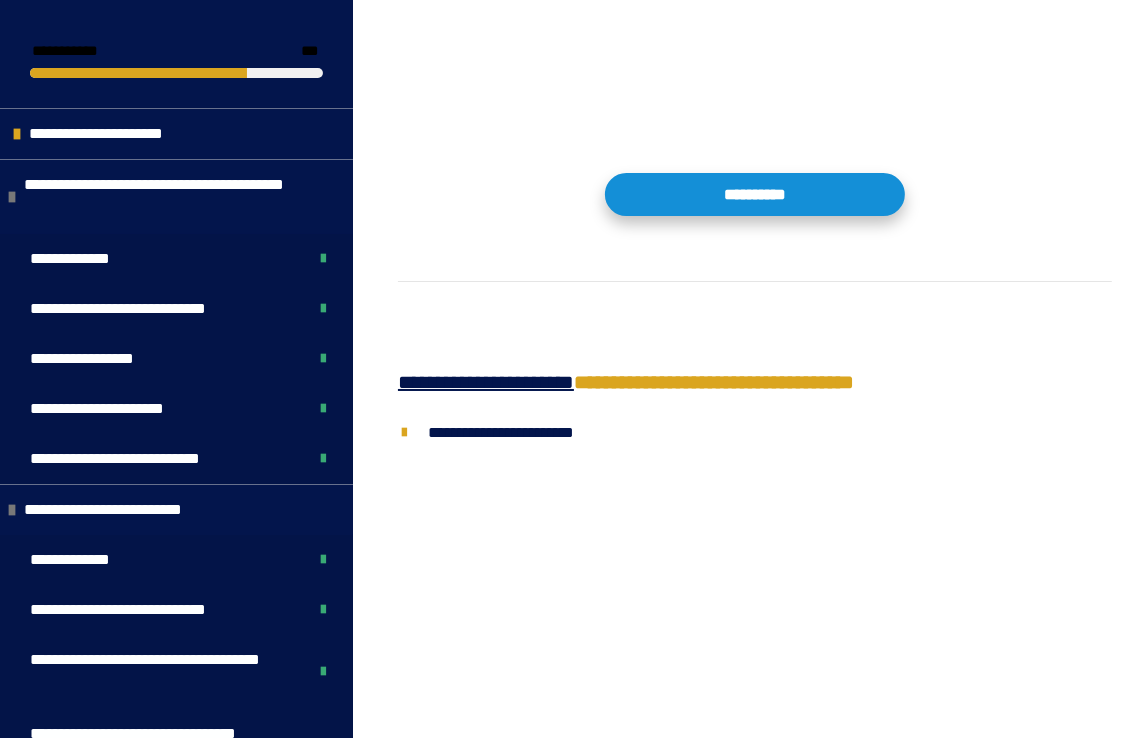 click on "**********" at bounding box center (755, 194) 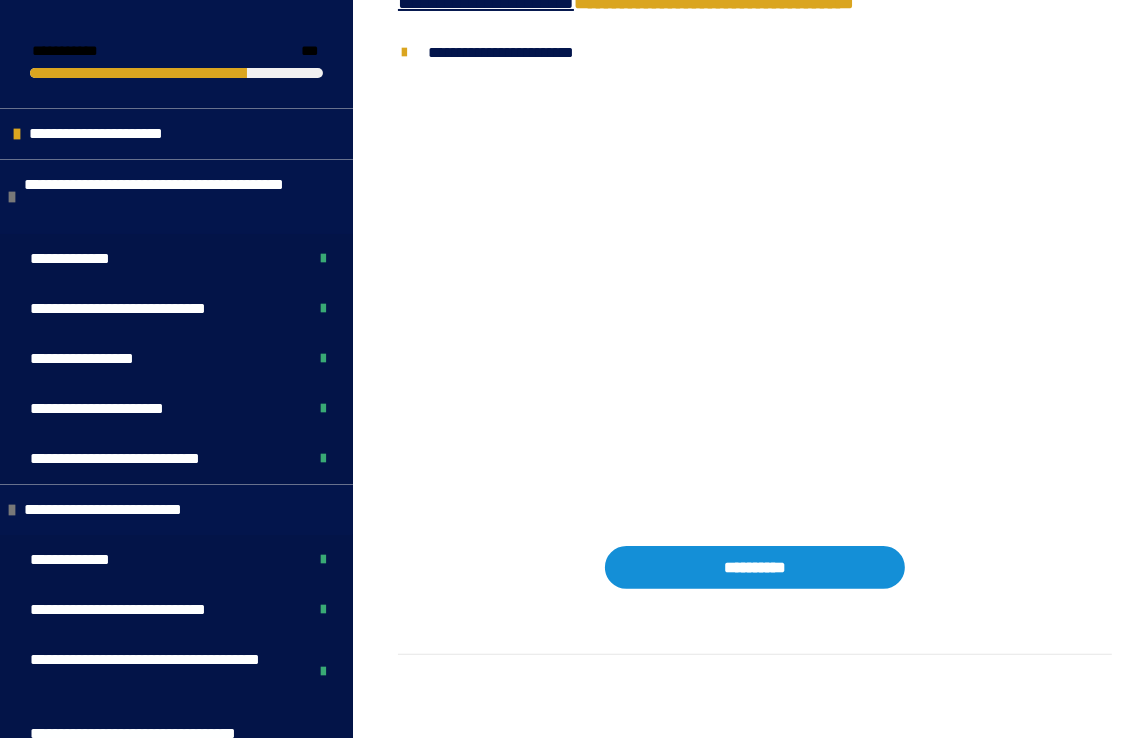 scroll, scrollTop: 5800, scrollLeft: 0, axis: vertical 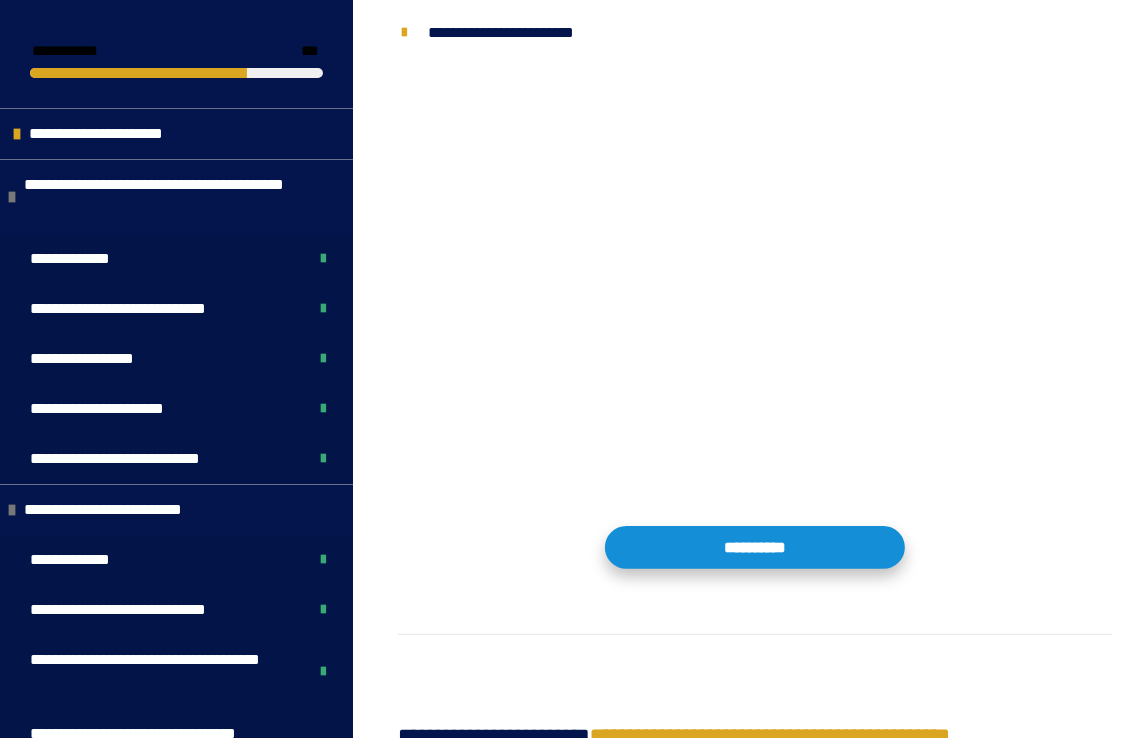 click on "**********" at bounding box center [755, 547] 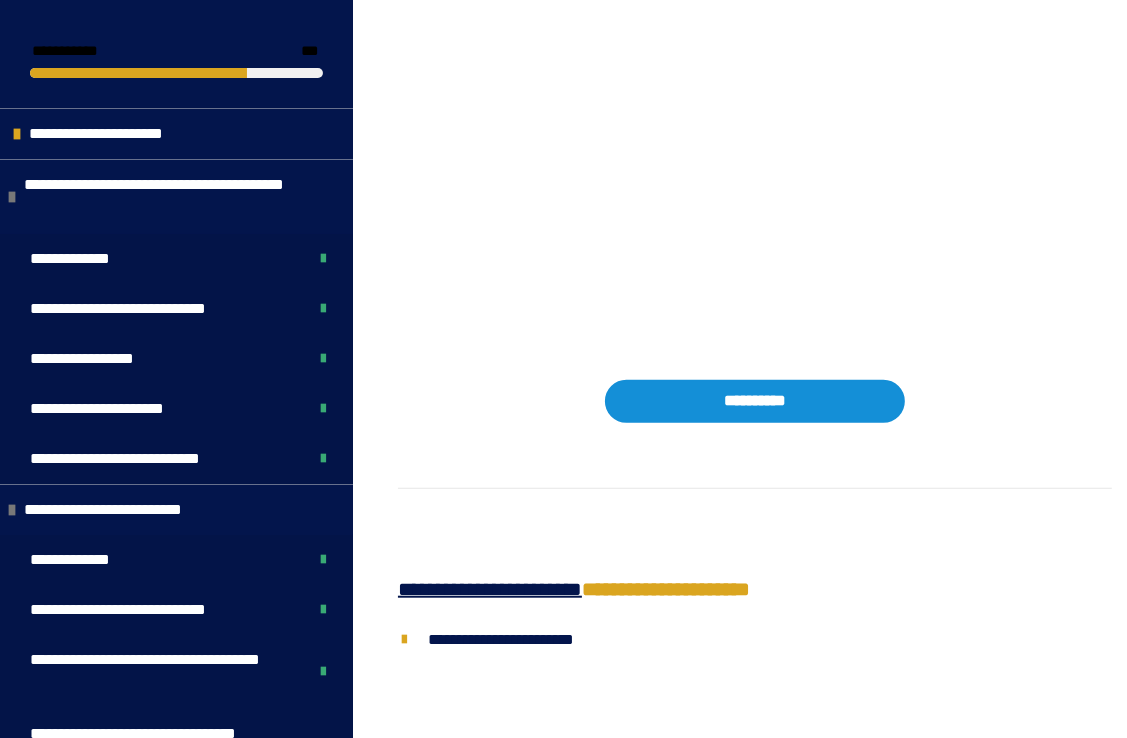 scroll, scrollTop: 6700, scrollLeft: 0, axis: vertical 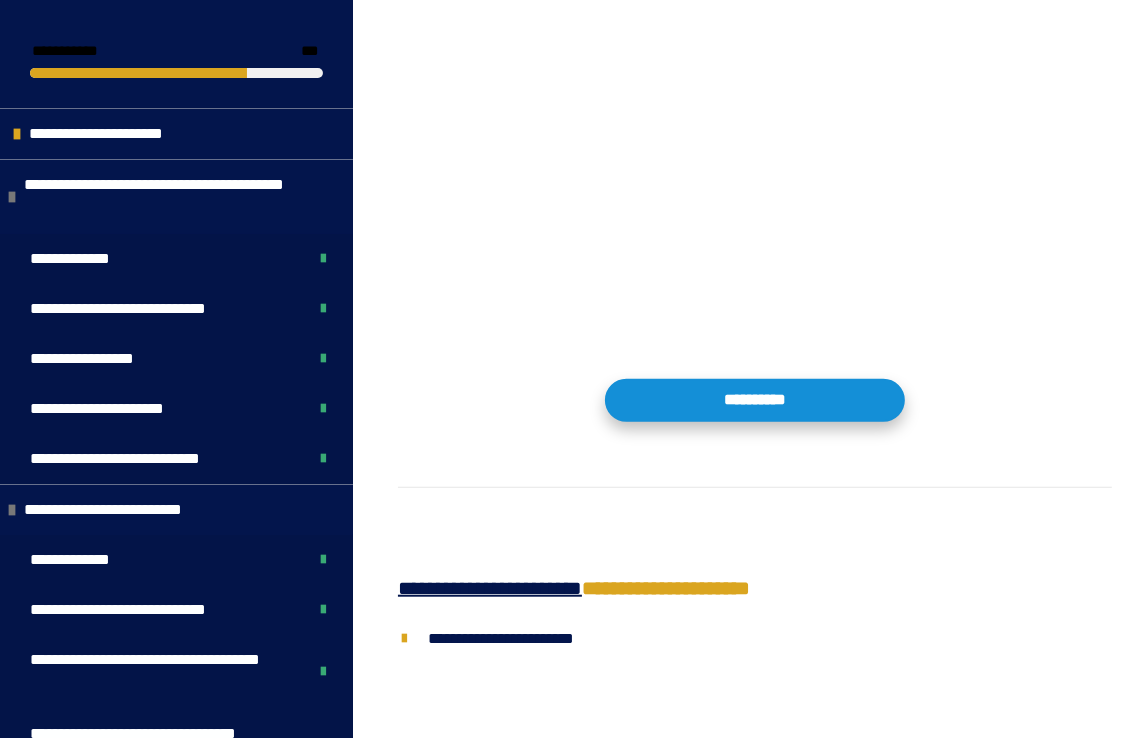 click on "**********" at bounding box center [755, 400] 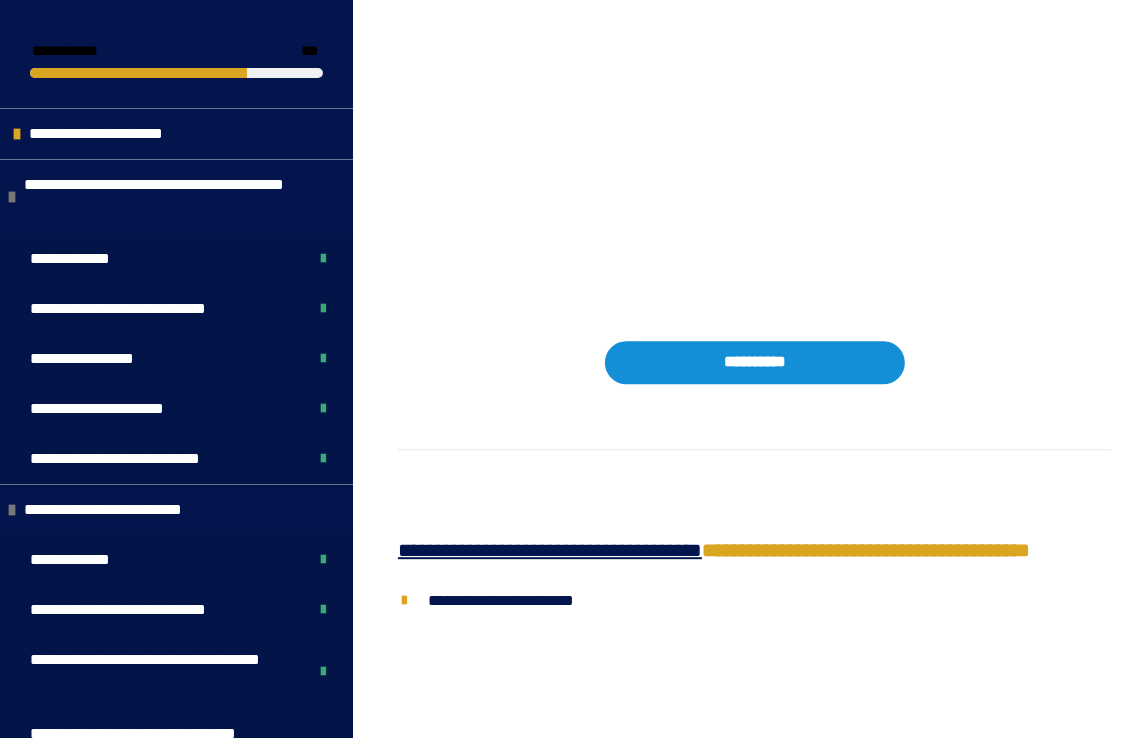 scroll, scrollTop: 9700, scrollLeft: 0, axis: vertical 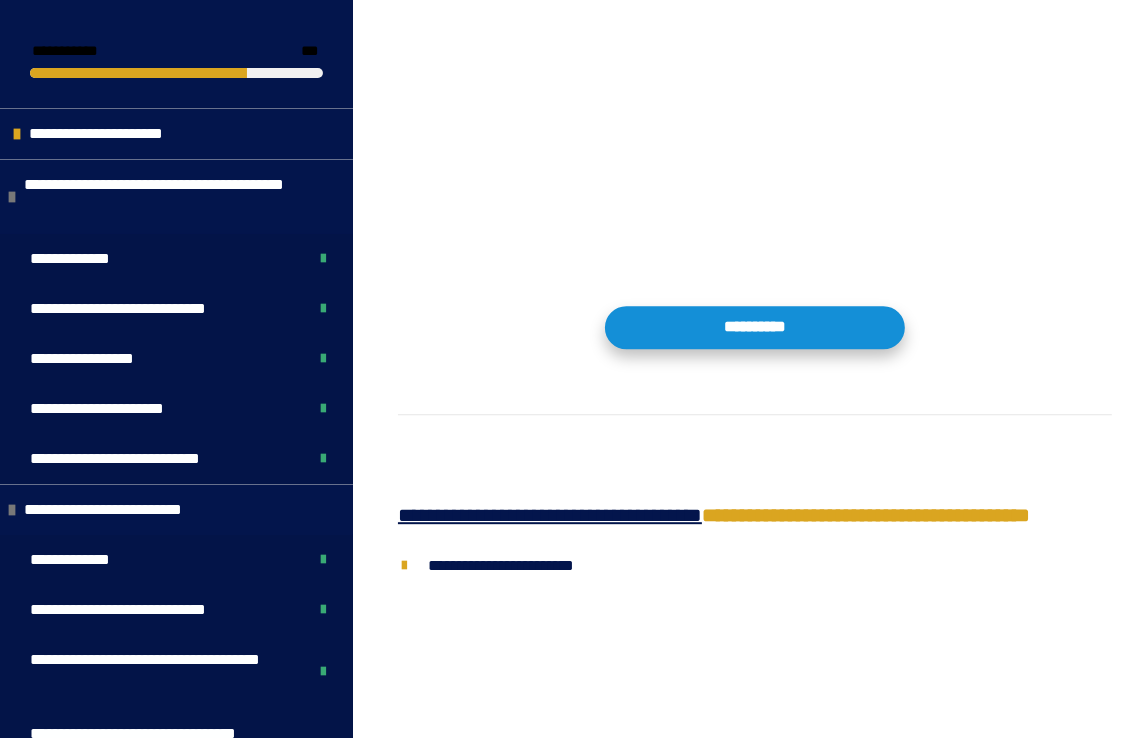 click on "**********" at bounding box center [755, 327] 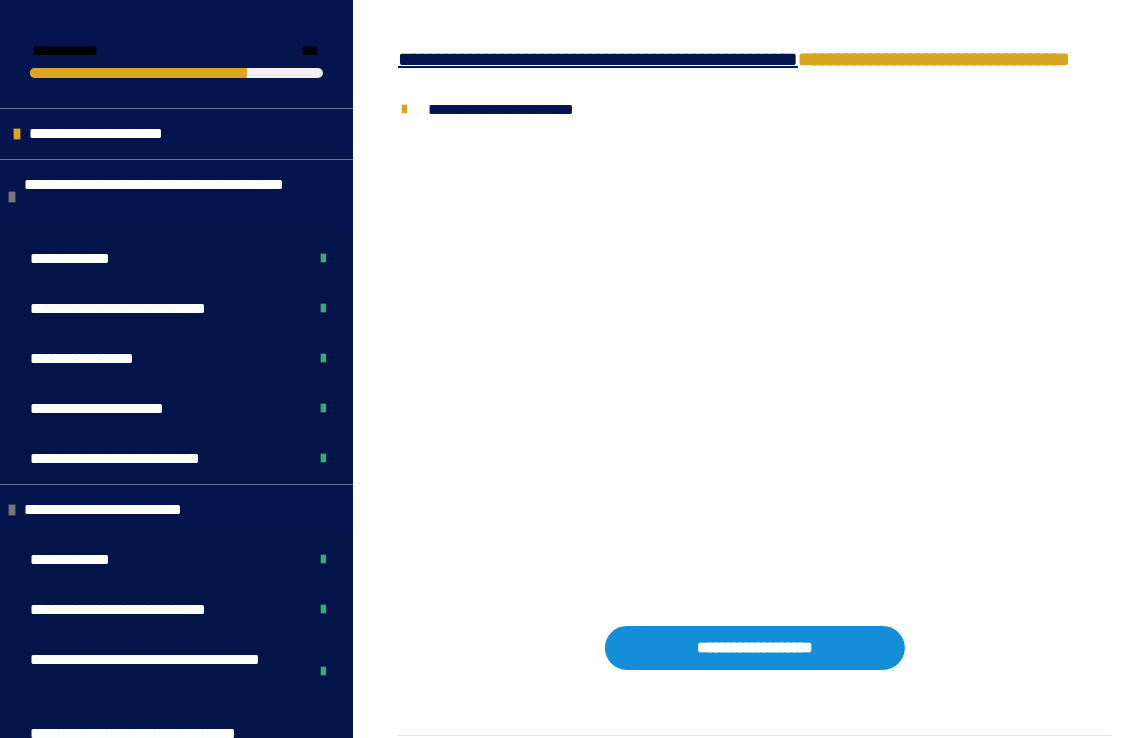scroll, scrollTop: 10900, scrollLeft: 0, axis: vertical 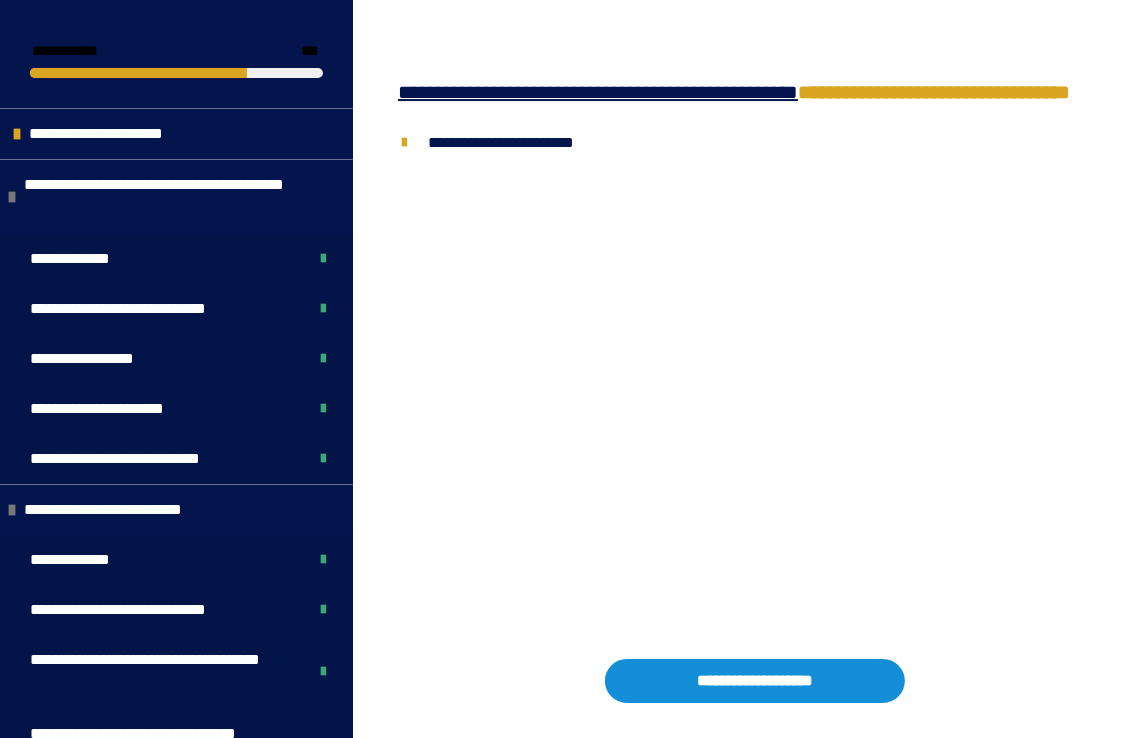 click on "**********" at bounding box center [755, -97] 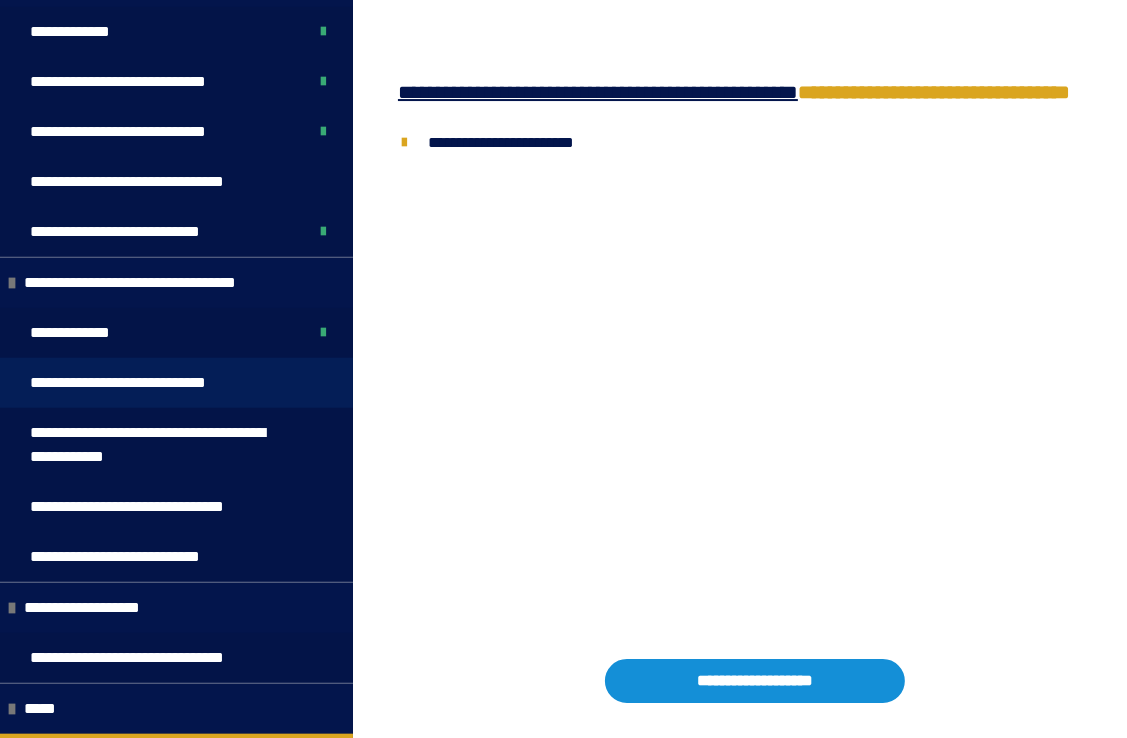 scroll, scrollTop: 1300, scrollLeft: 0, axis: vertical 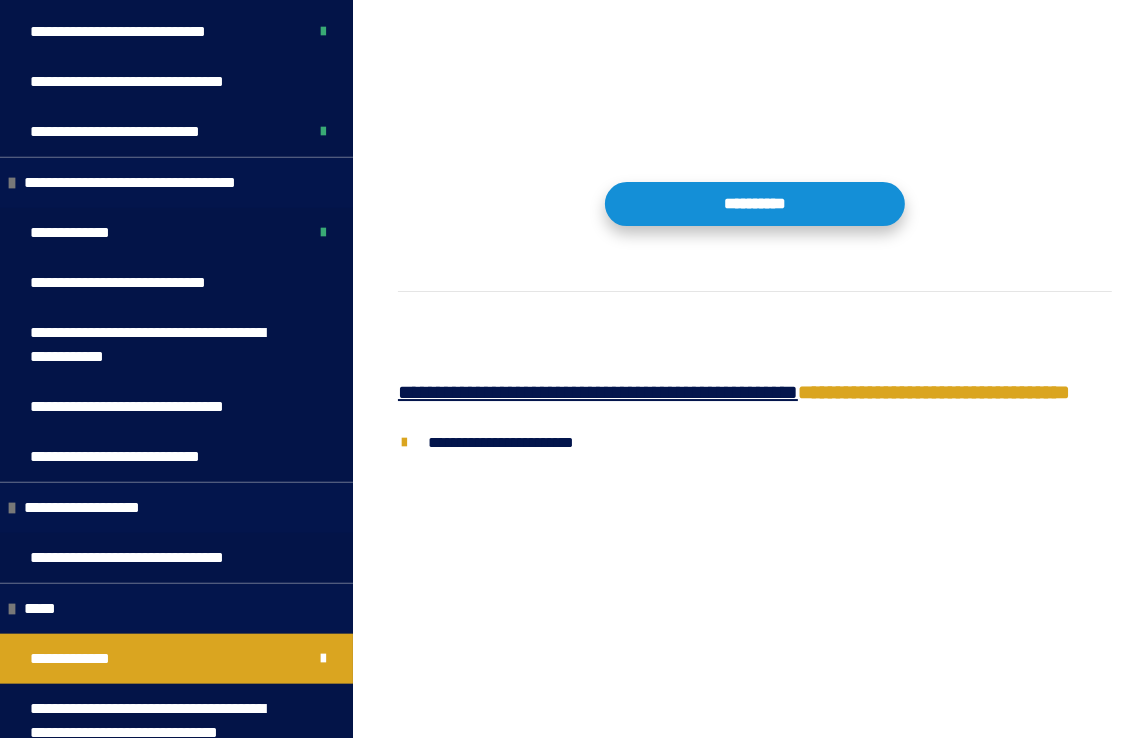 click on "**********" at bounding box center [755, 203] 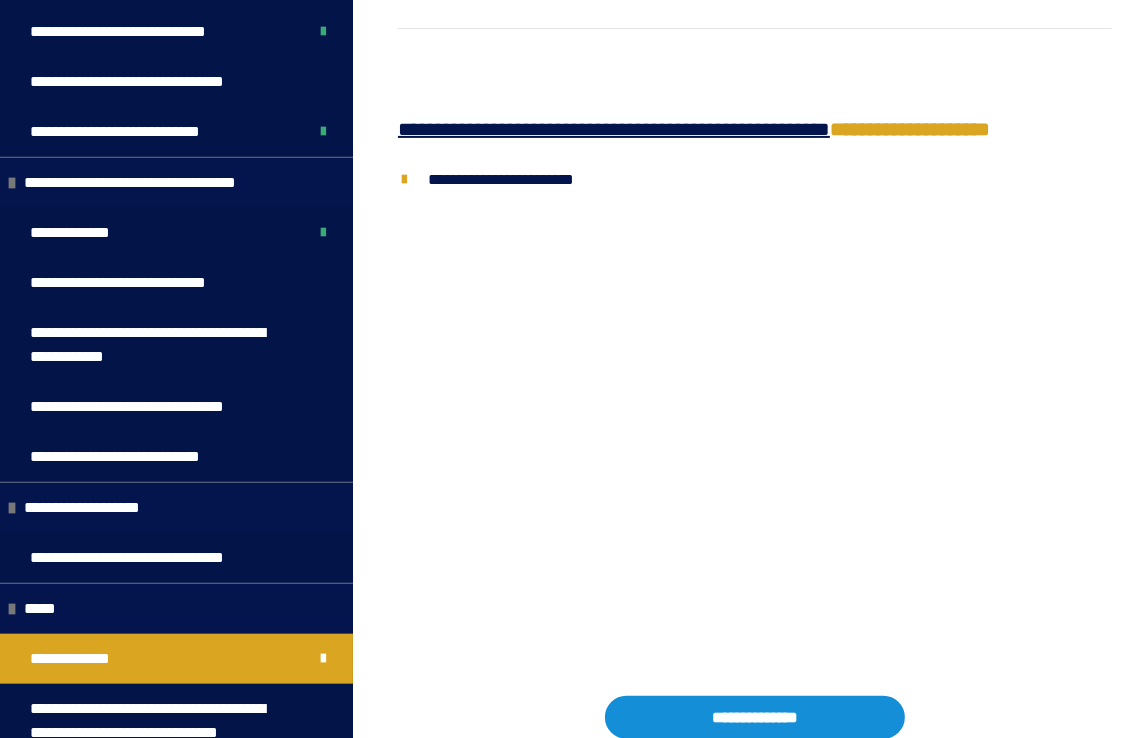 scroll, scrollTop: 11700, scrollLeft: 0, axis: vertical 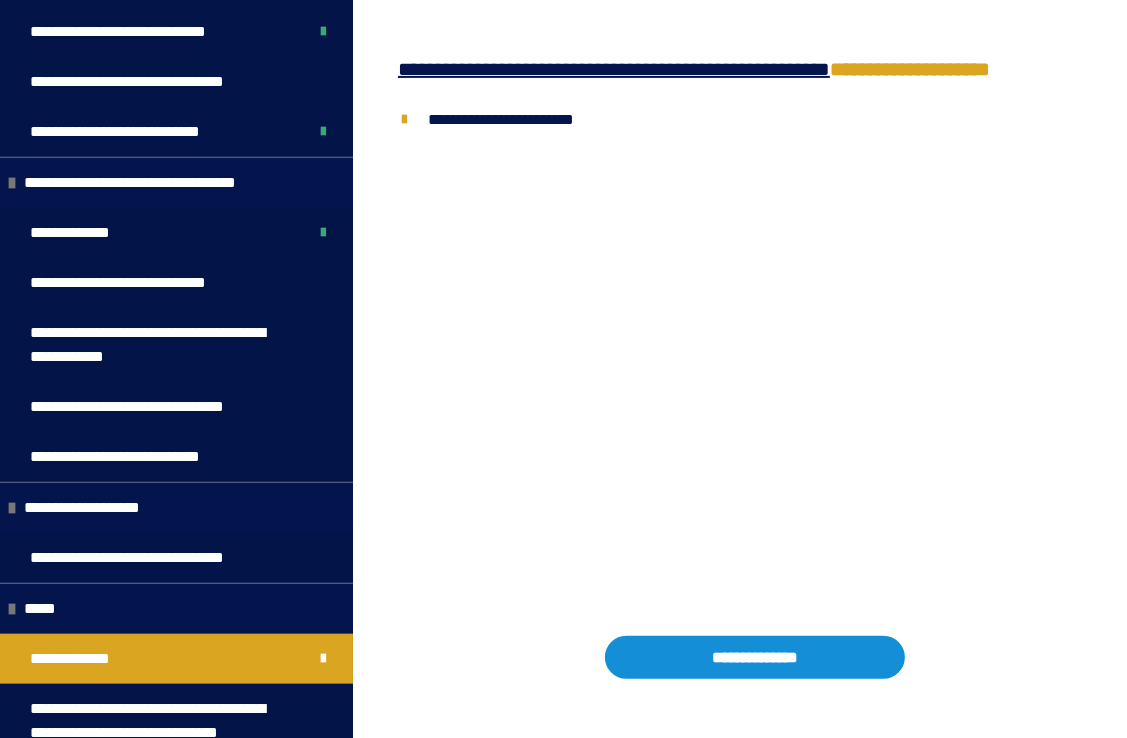 drag, startPoint x: 731, startPoint y: 169, endPoint x: 731, endPoint y: 180, distance: 11 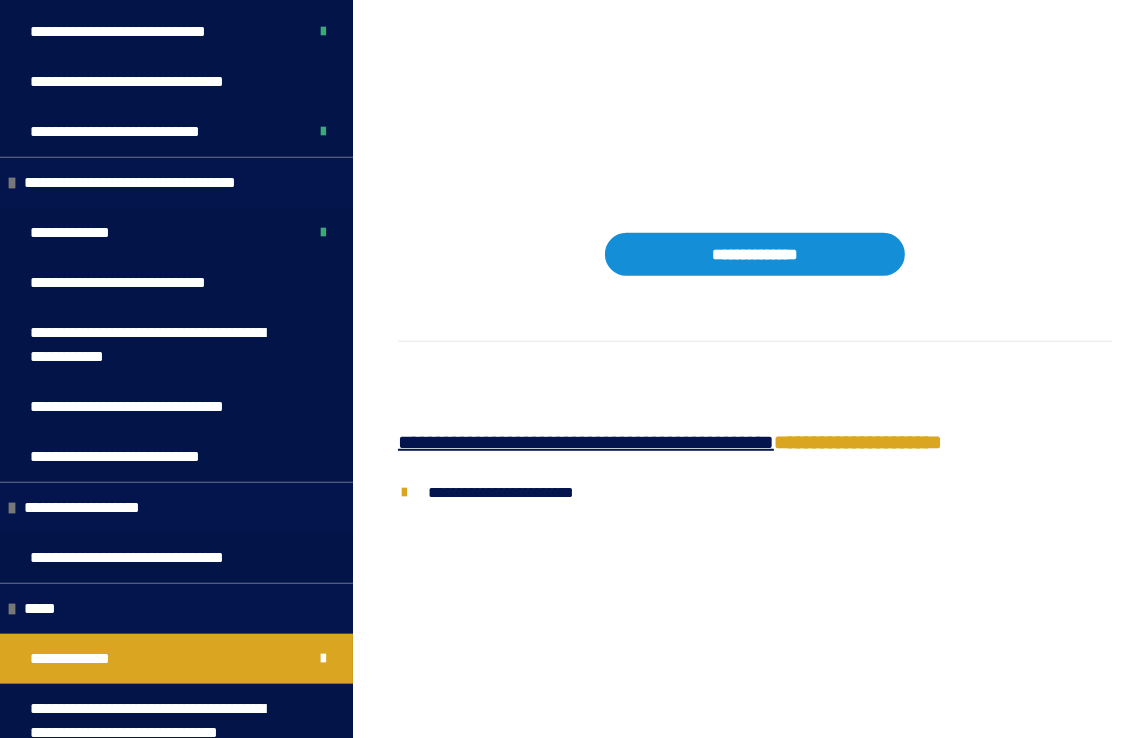 scroll, scrollTop: 12200, scrollLeft: 0, axis: vertical 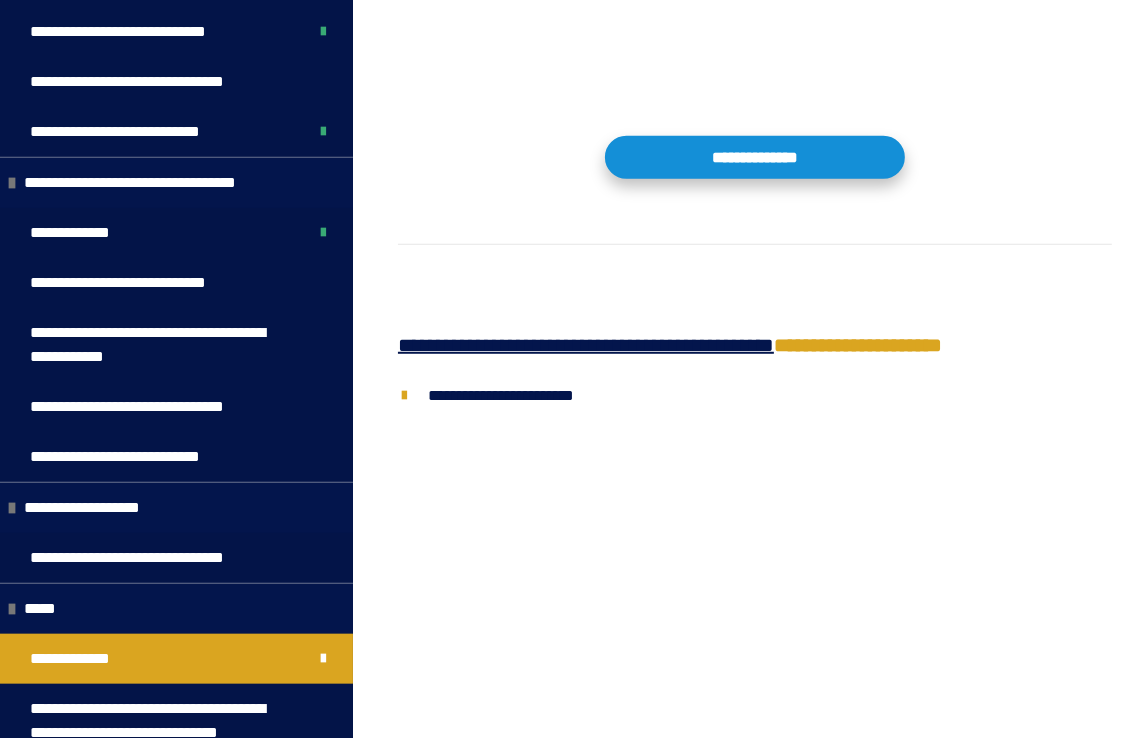 click on "**********" at bounding box center (755, 157) 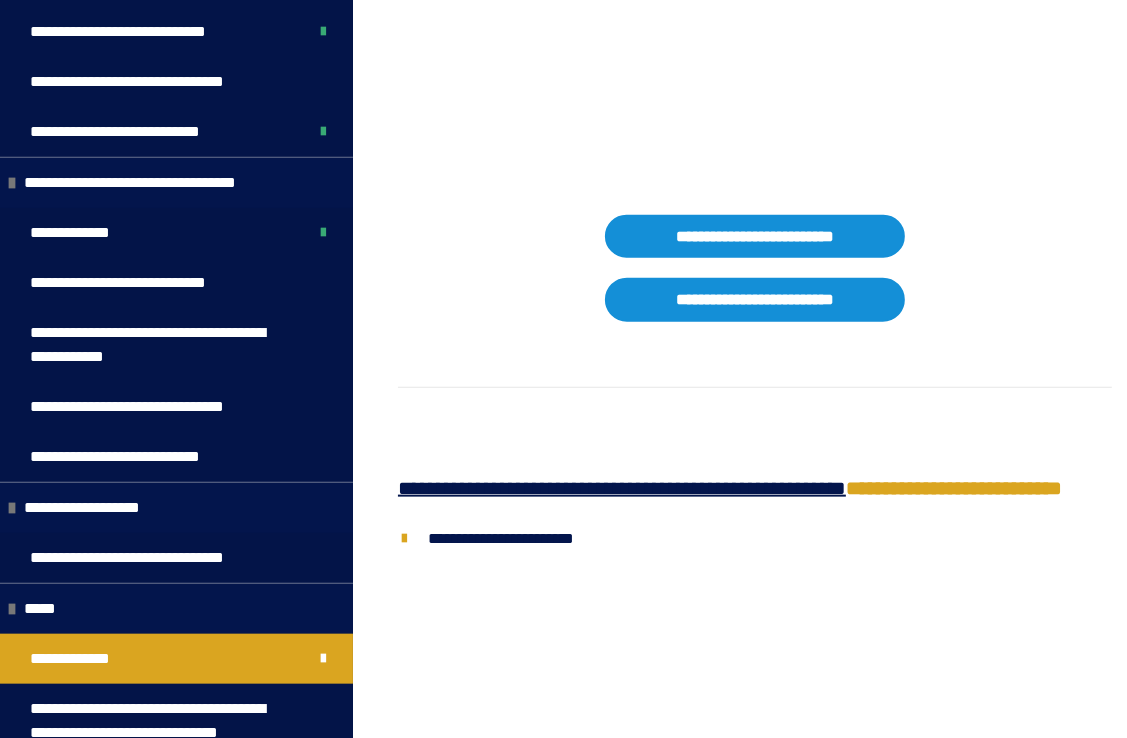 scroll, scrollTop: 12900, scrollLeft: 0, axis: vertical 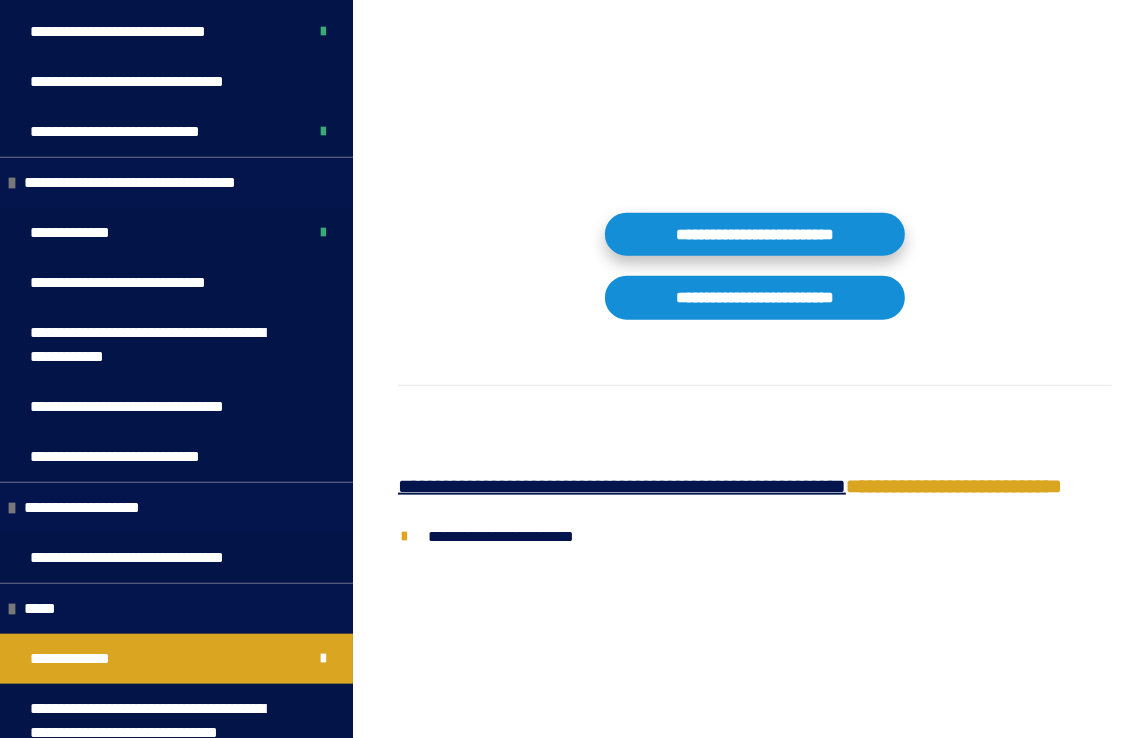 click on "**********" at bounding box center [755, 234] 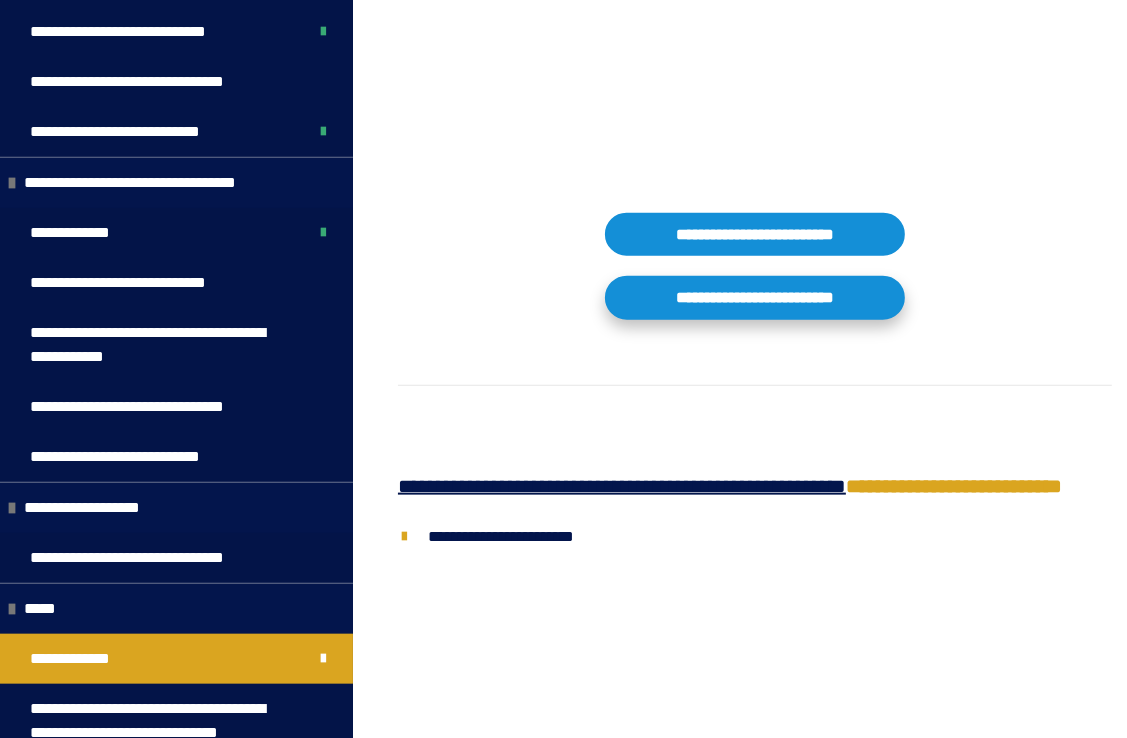 click on "**********" at bounding box center (755, 297) 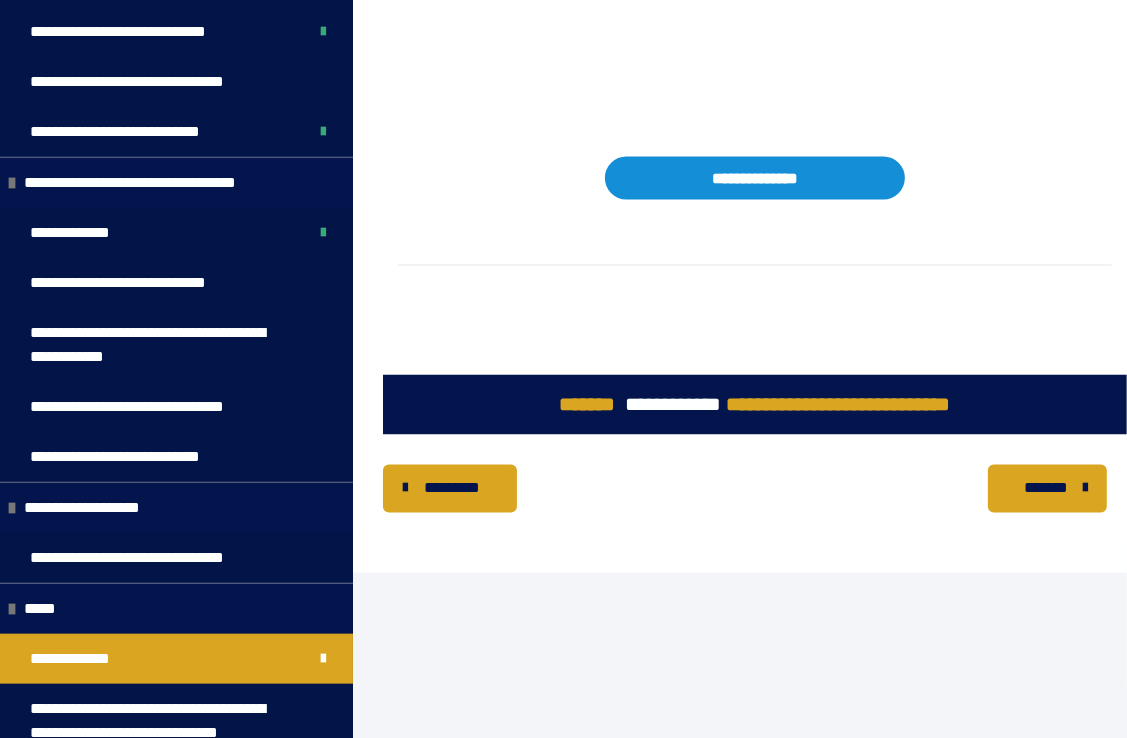 scroll, scrollTop: 13800, scrollLeft: 0, axis: vertical 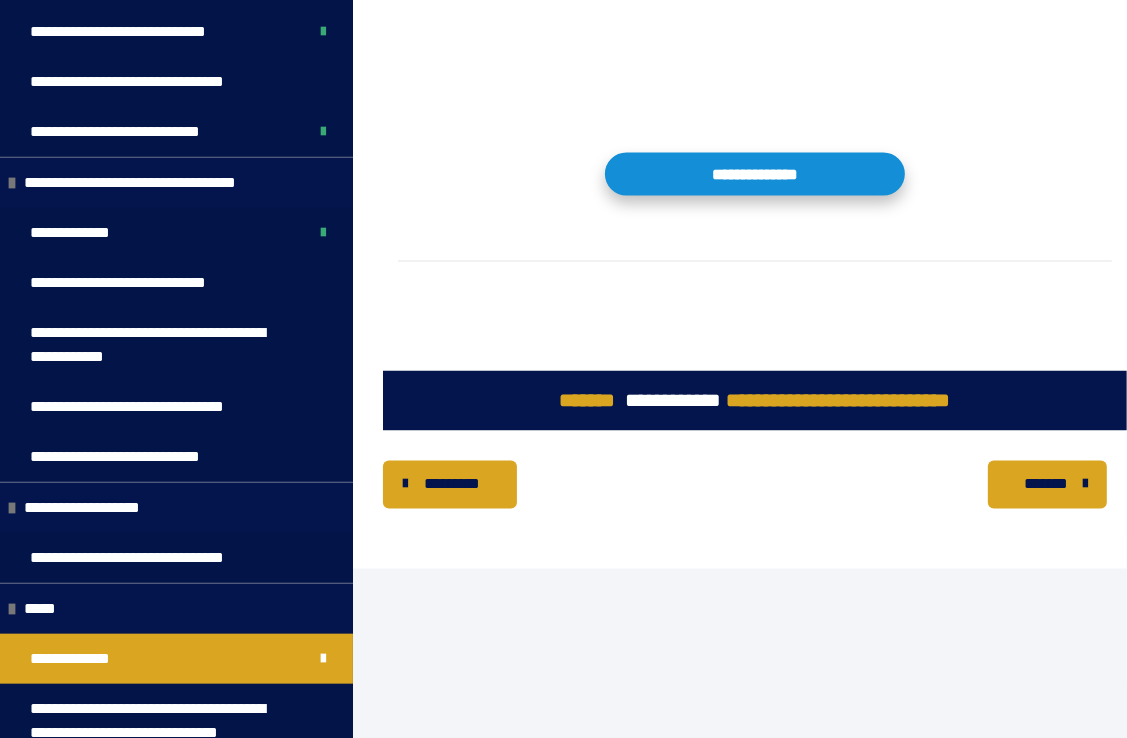 click on "**********" at bounding box center (755, 174) 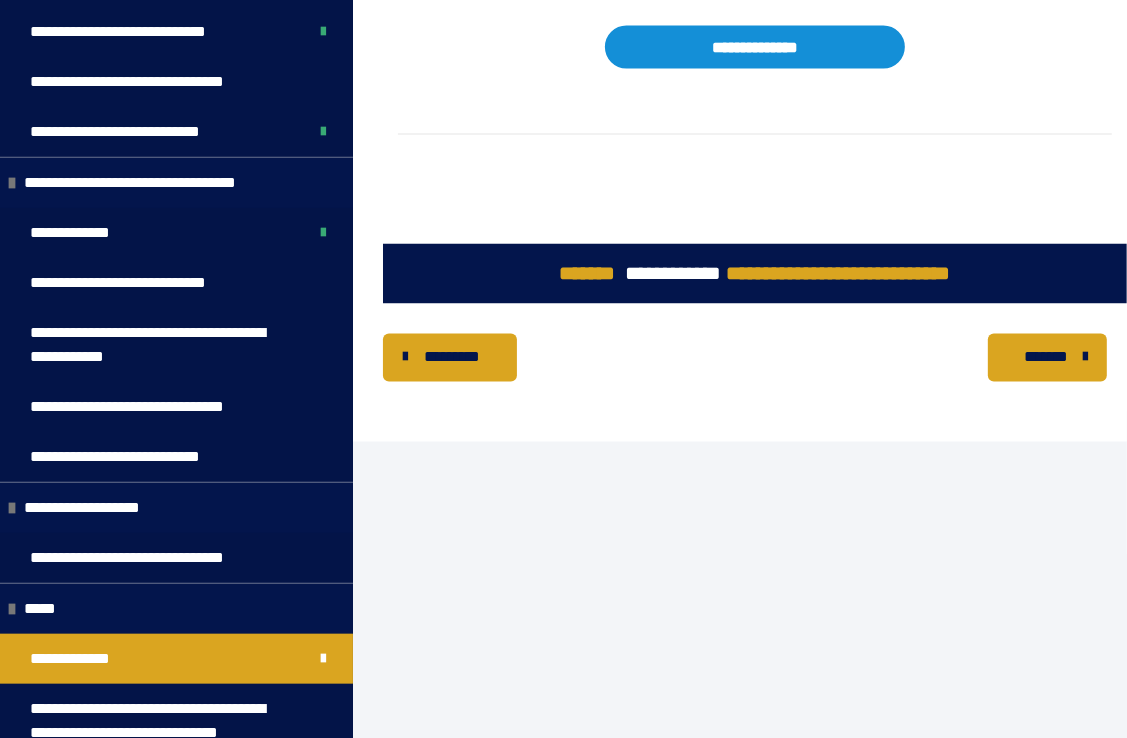 scroll, scrollTop: 13956, scrollLeft: 0, axis: vertical 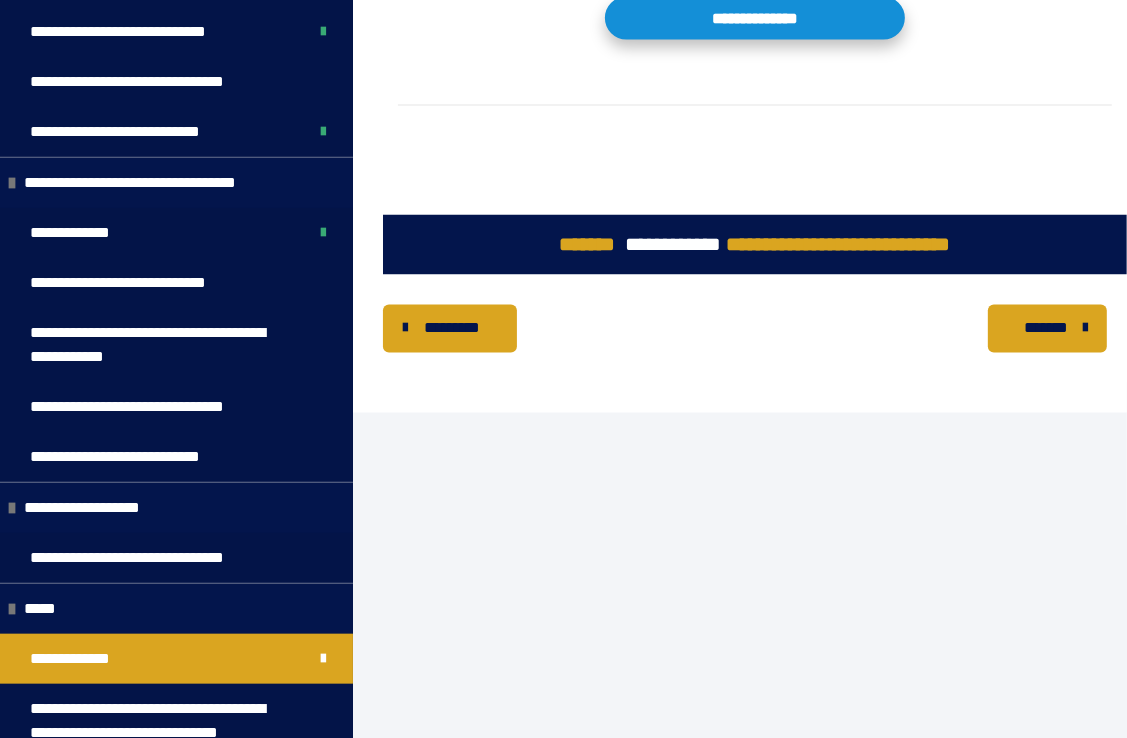 click on "**********" at bounding box center (755, 18) 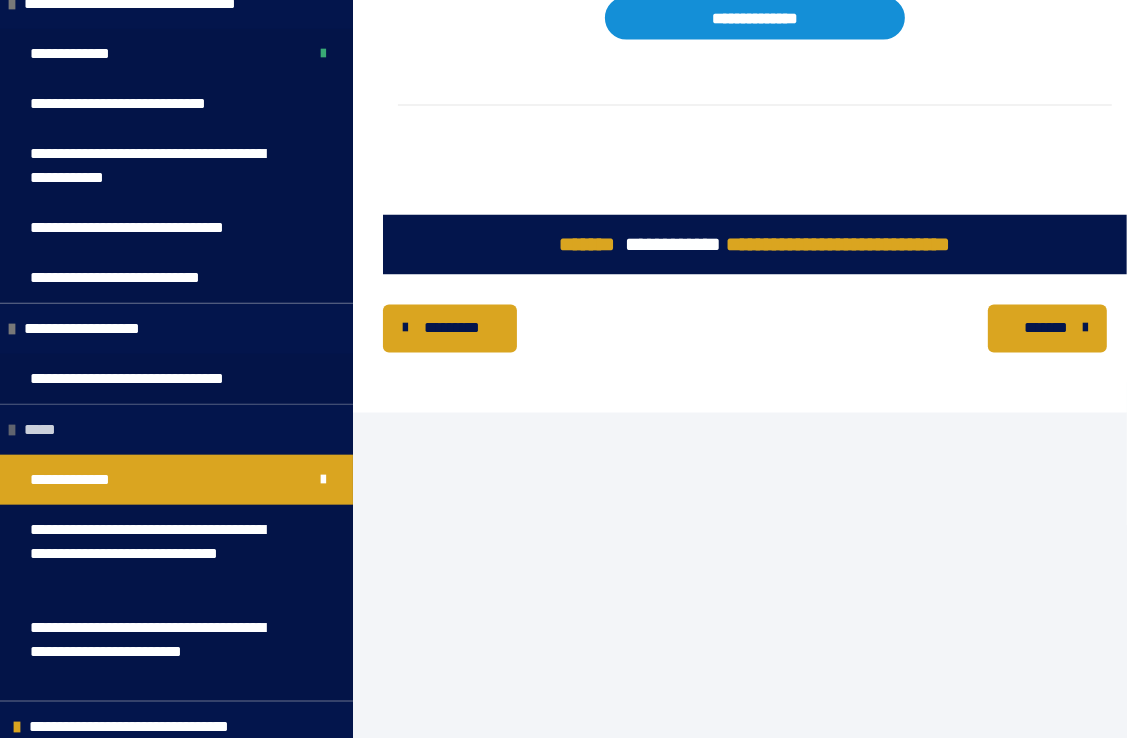 scroll, scrollTop: 1485, scrollLeft: 0, axis: vertical 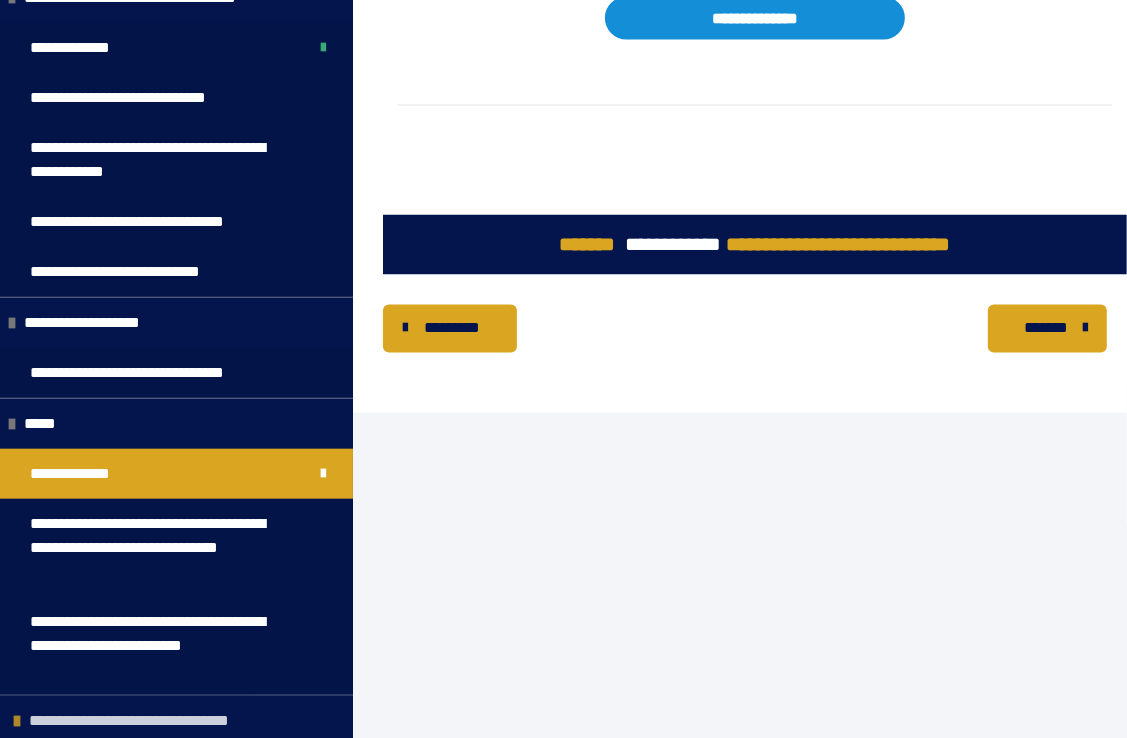 click on "**********" at bounding box center (158, 721) 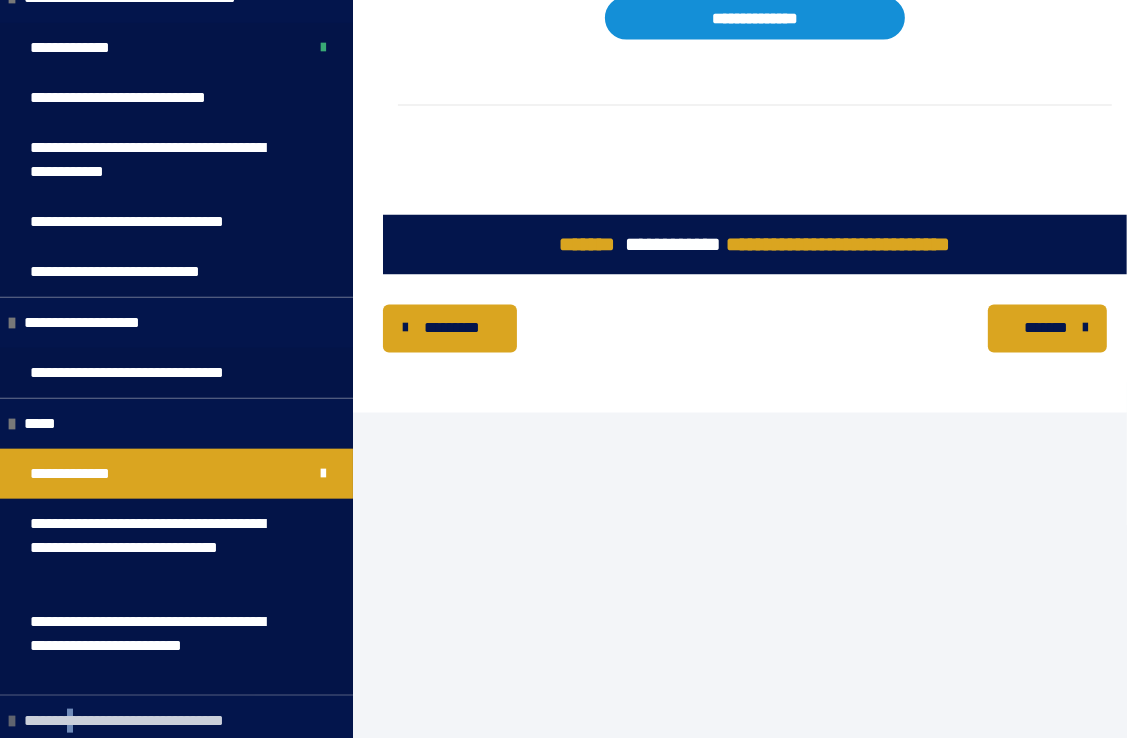 click on "**********" at bounding box center (153, 721) 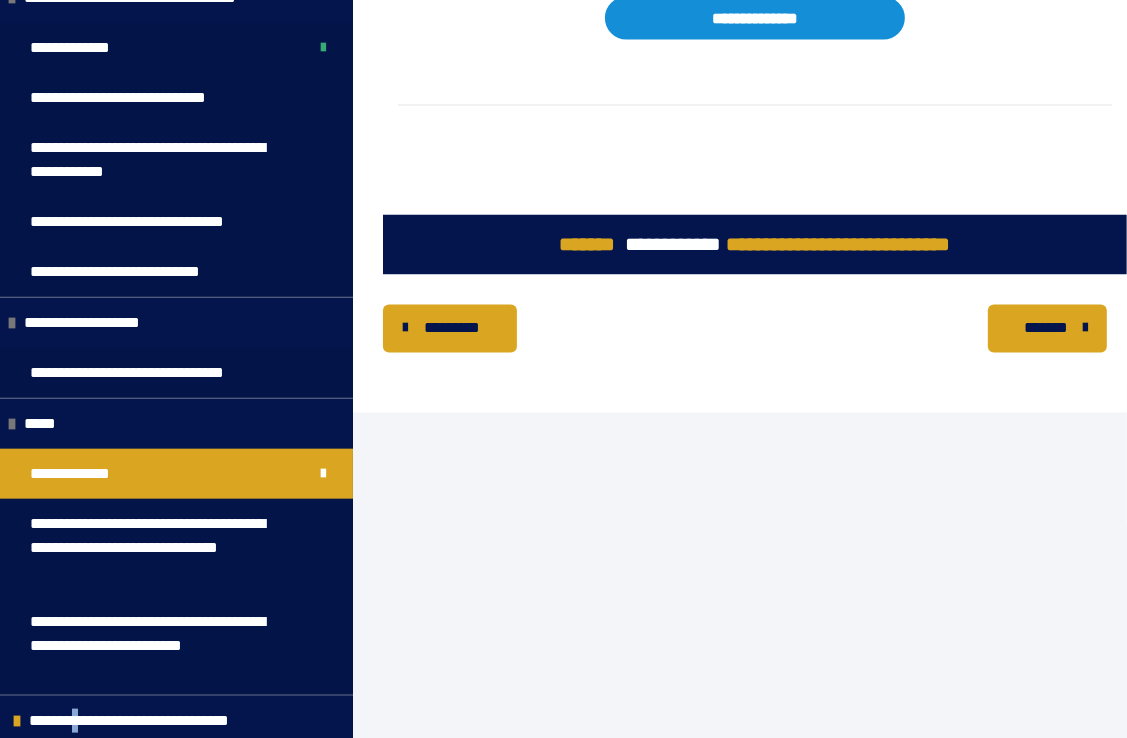 click on "*******" at bounding box center [1045, 329] 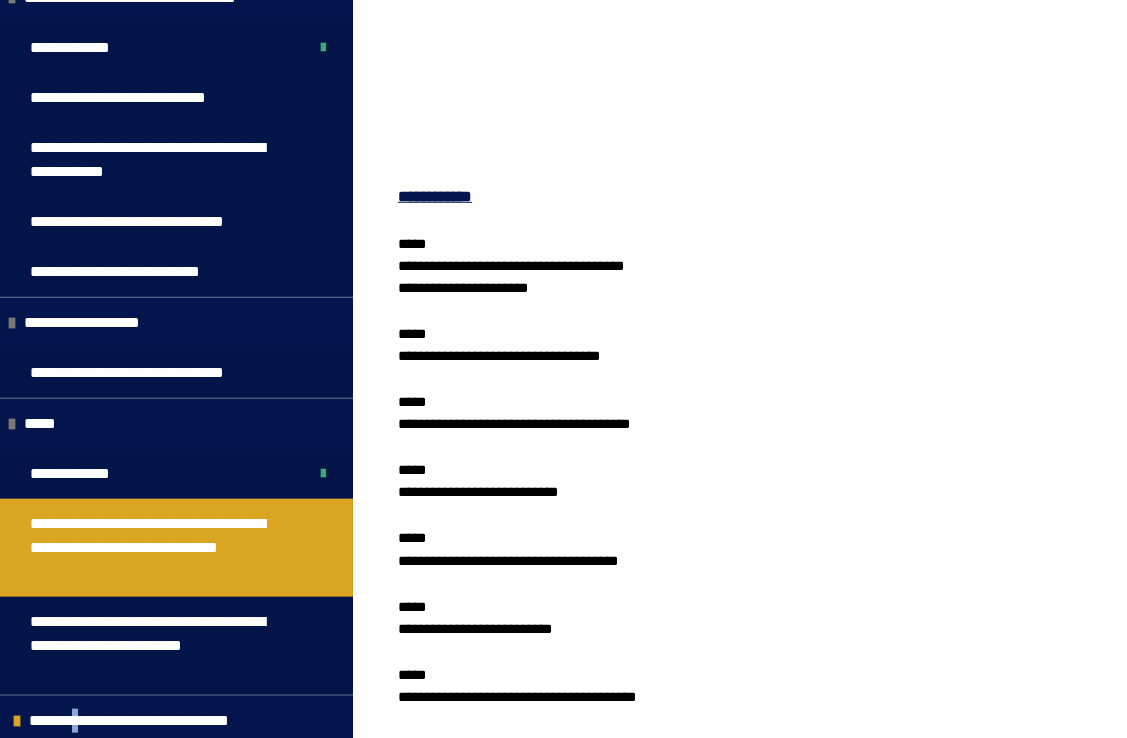 scroll, scrollTop: 1054, scrollLeft: 0, axis: vertical 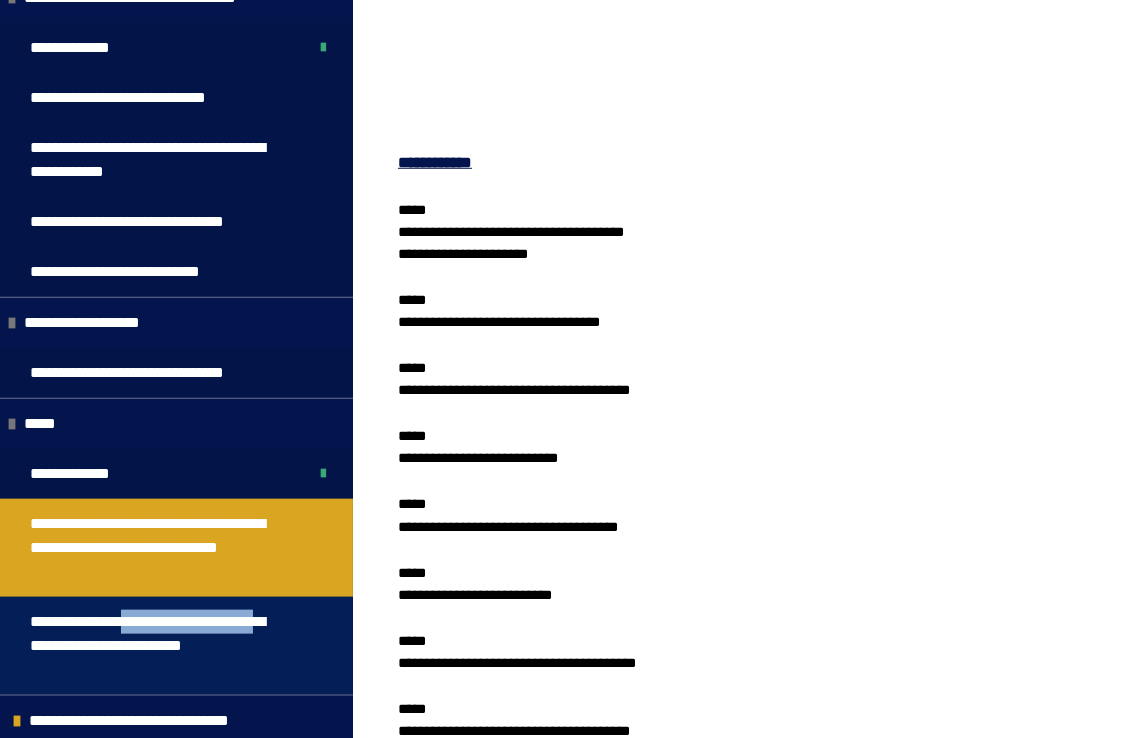 click on "**********" at bounding box center (161, 646) 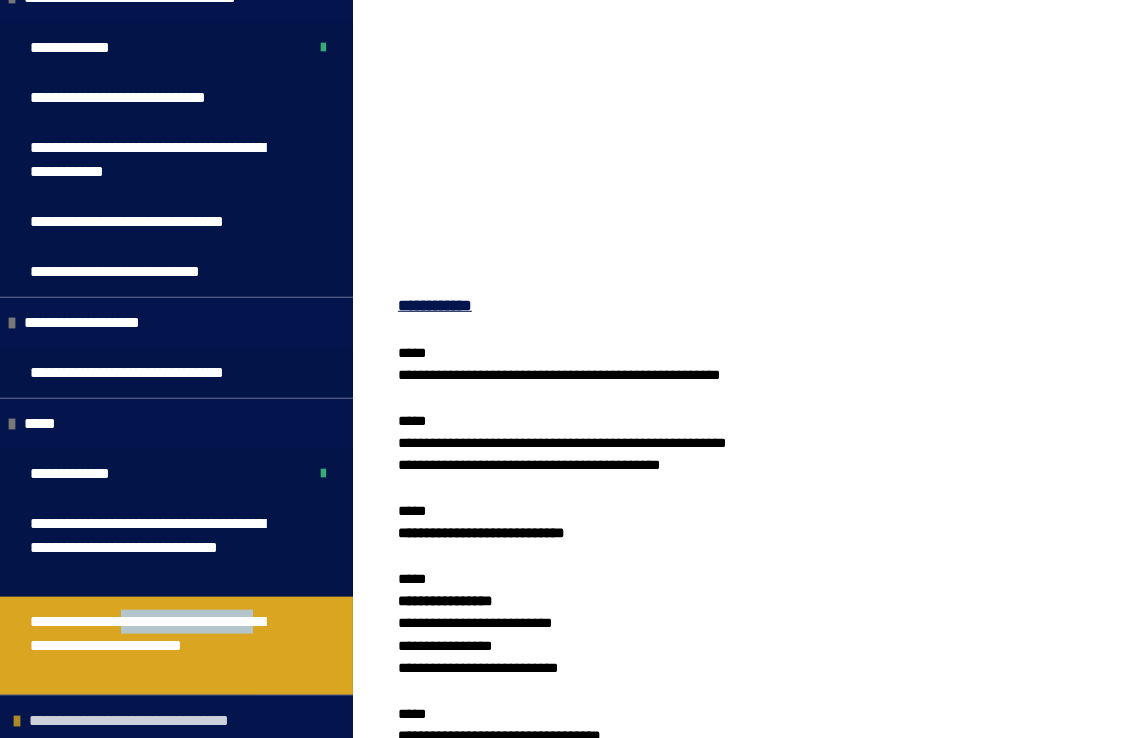 scroll, scrollTop: 870, scrollLeft: 0, axis: vertical 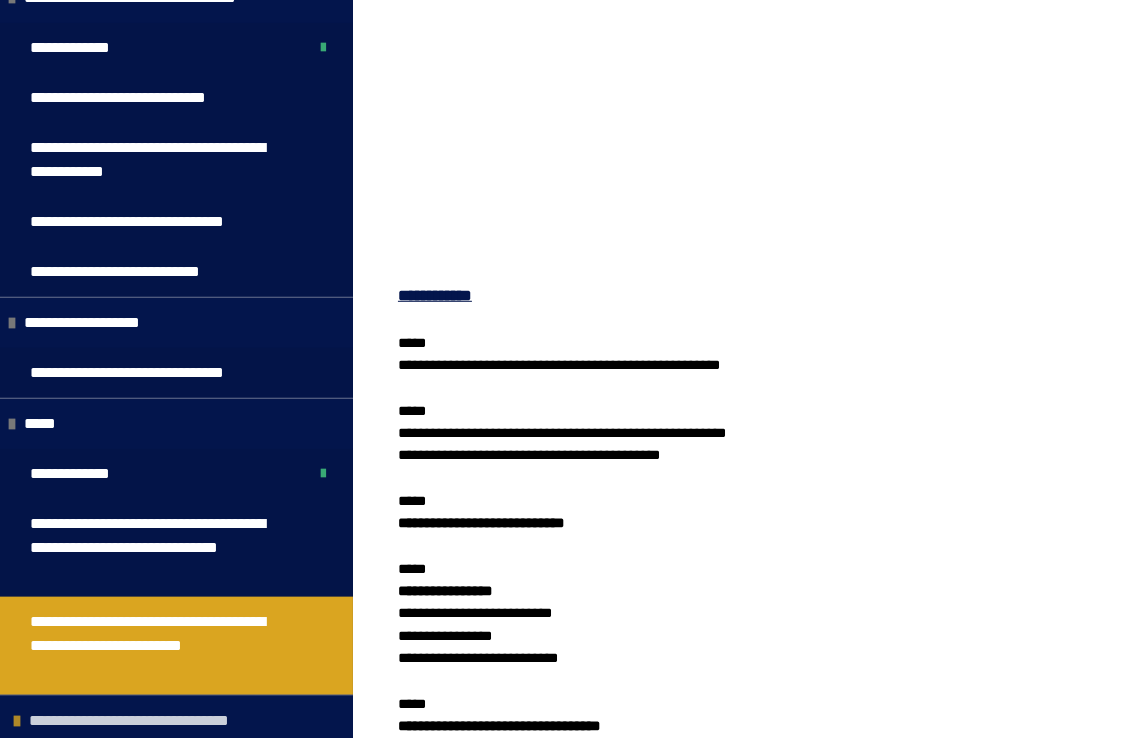 click on "**********" at bounding box center (158, 721) 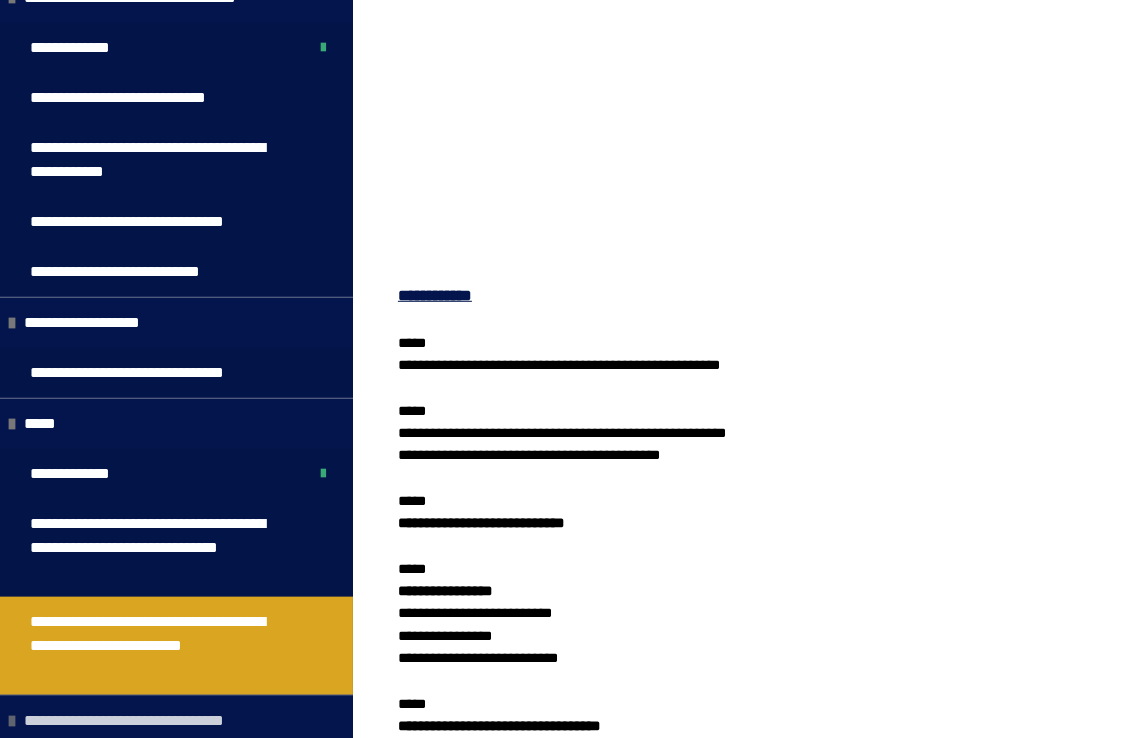 click on "**********" at bounding box center (153, 721) 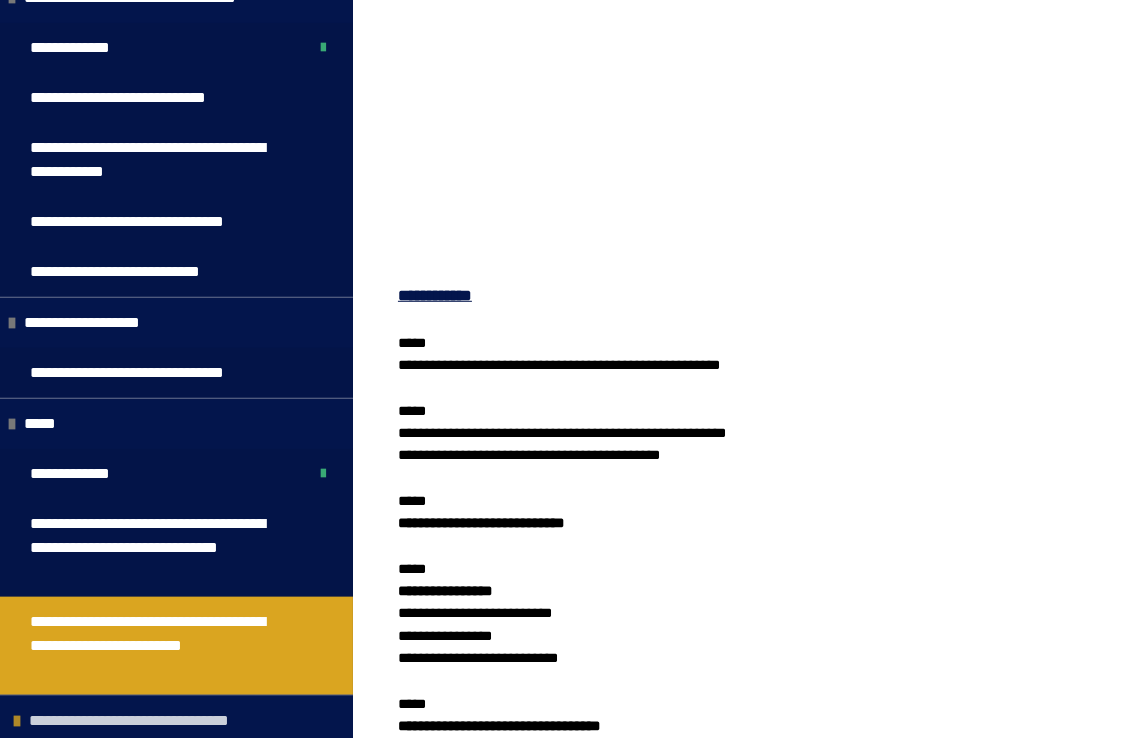 click on "**********" at bounding box center [158, 721] 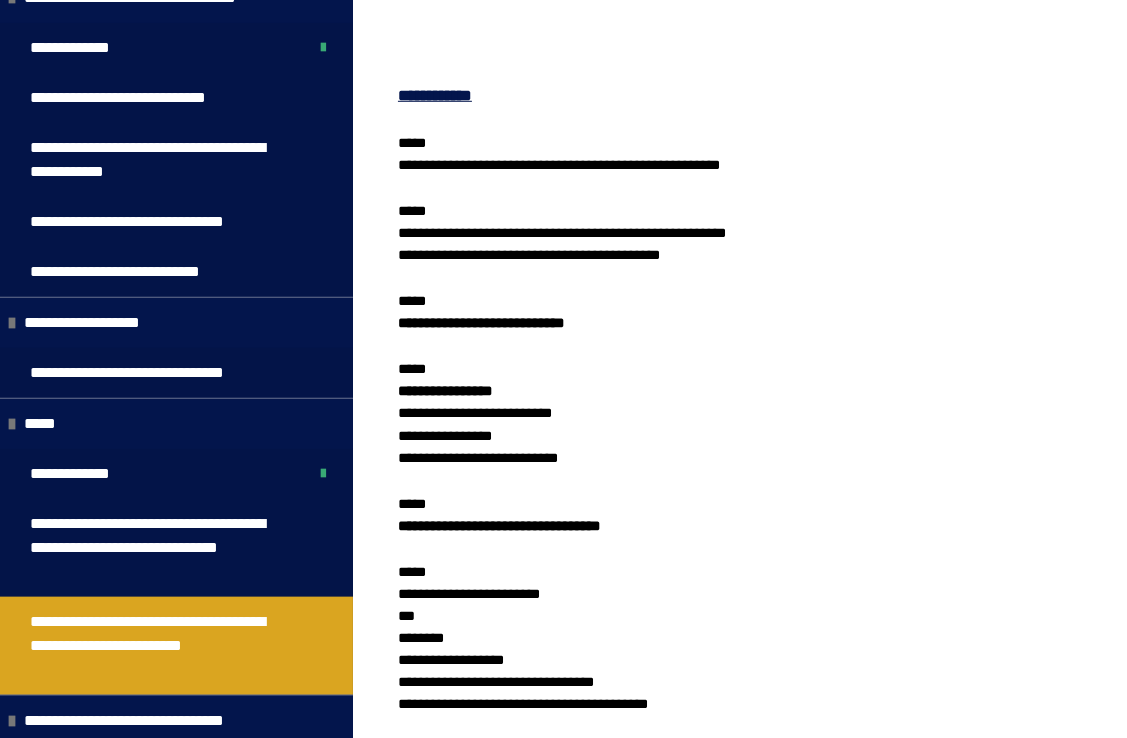 scroll, scrollTop: 1370, scrollLeft: 0, axis: vertical 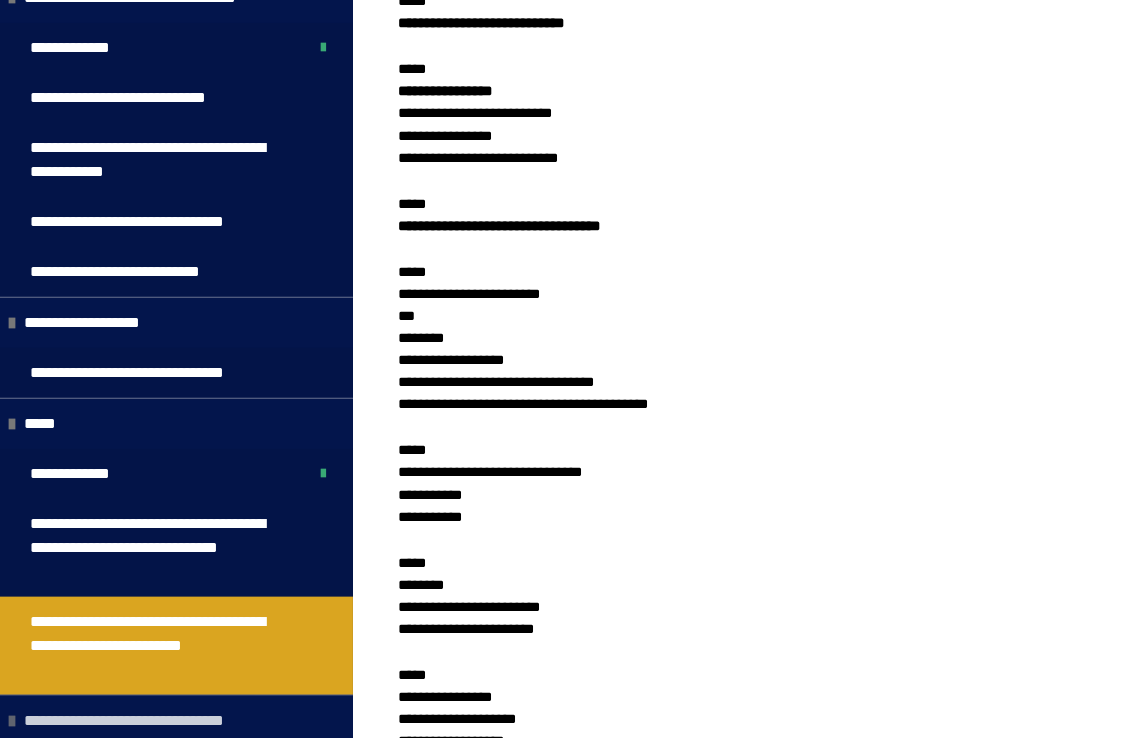 click on "**********" at bounding box center (153, 721) 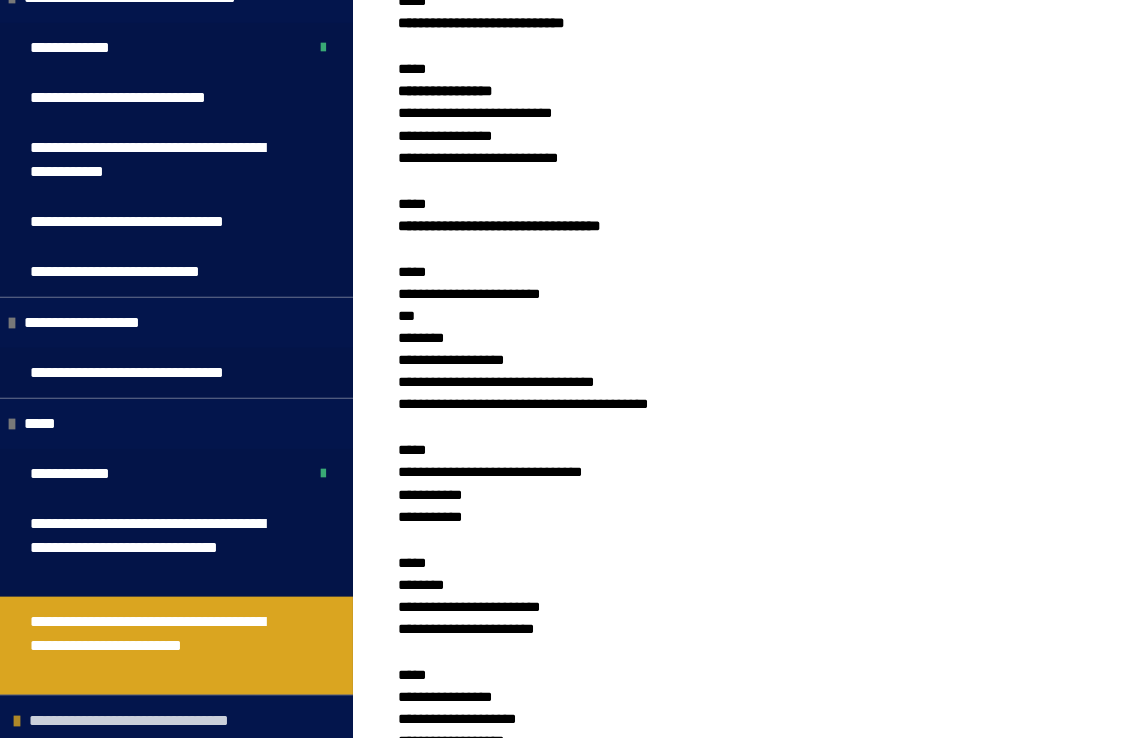 click on "**********" at bounding box center (158, 721) 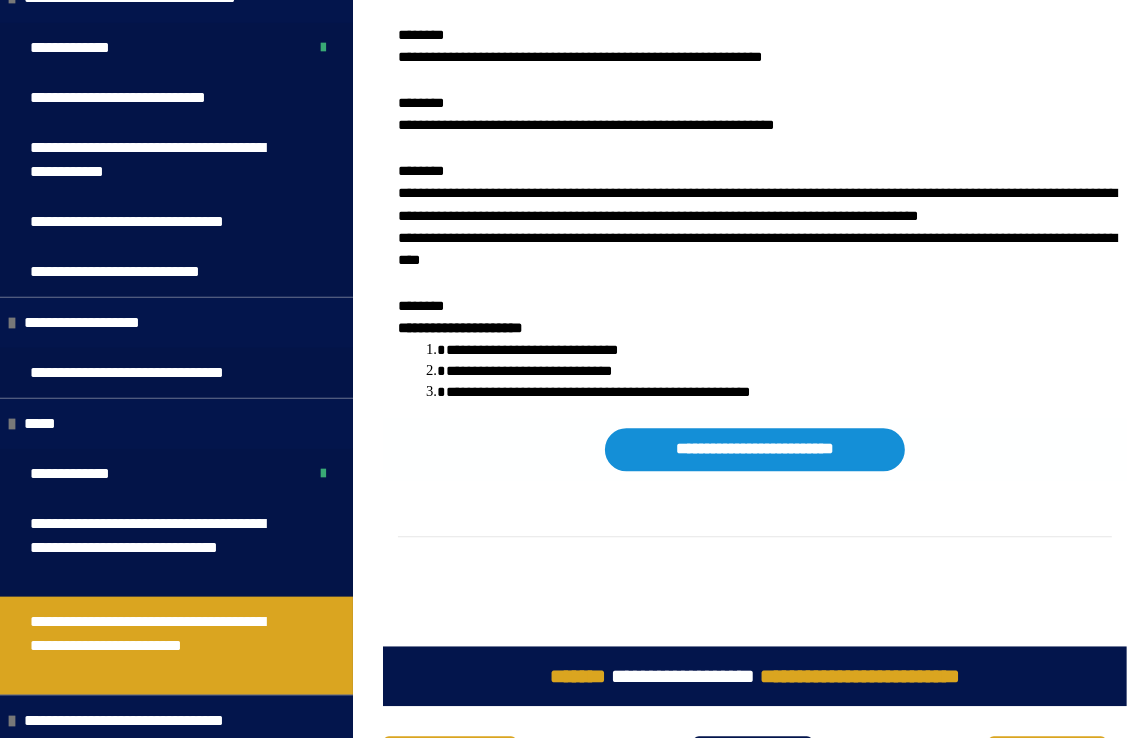 scroll, scrollTop: 3699, scrollLeft: 0, axis: vertical 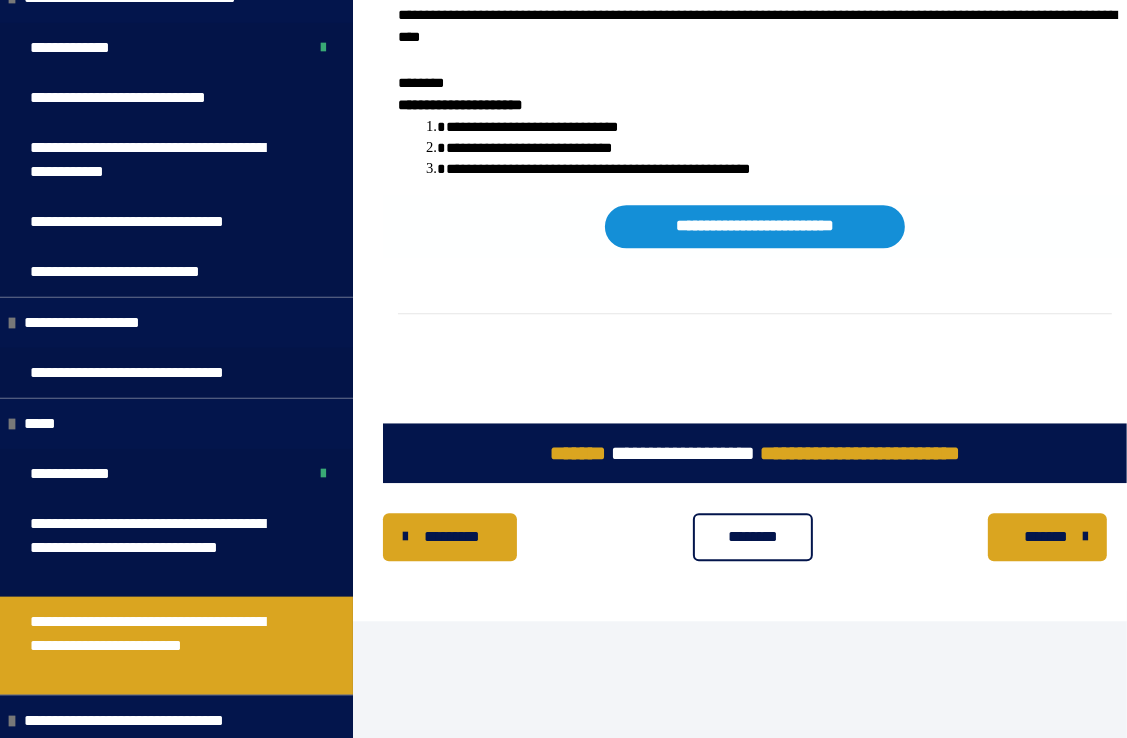 click on "*******" at bounding box center [1047, 537] 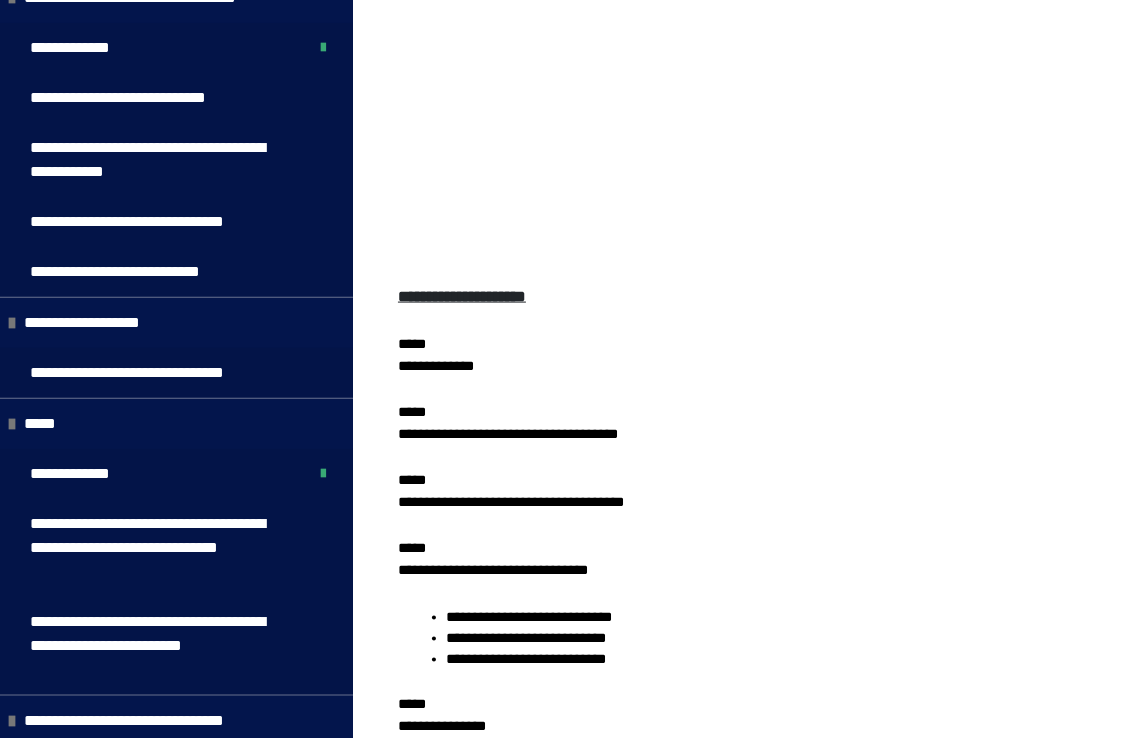 scroll, scrollTop: 2322, scrollLeft: 0, axis: vertical 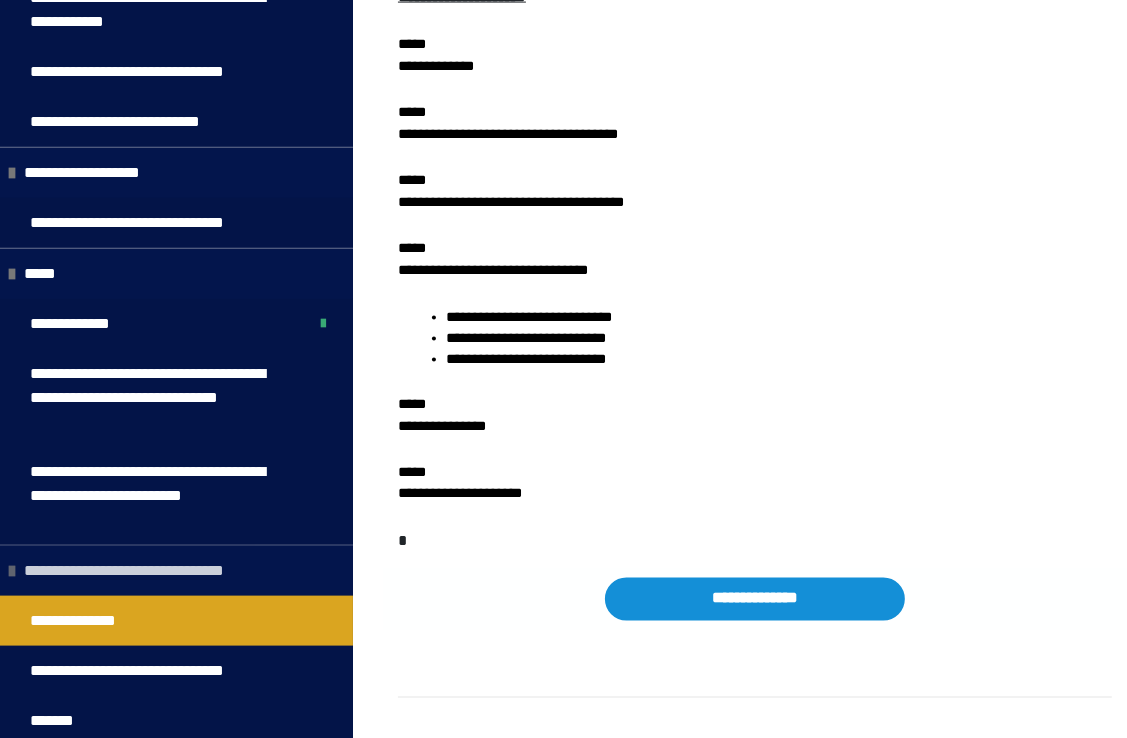 click on "**********" at bounding box center [153, 571] 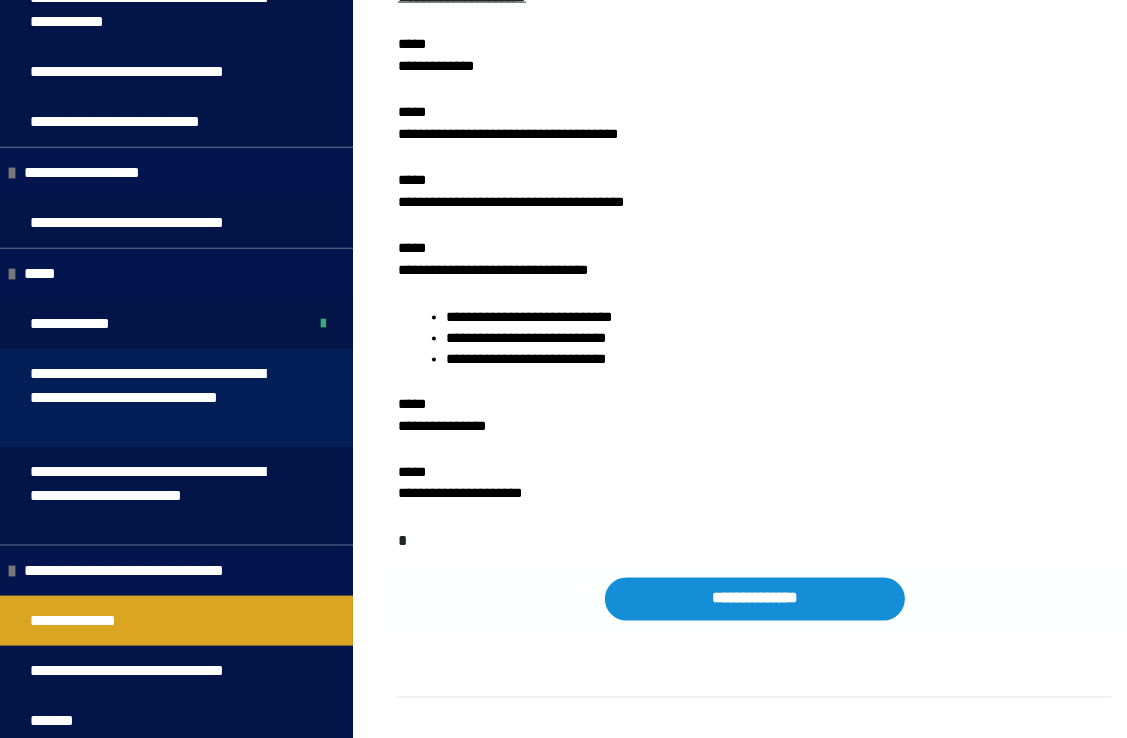 scroll, scrollTop: 1485, scrollLeft: 0, axis: vertical 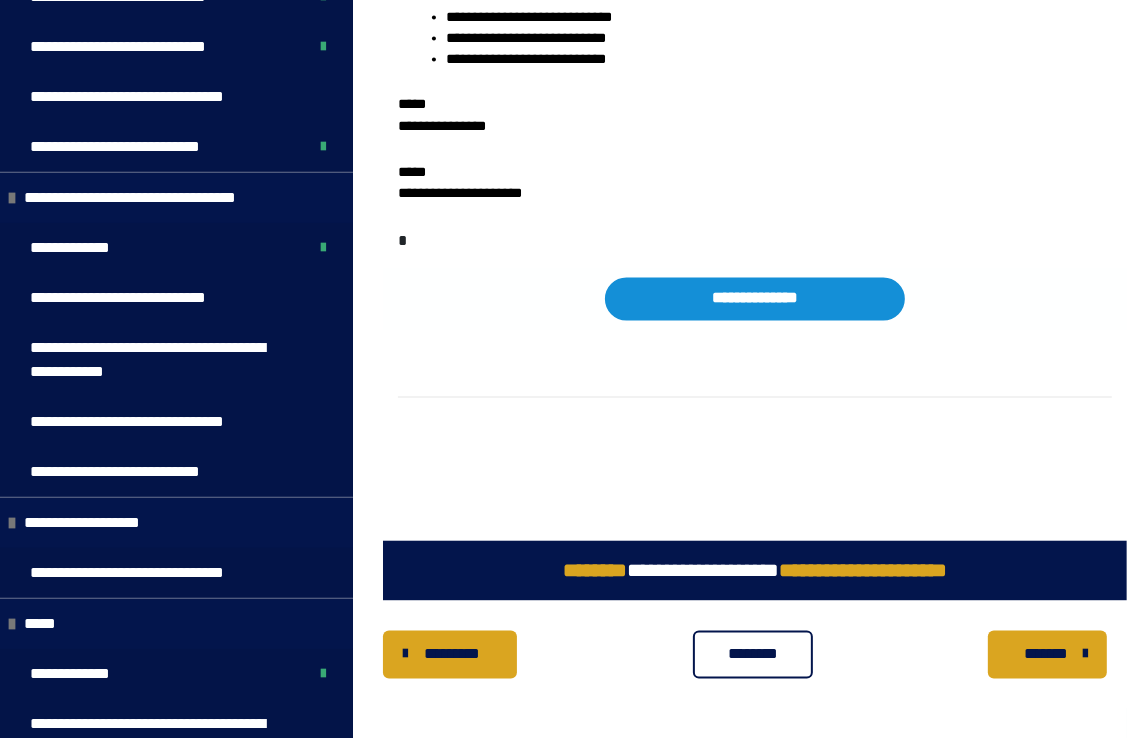 click on "*********" at bounding box center (452, 655) 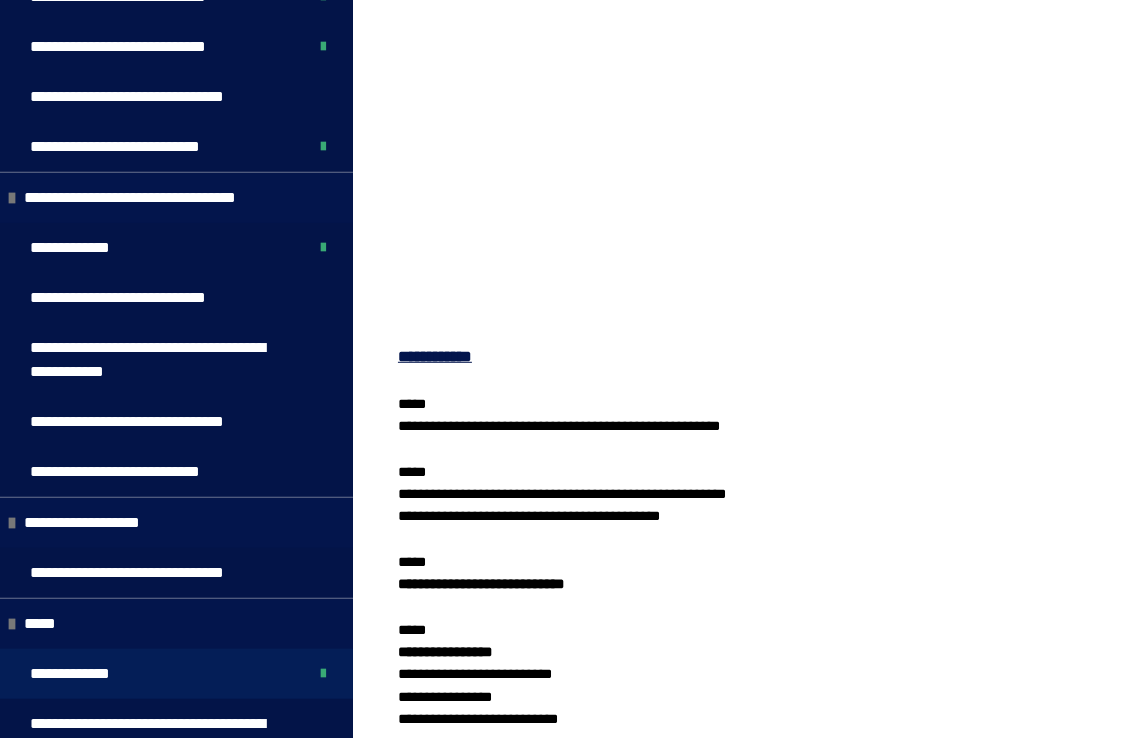 scroll, scrollTop: 822, scrollLeft: 0, axis: vertical 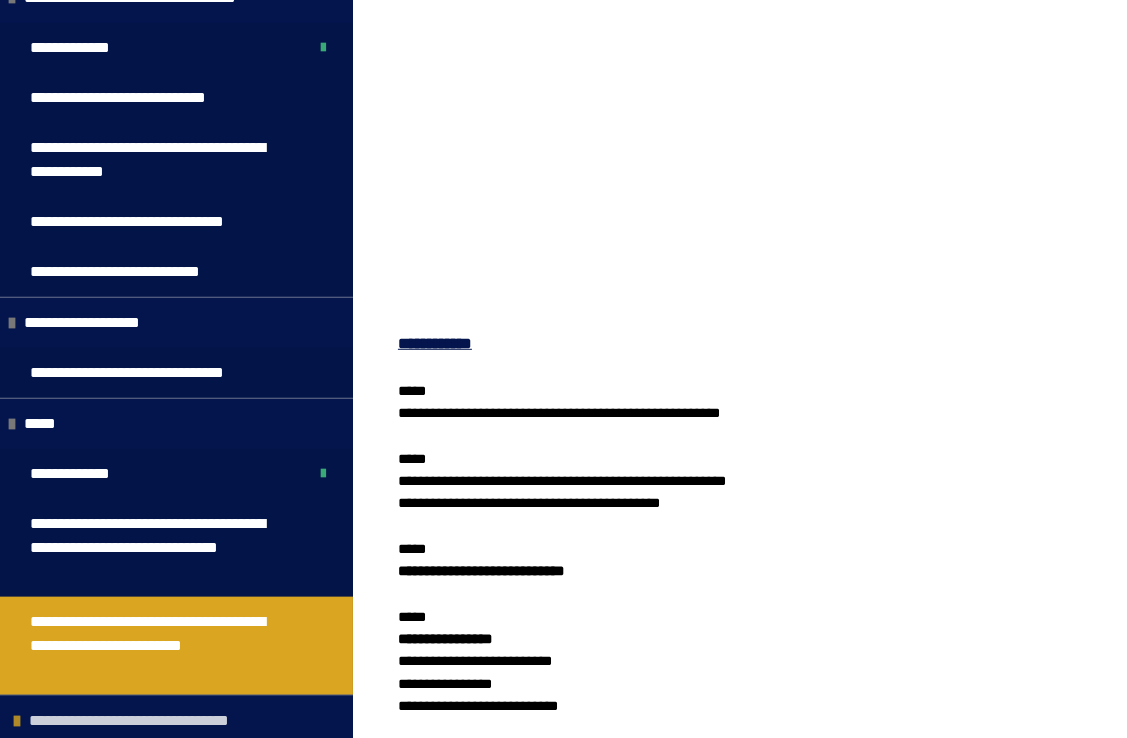 click on "**********" at bounding box center (158, 721) 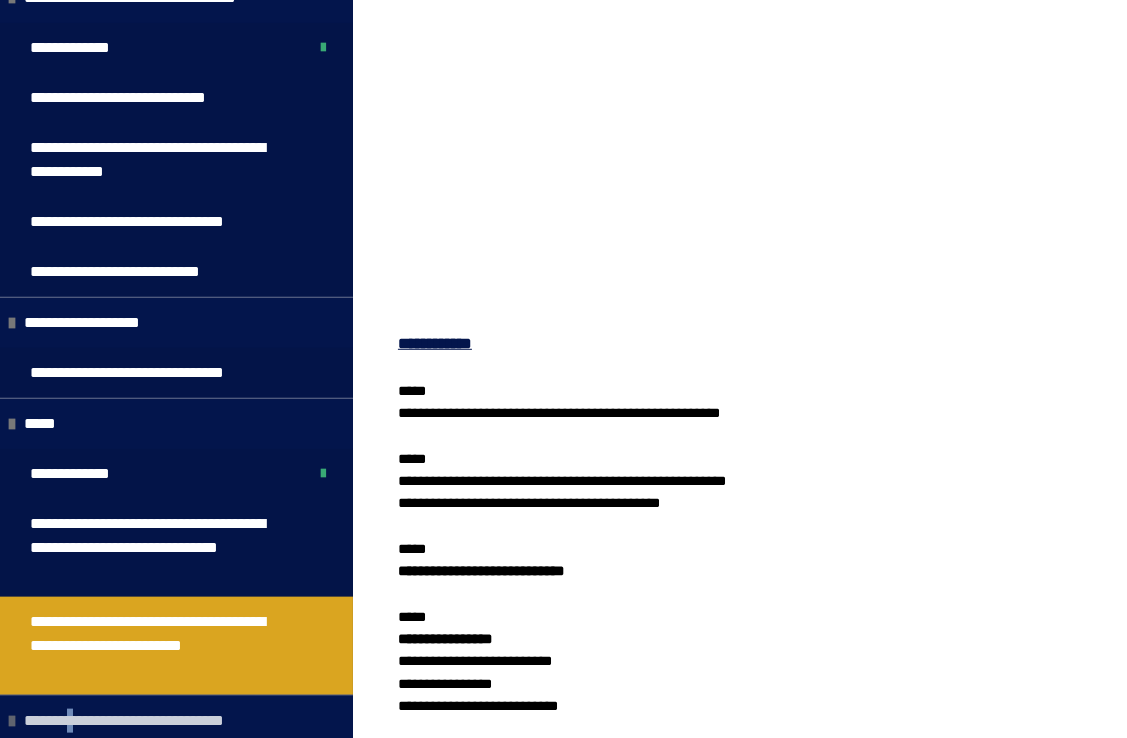 click on "**********" at bounding box center (153, 721) 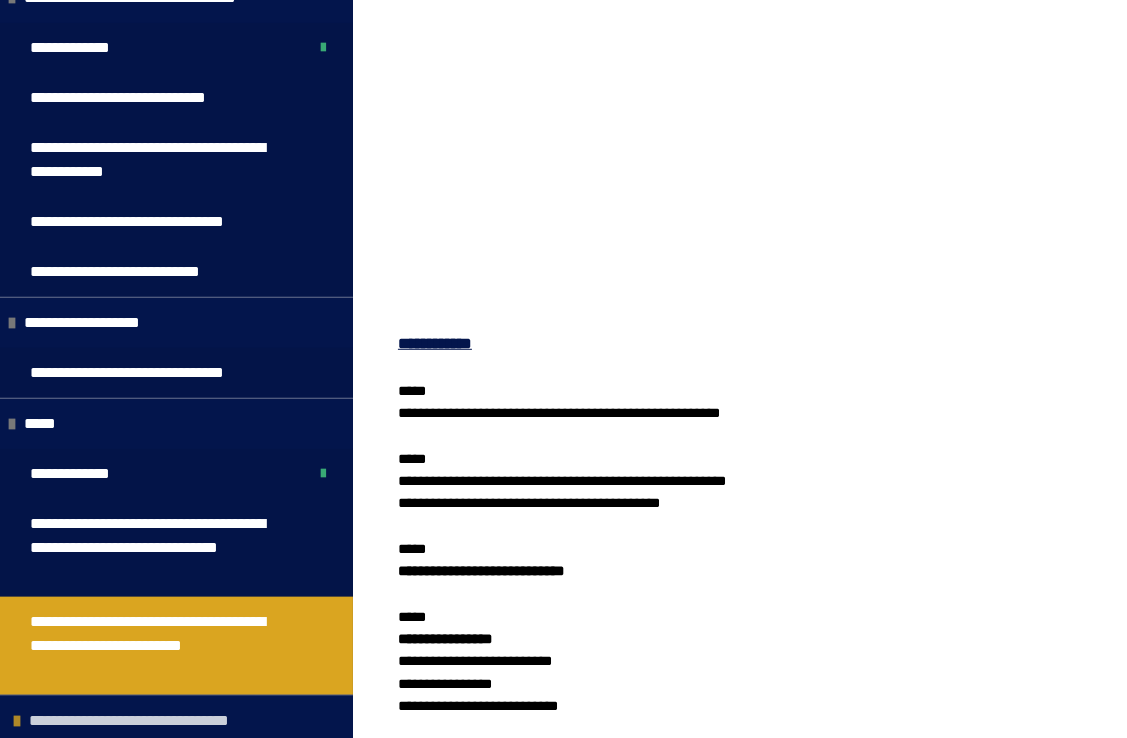click on "**********" at bounding box center (158, 721) 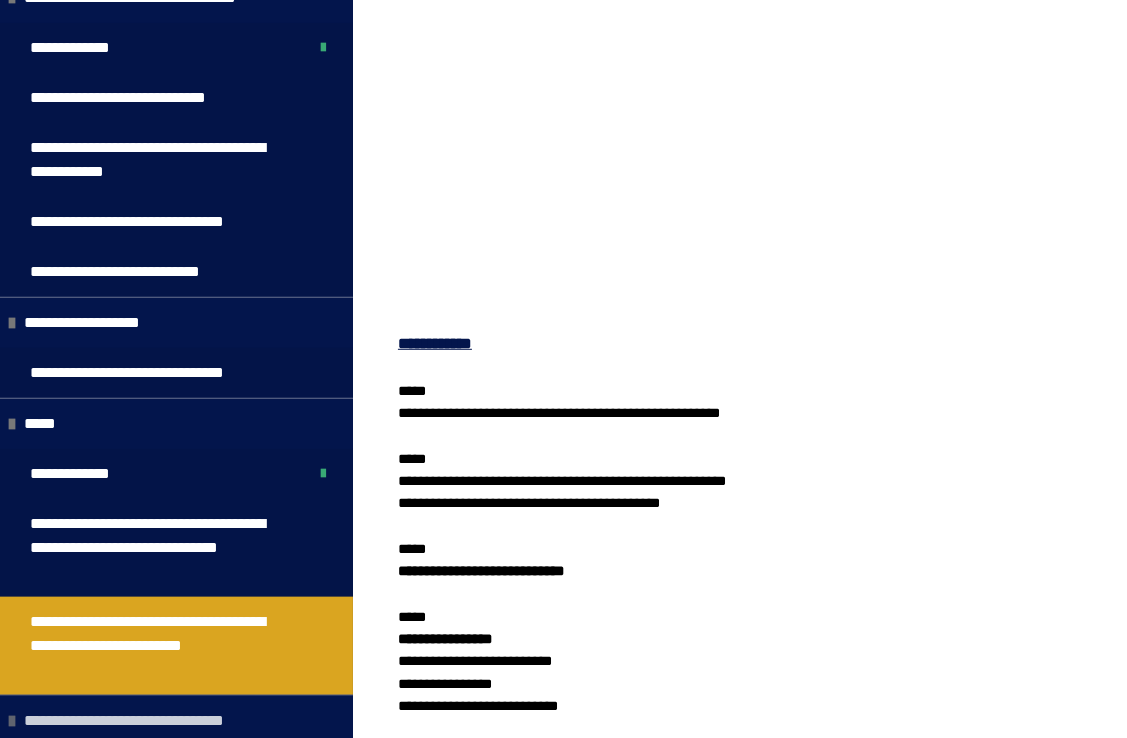 click on "**********" at bounding box center [153, 721] 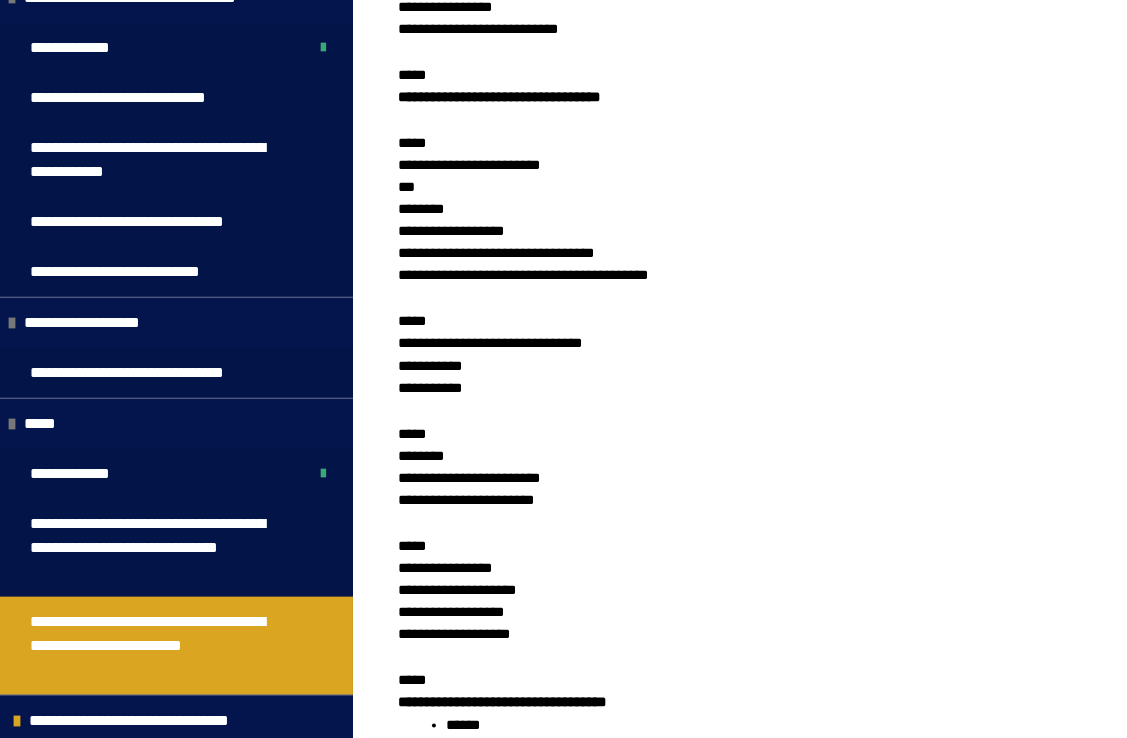 scroll, scrollTop: 1522, scrollLeft: 0, axis: vertical 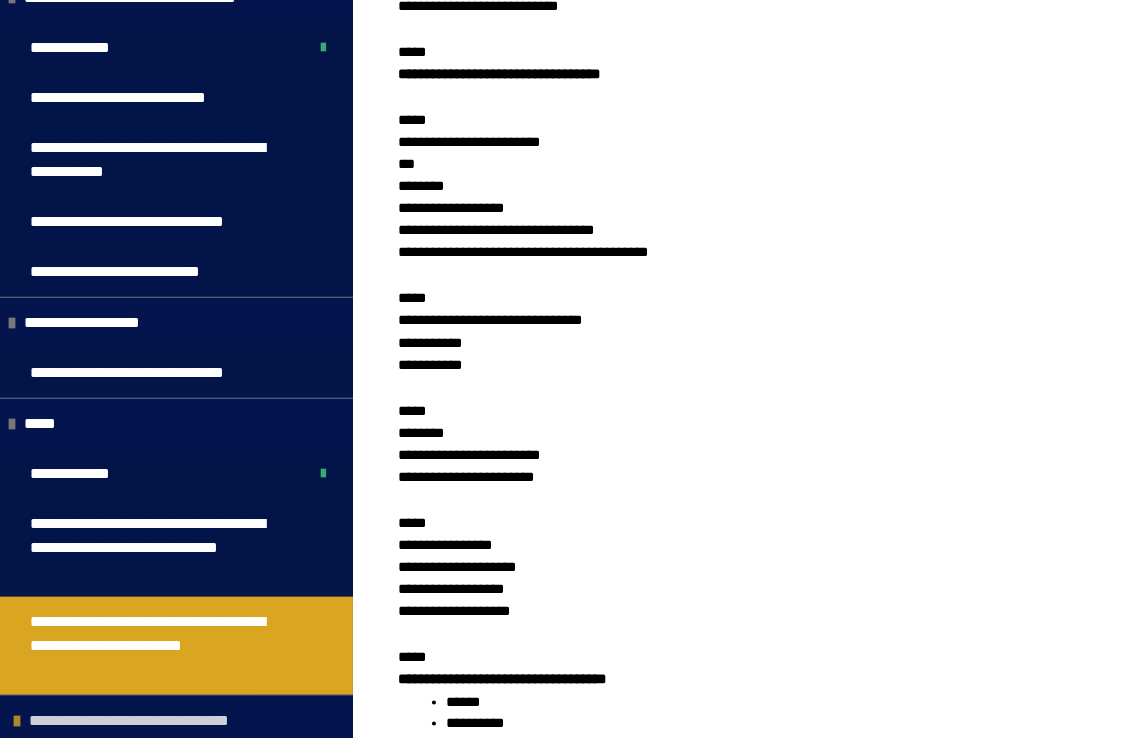 click on "**********" at bounding box center [158, 721] 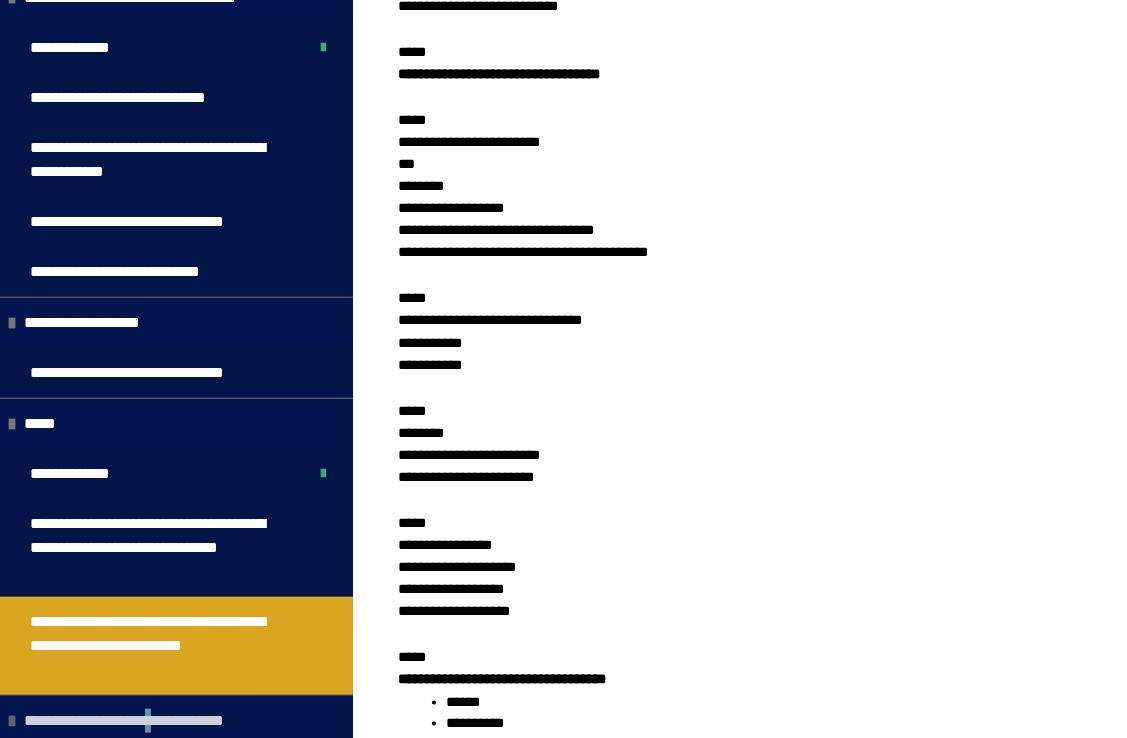 click on "**********" at bounding box center (153, 721) 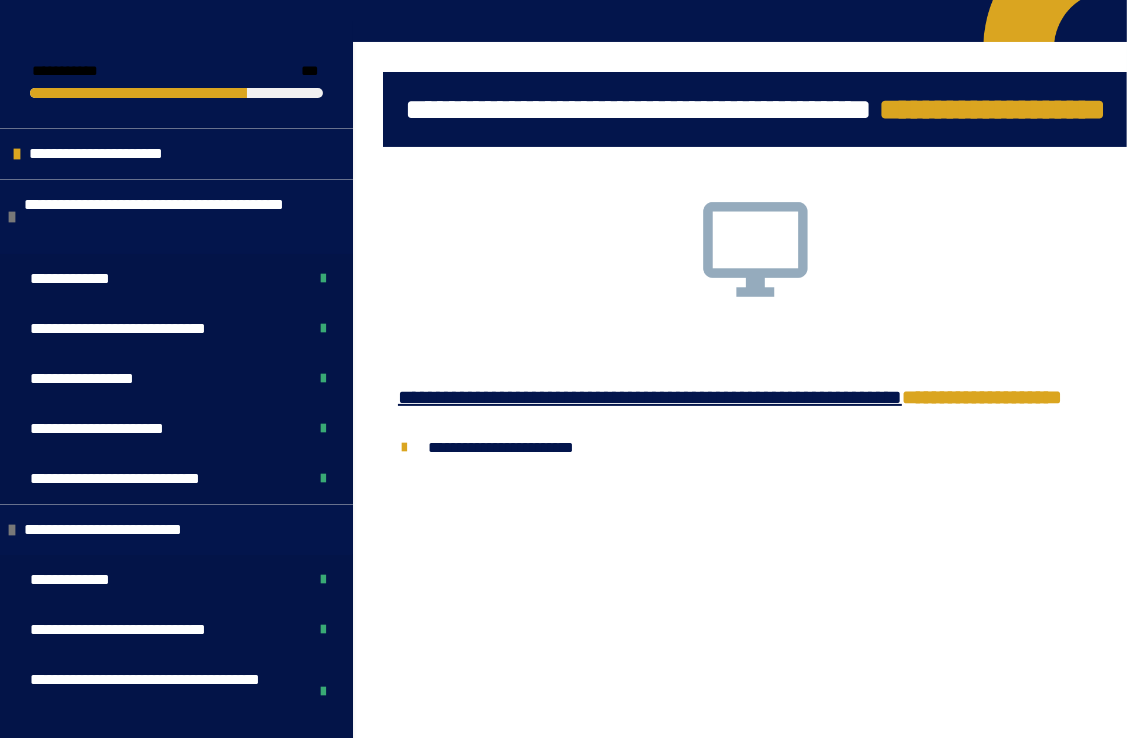 scroll, scrollTop: 222, scrollLeft: 0, axis: vertical 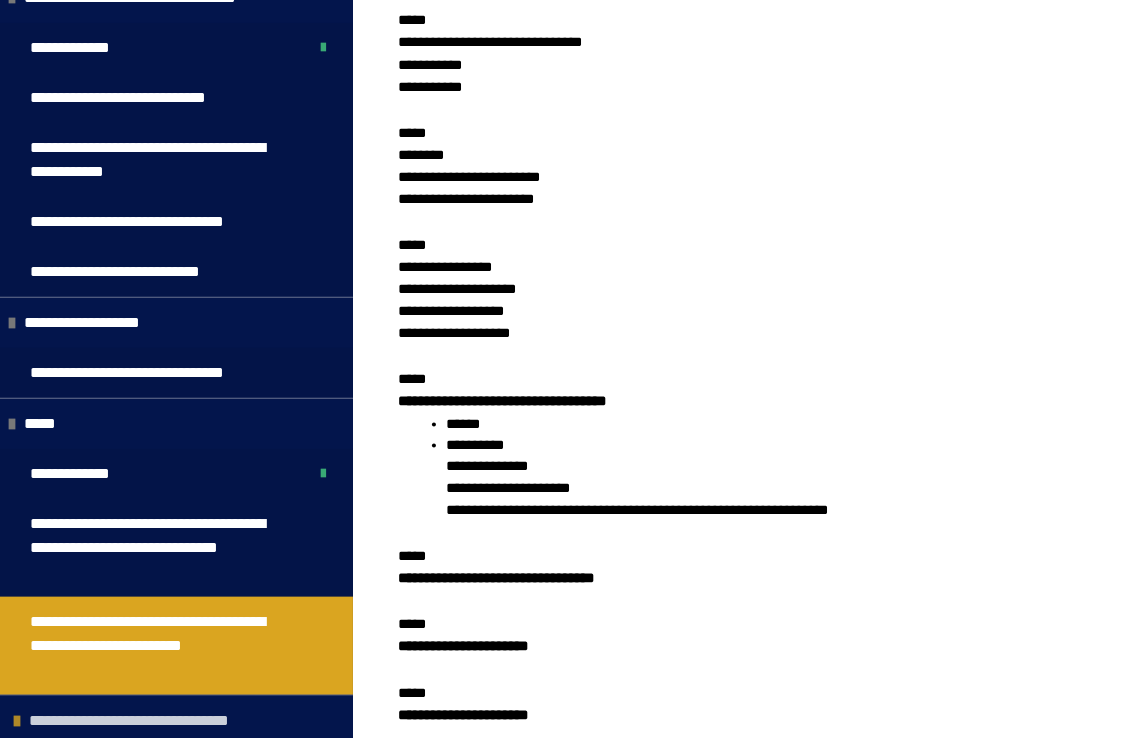 click on "**********" at bounding box center (176, 720) 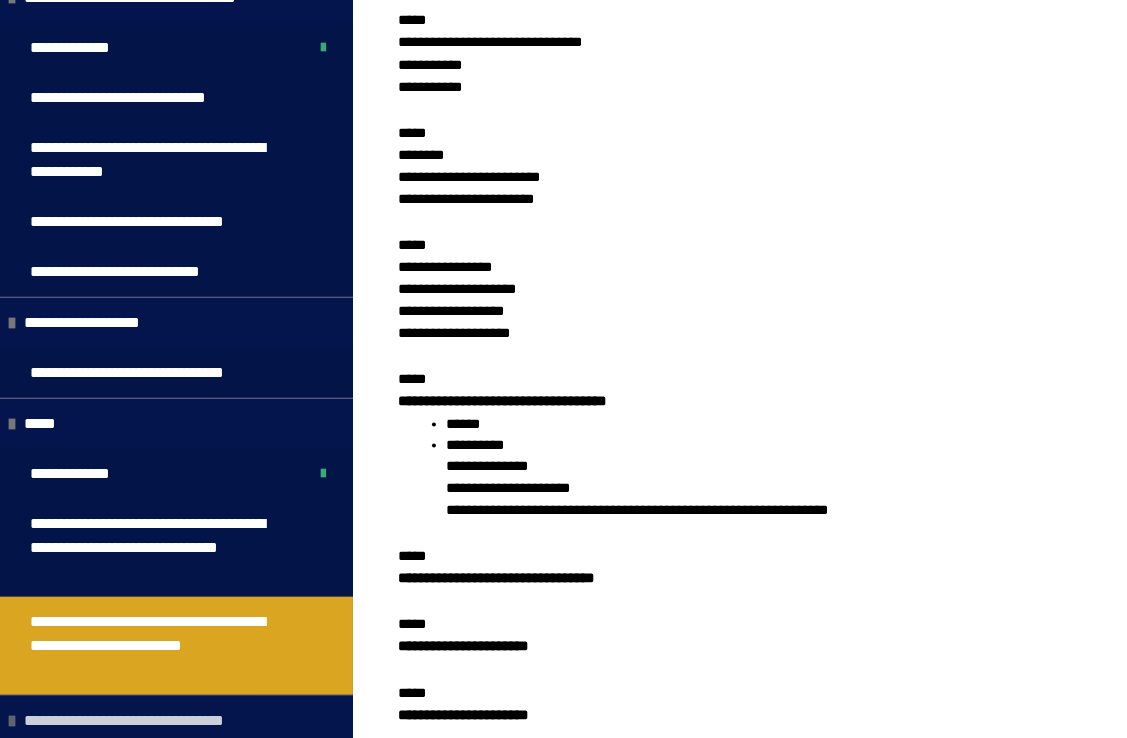 click on "**********" at bounding box center (153, 721) 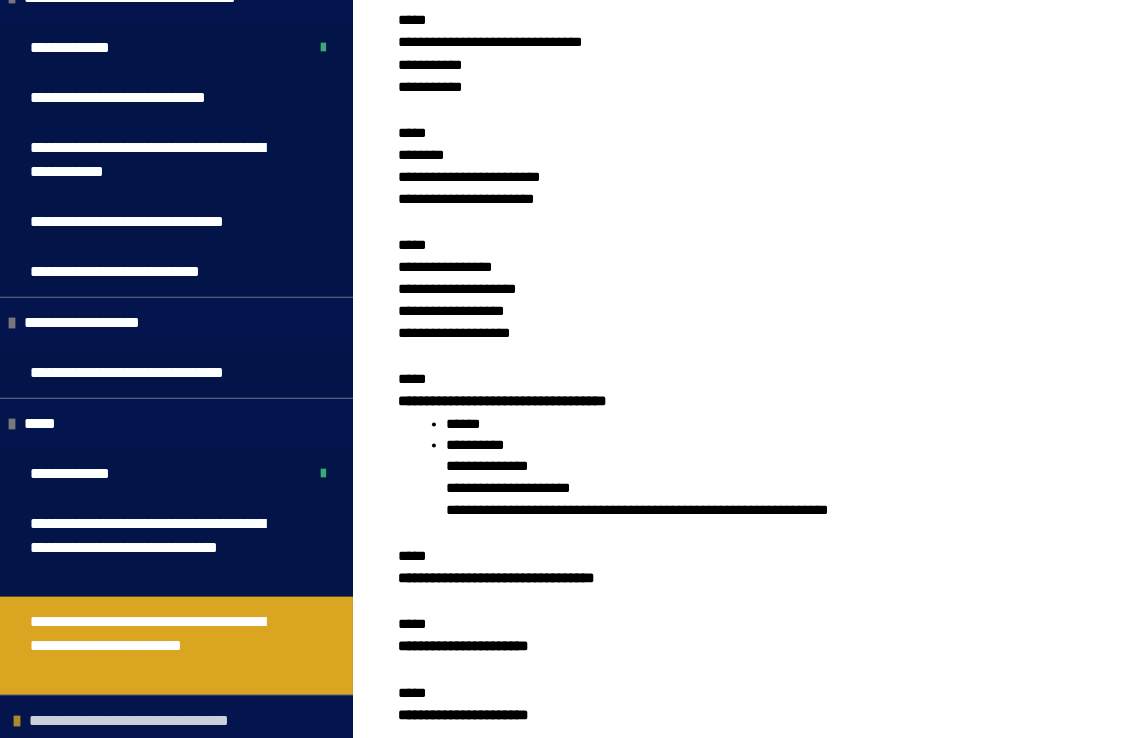 click on "**********" at bounding box center (158, 721) 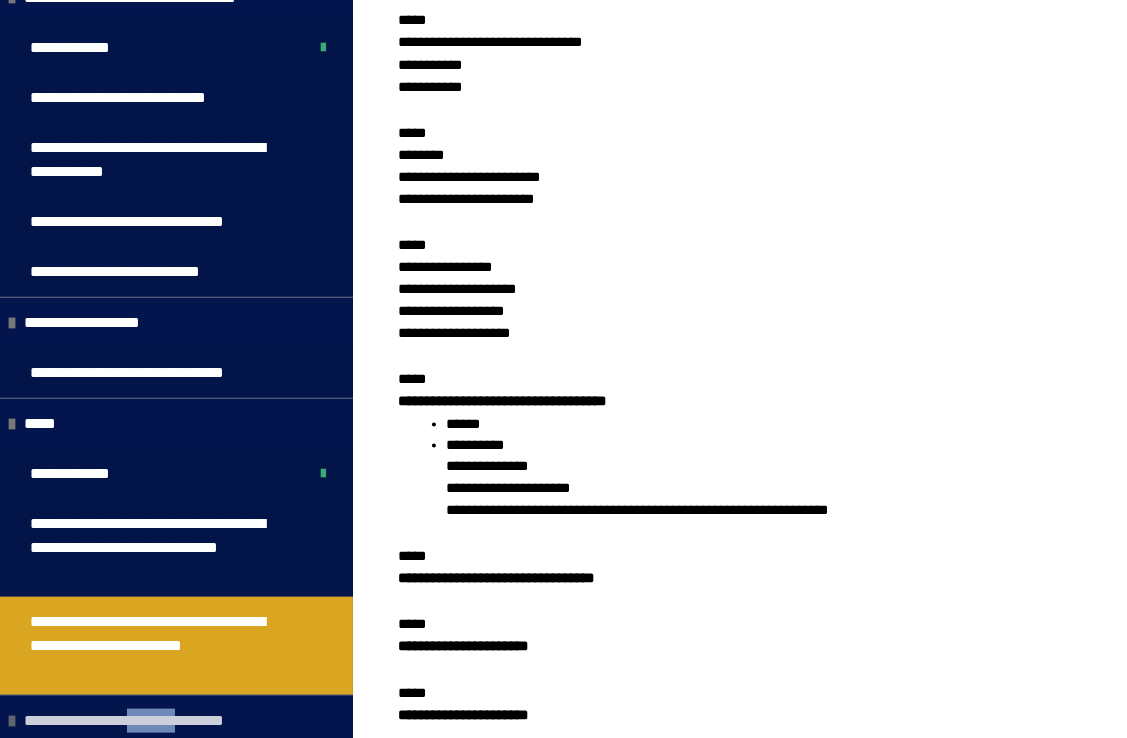 click on "**********" at bounding box center [153, 721] 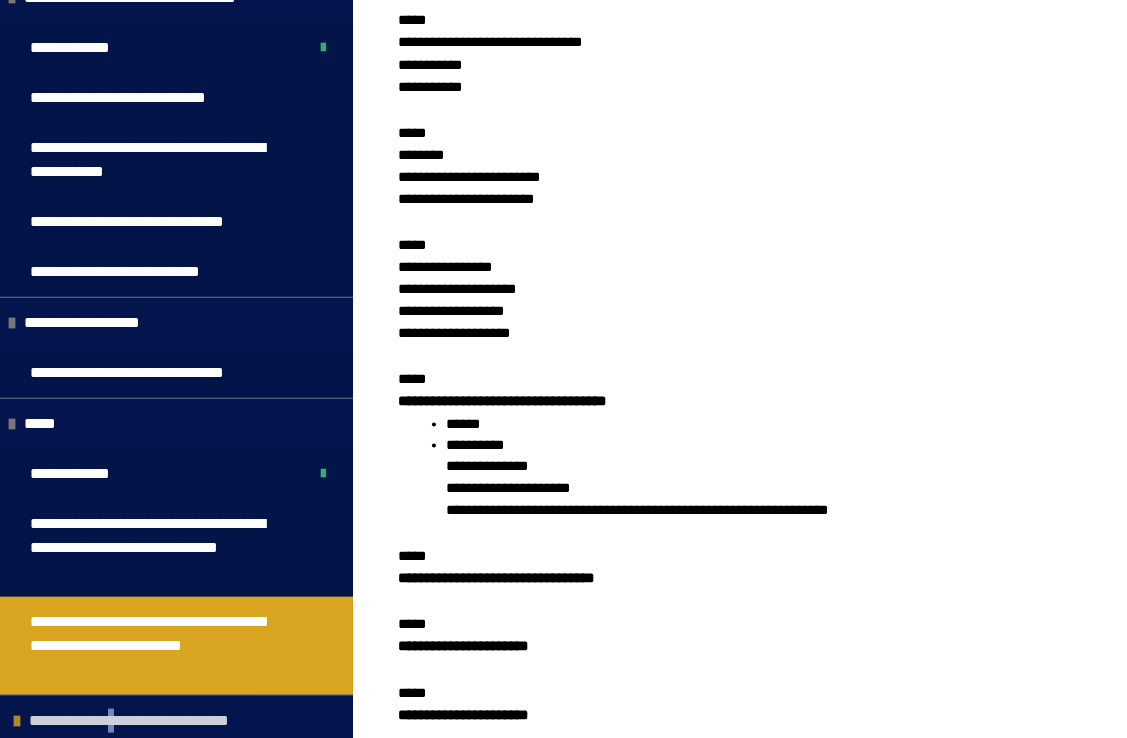 drag, startPoint x: 176, startPoint y: 715, endPoint x: 147, endPoint y: 725, distance: 30.675724 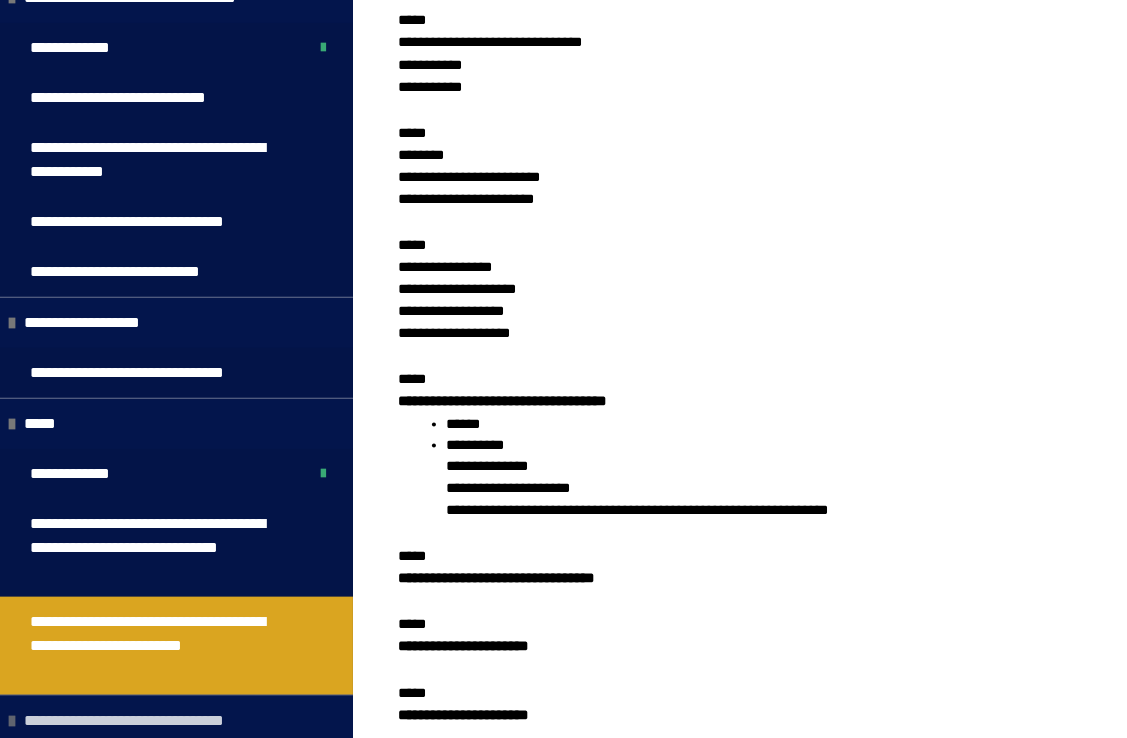 drag, startPoint x: 147, startPoint y: 725, endPoint x: 13, endPoint y: 724, distance: 134.00374 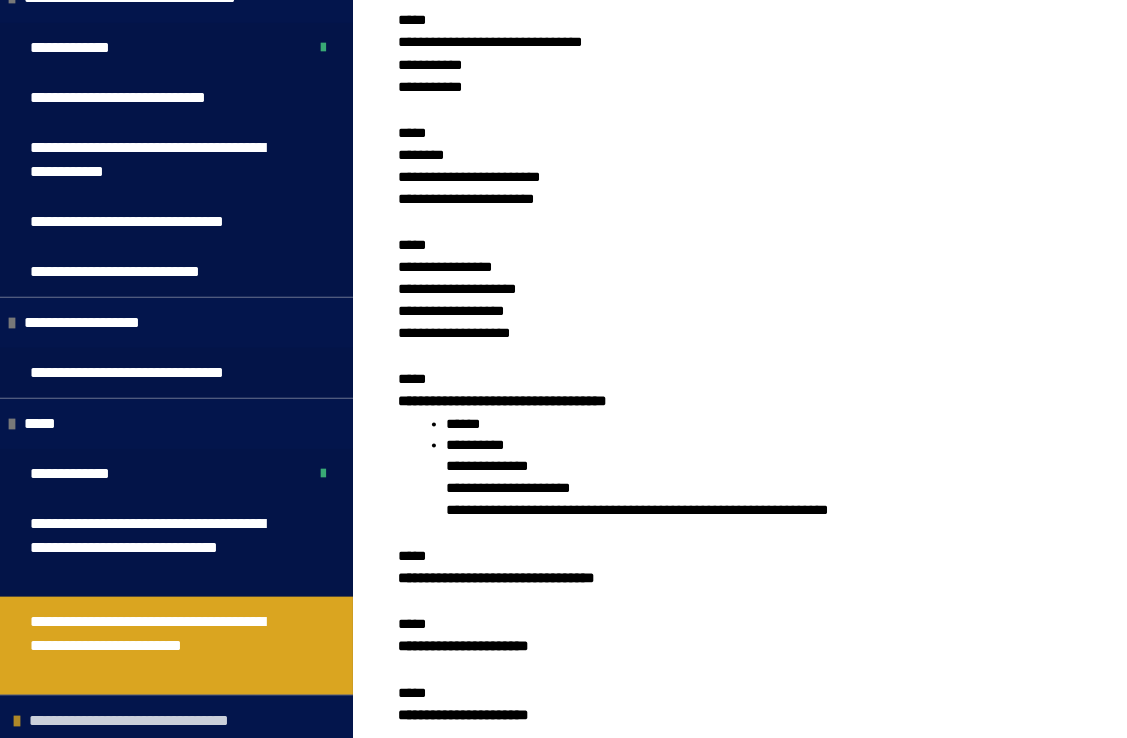 click at bounding box center [17, 721] 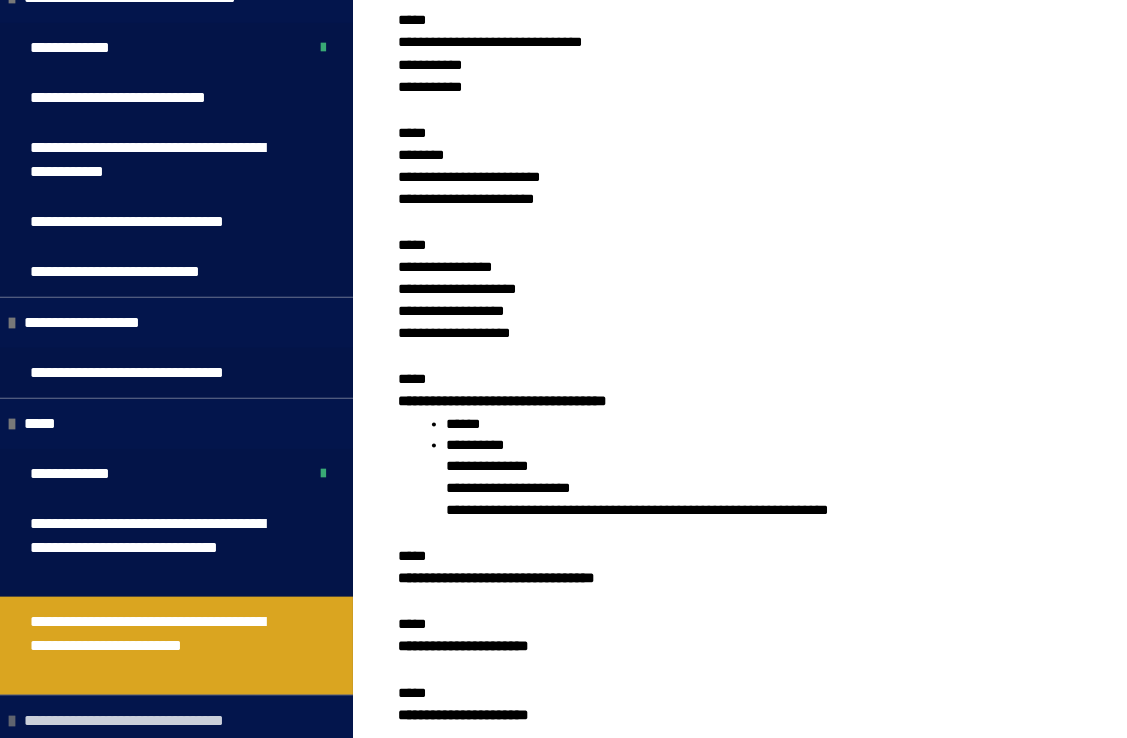click at bounding box center [12, 721] 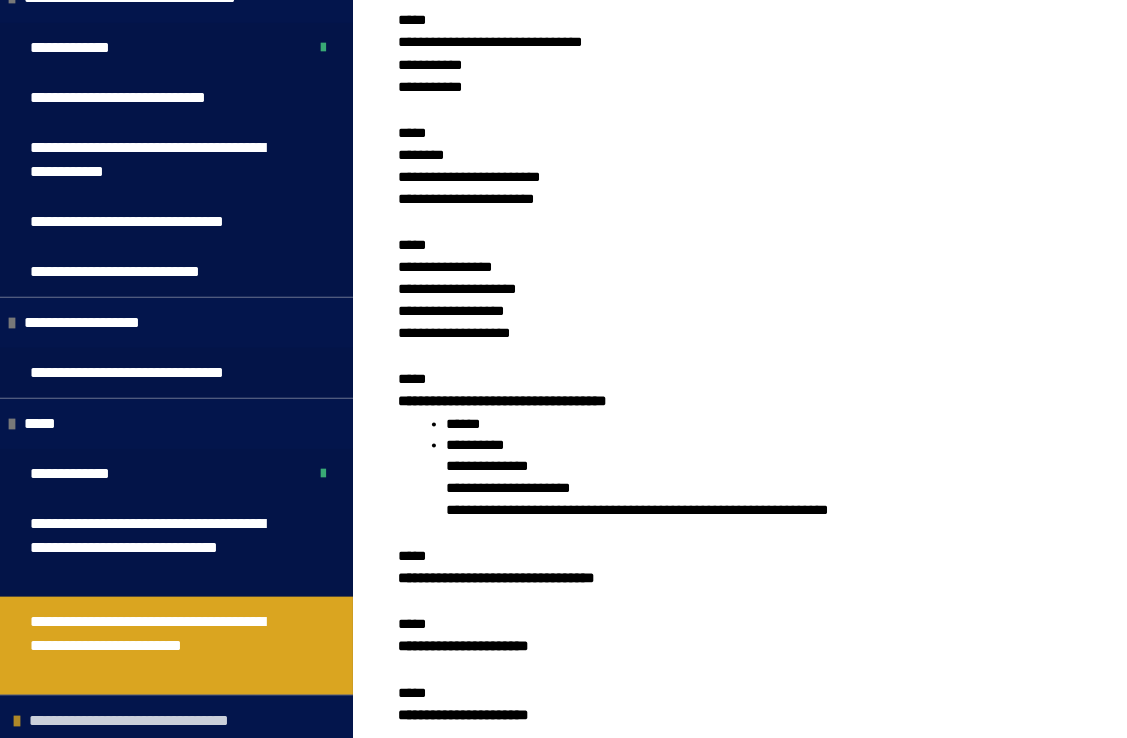 click at bounding box center (17, 721) 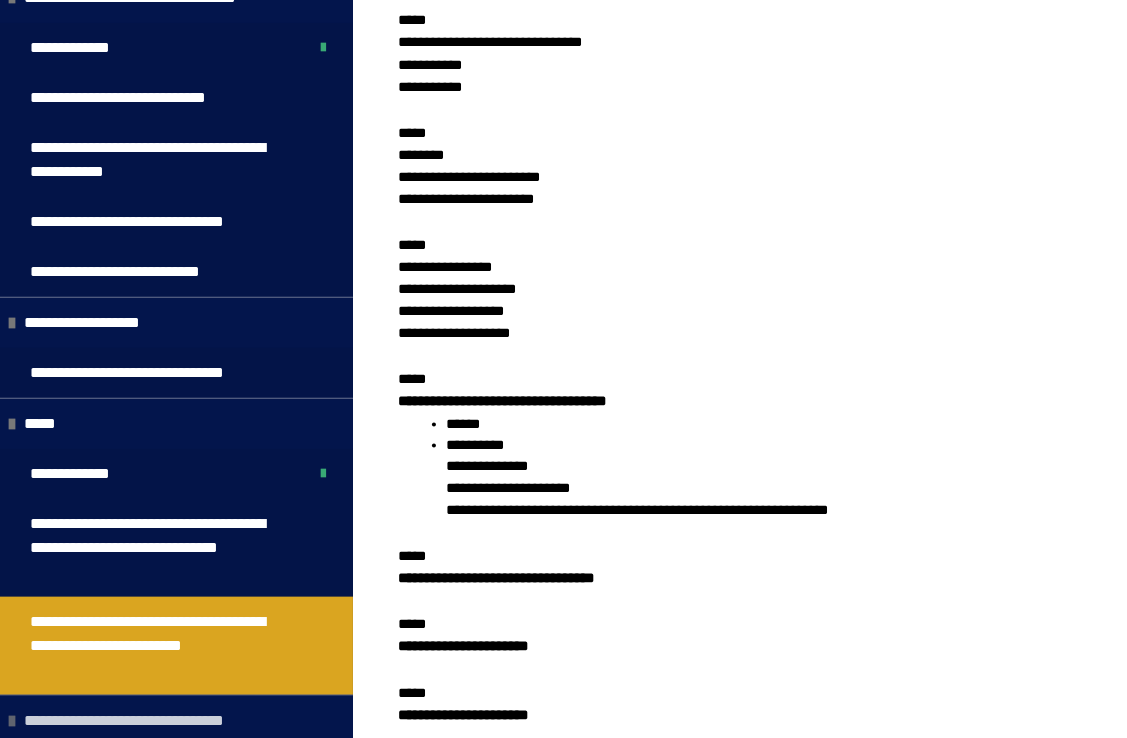 click at bounding box center [12, 721] 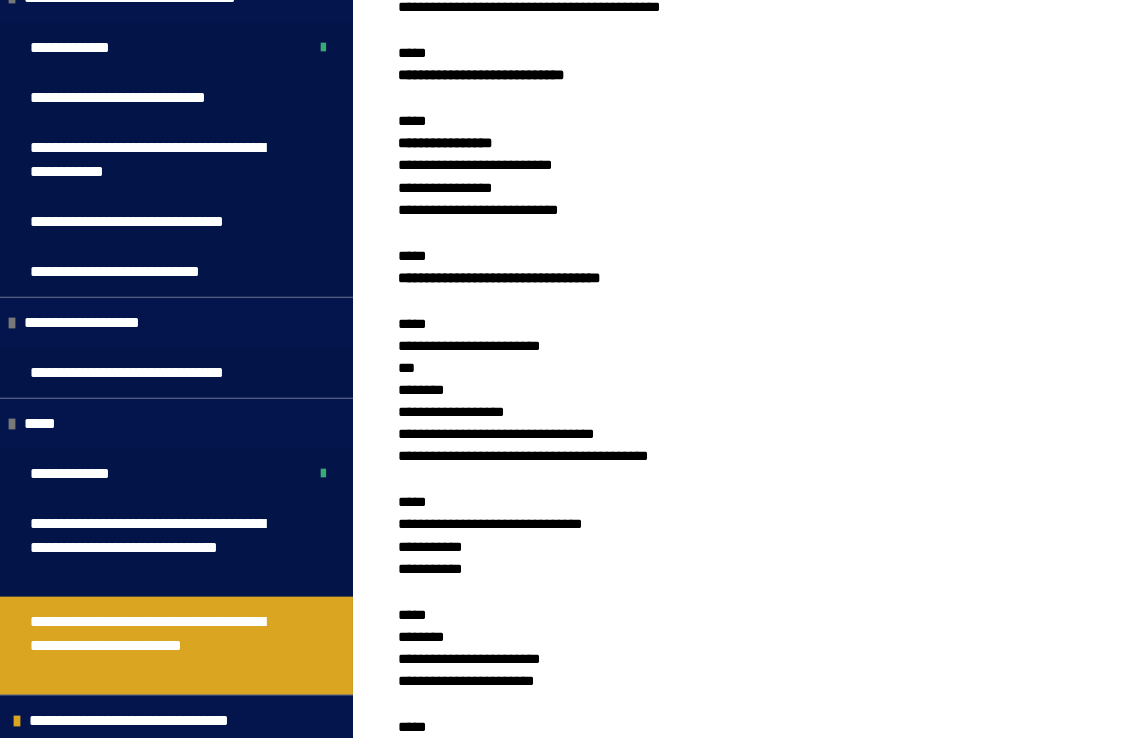 scroll, scrollTop: 1800, scrollLeft: 0, axis: vertical 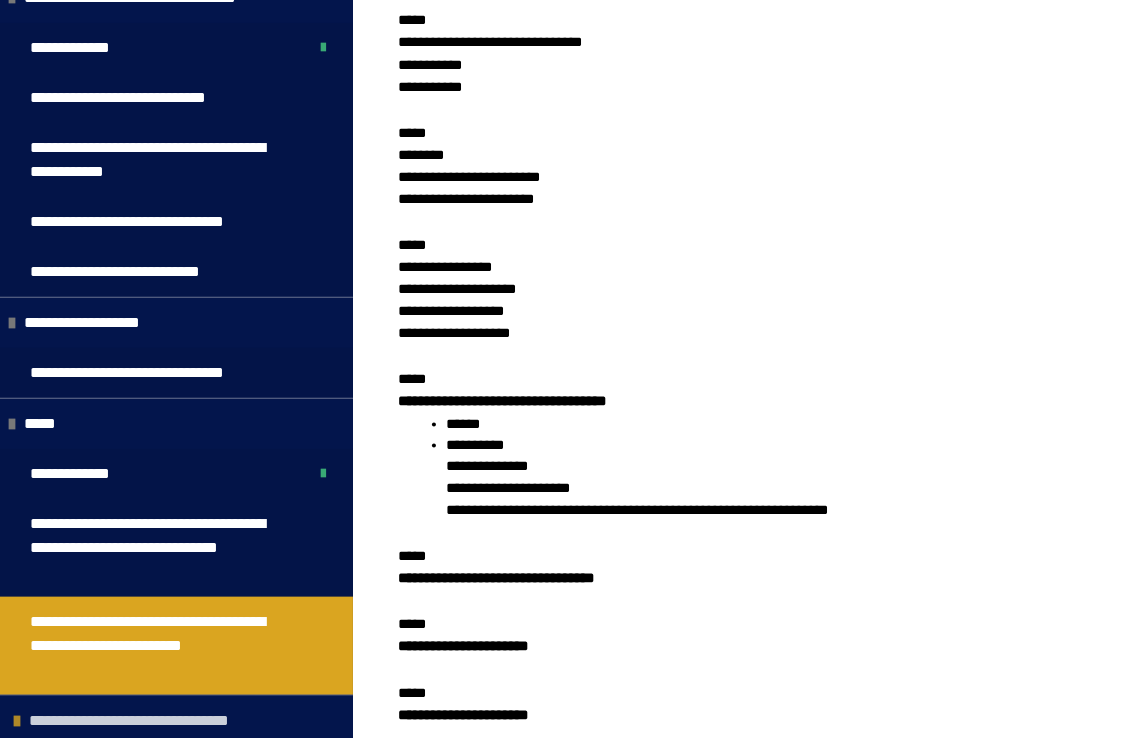 click on "**********" at bounding box center (158, 721) 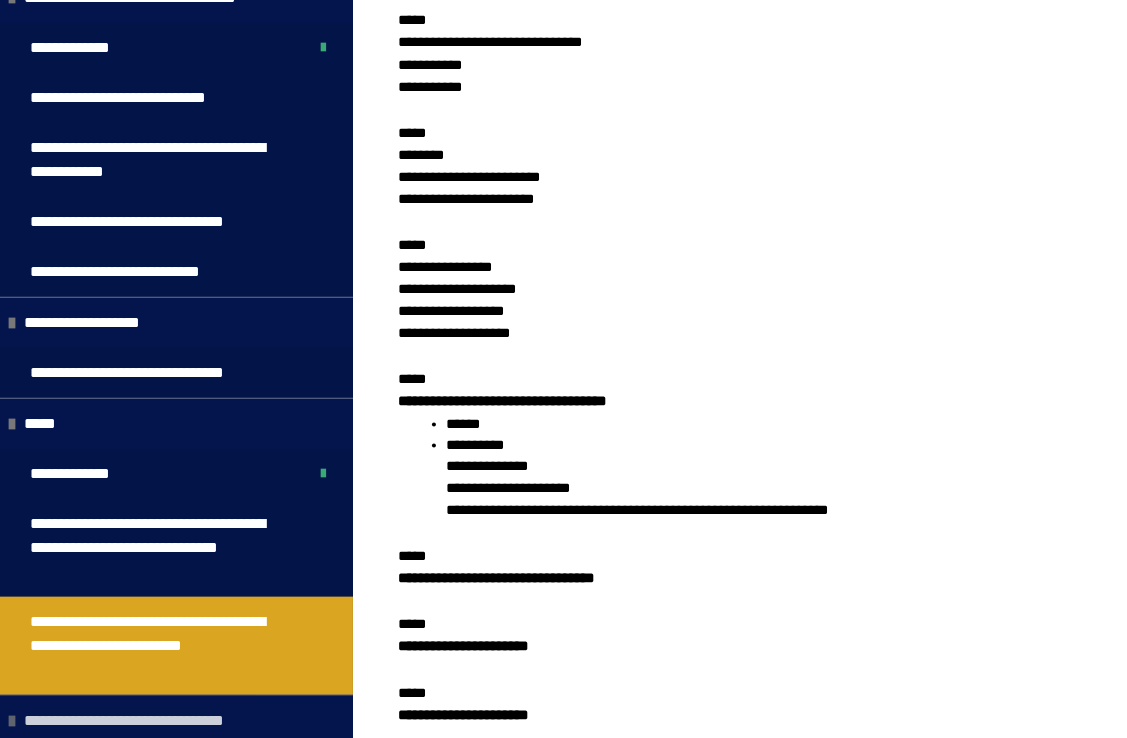 click on "**********" at bounding box center [153, 721] 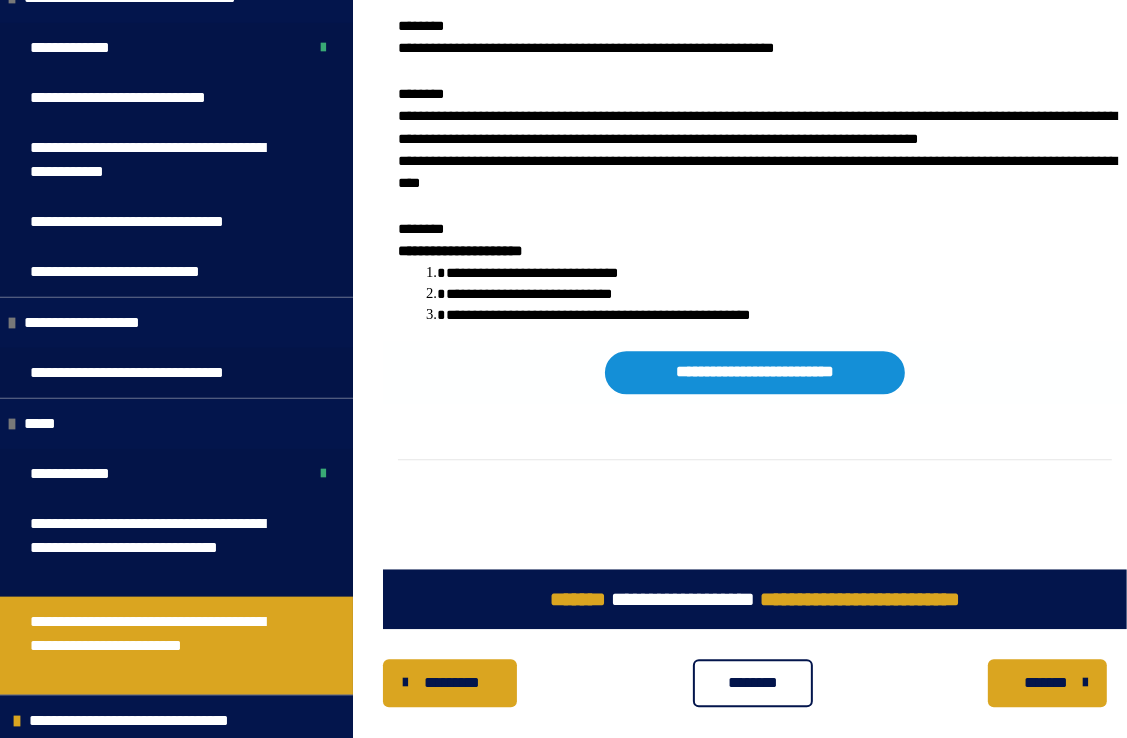 scroll, scrollTop: 3699, scrollLeft: 0, axis: vertical 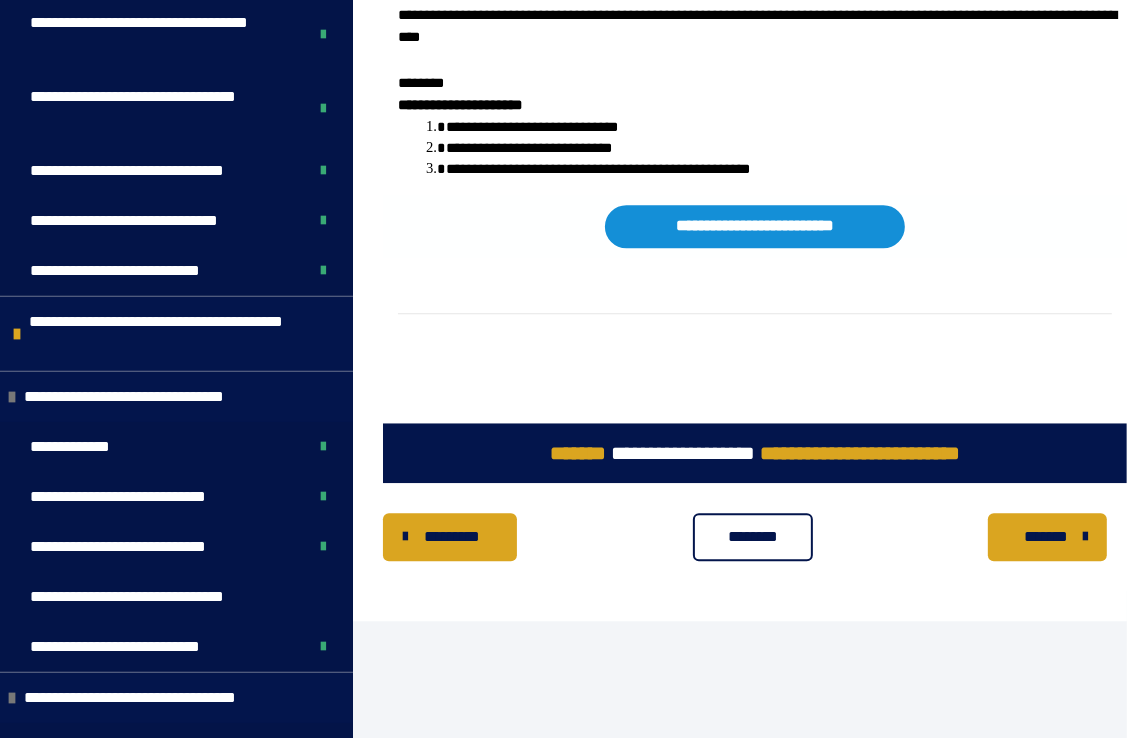 click on "*******" at bounding box center (1045, 537) 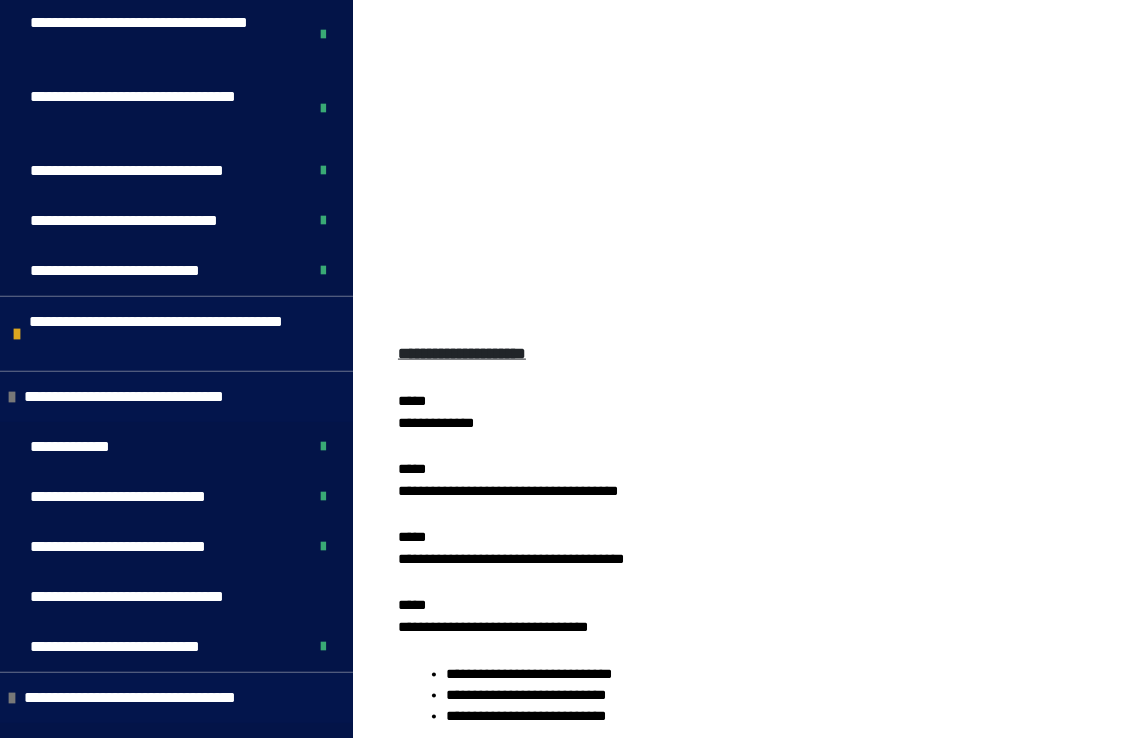 scroll, scrollTop: 2022, scrollLeft: 0, axis: vertical 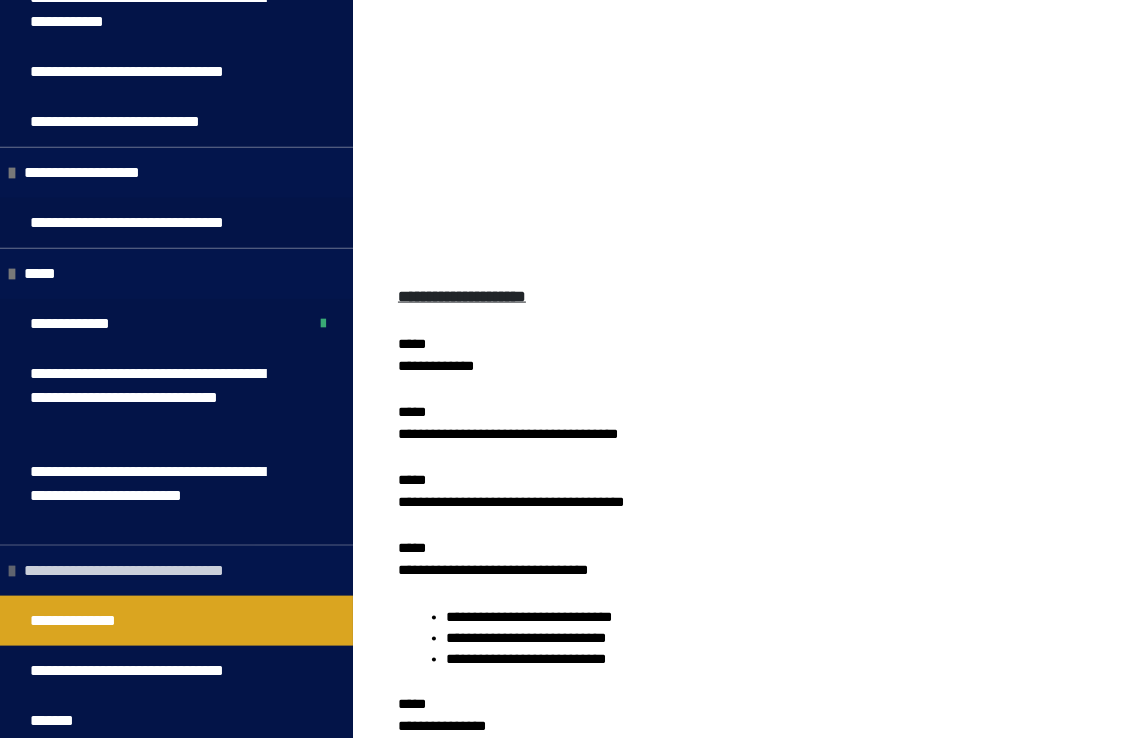 click on "**********" at bounding box center [153, 571] 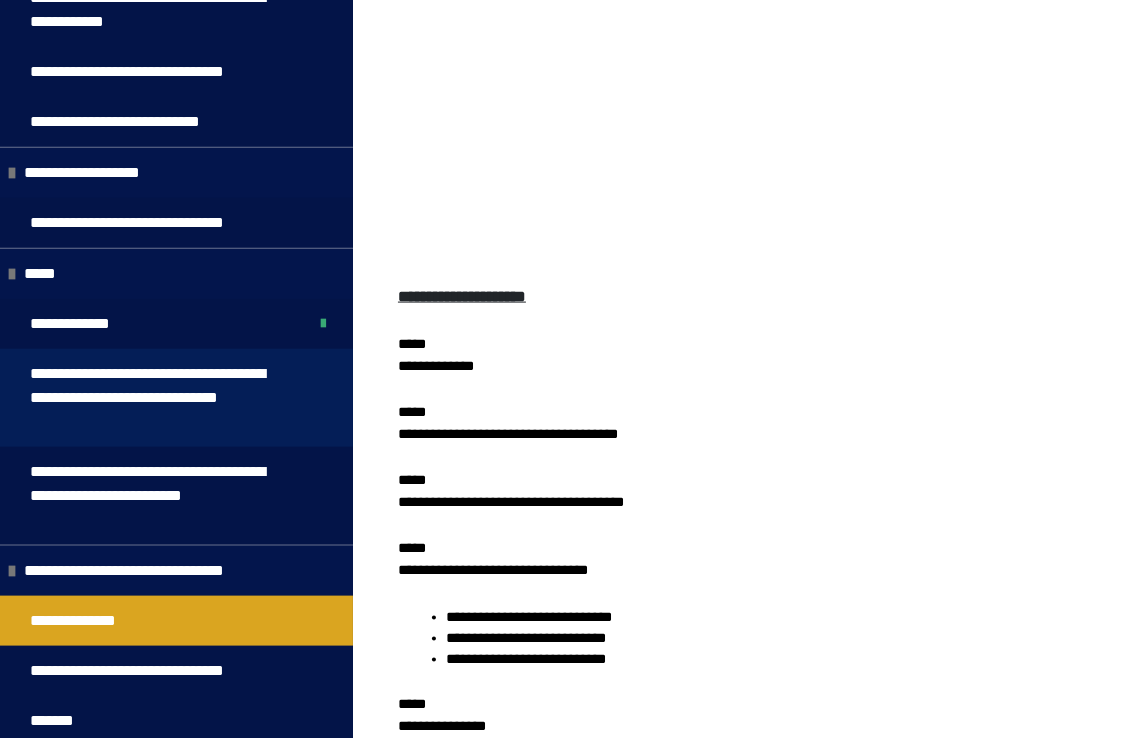 scroll, scrollTop: 1485, scrollLeft: 0, axis: vertical 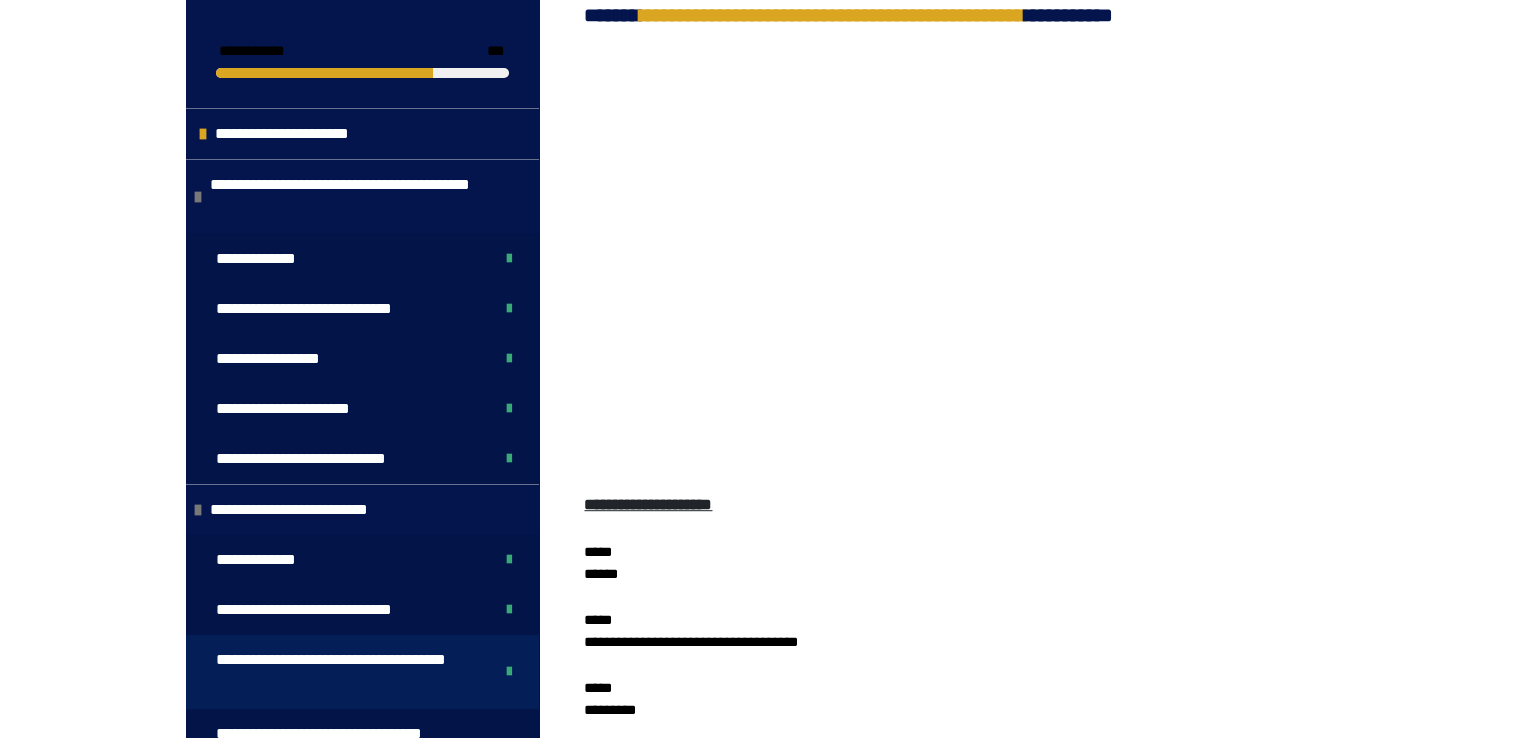 click on "**********" at bounding box center [339, 672] 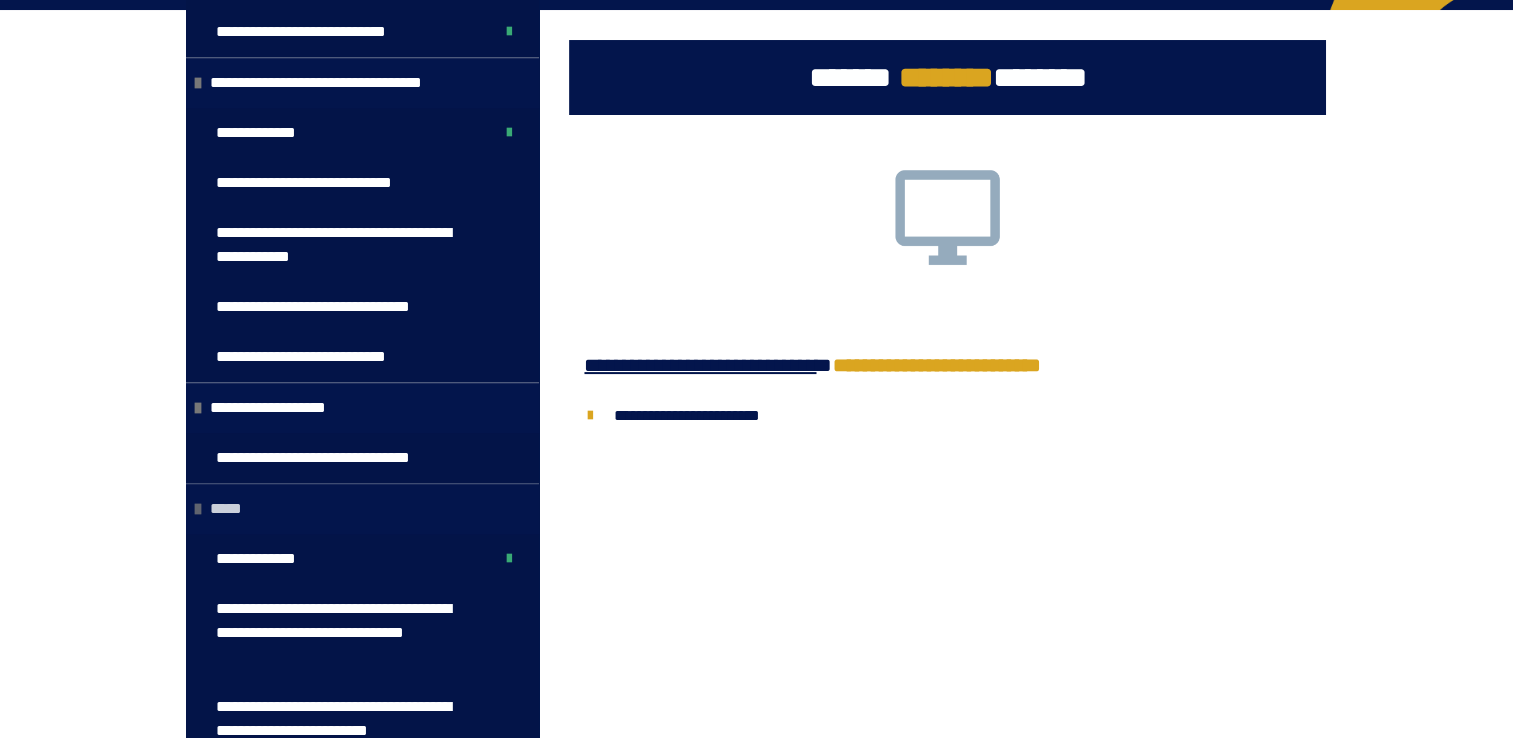 scroll, scrollTop: 1485, scrollLeft: 0, axis: vertical 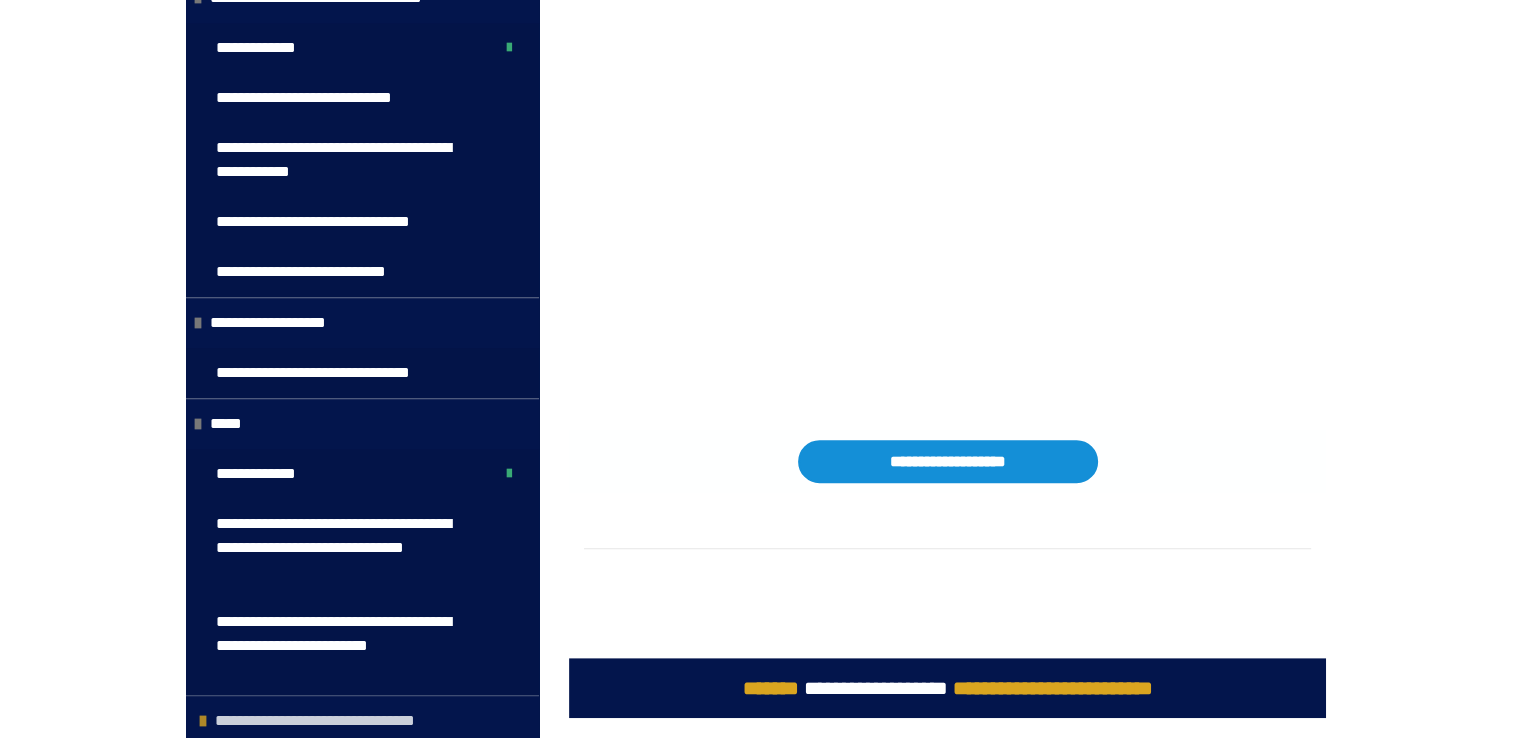 click on "**********" at bounding box center (344, 721) 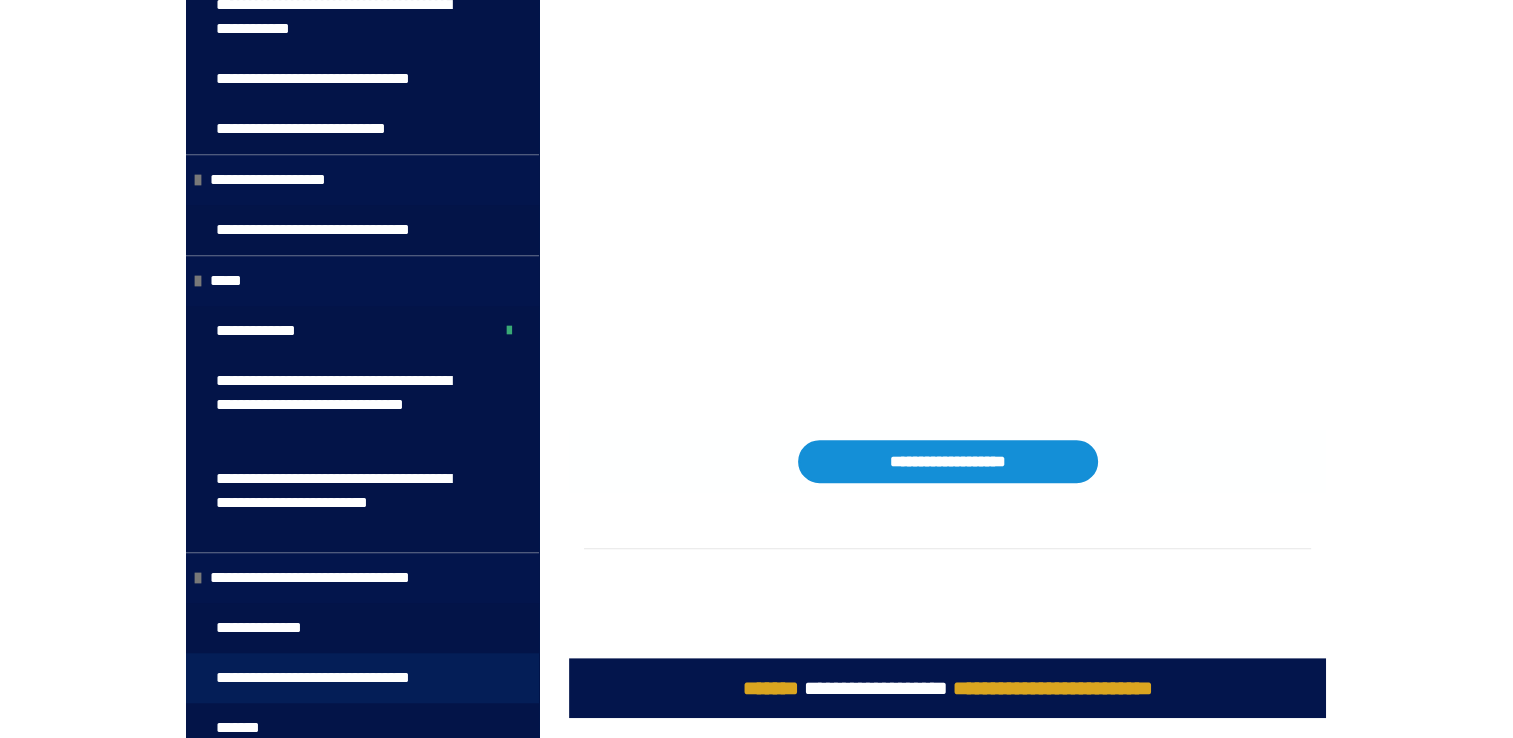 scroll, scrollTop: 1635, scrollLeft: 0, axis: vertical 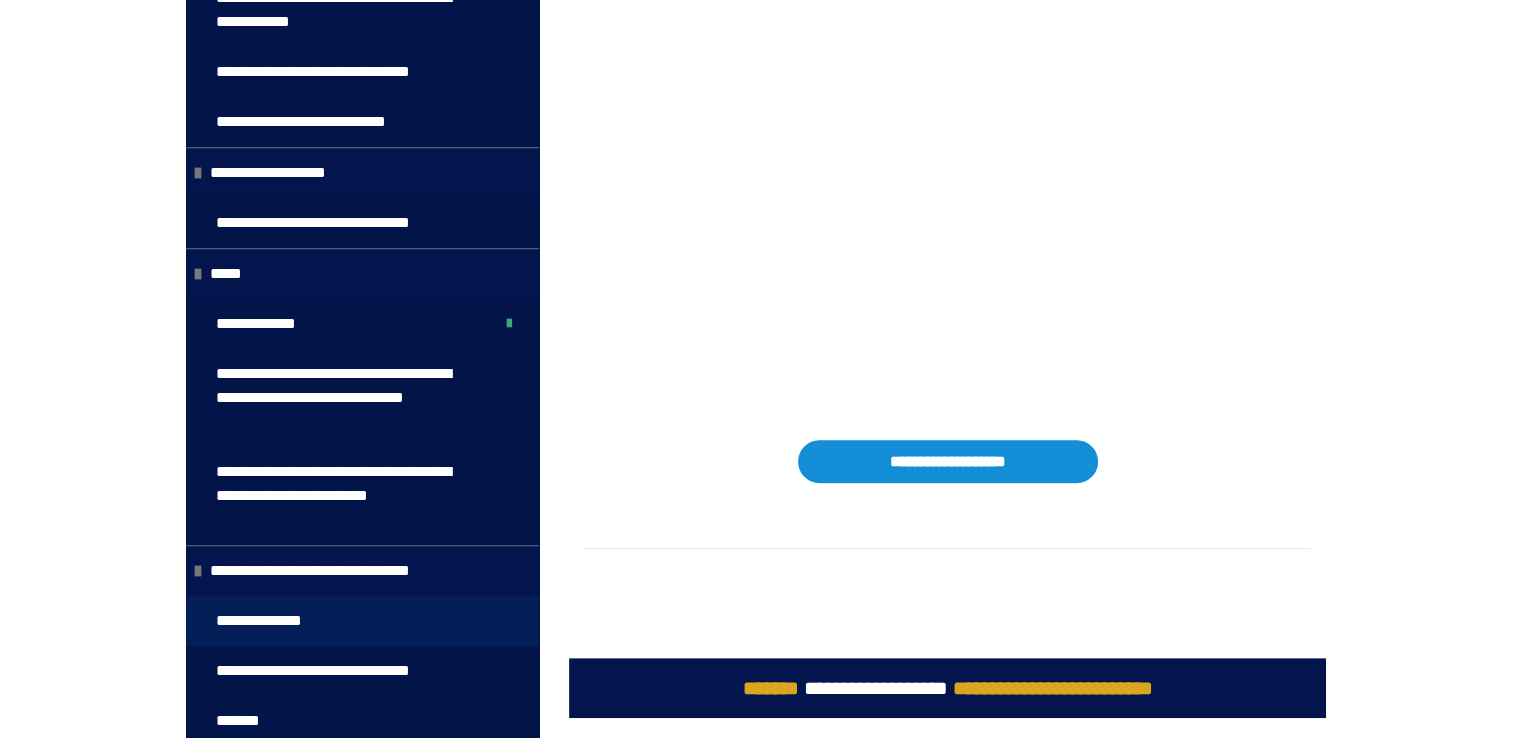 click on "**********" at bounding box center [276, 621] 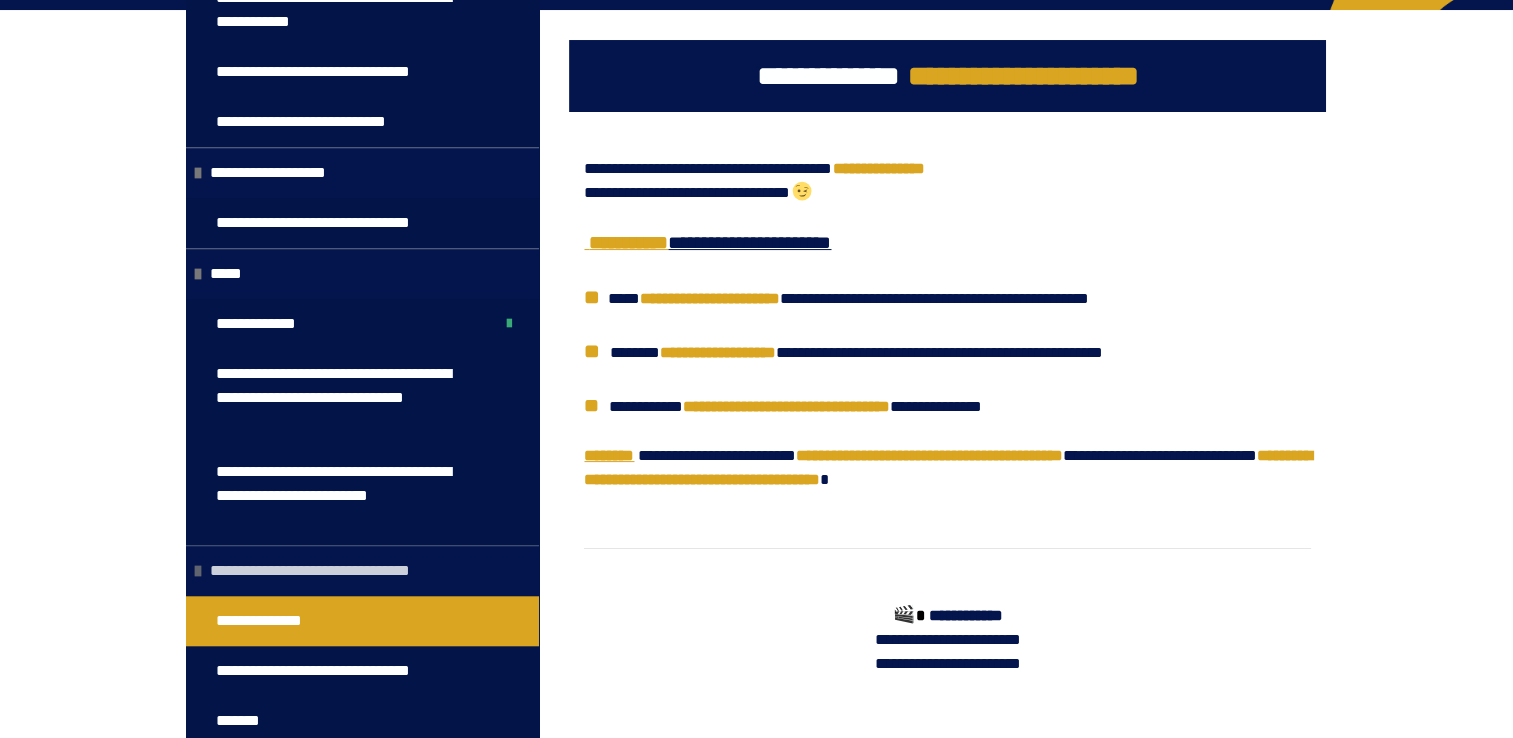 click on "**********" at bounding box center (339, 571) 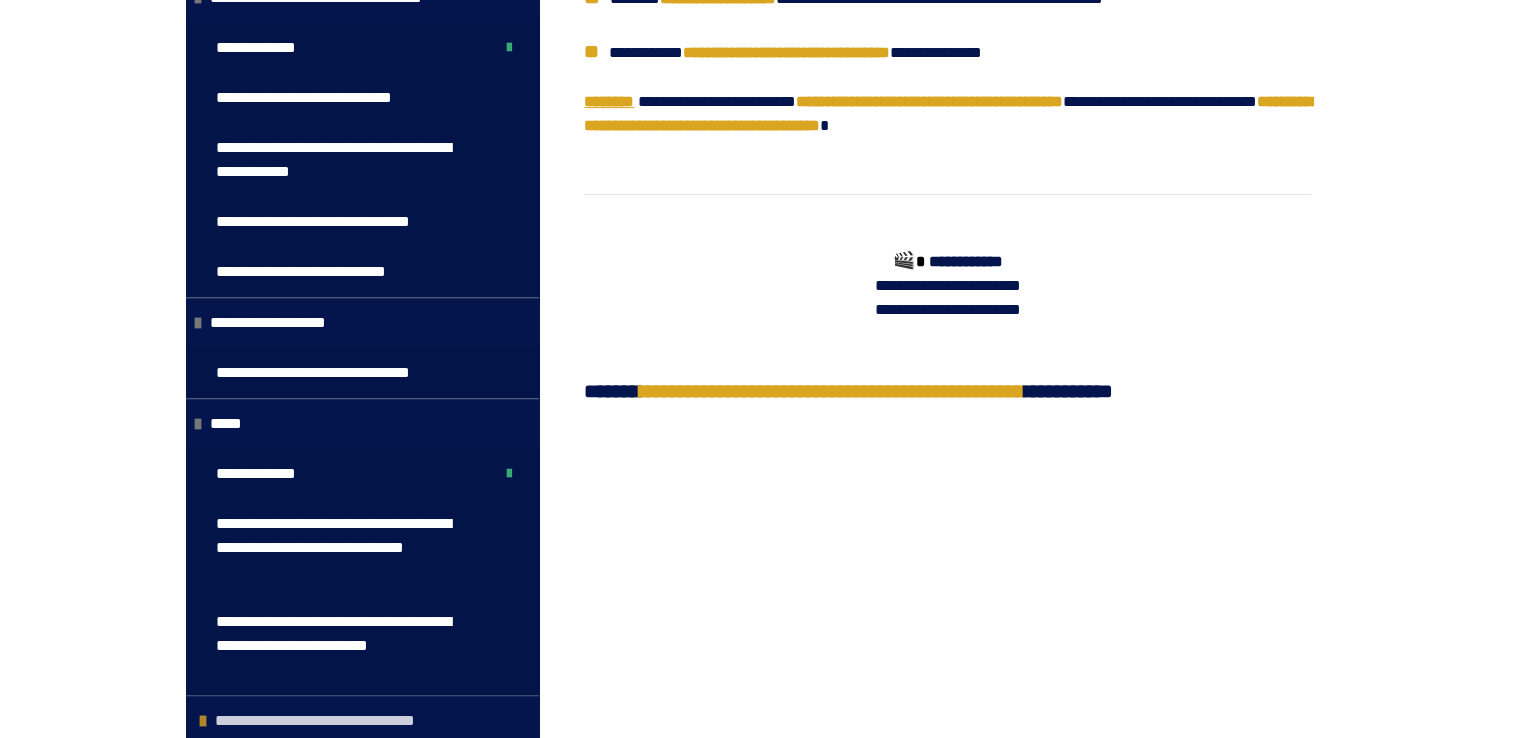 scroll, scrollTop: 670, scrollLeft: 0, axis: vertical 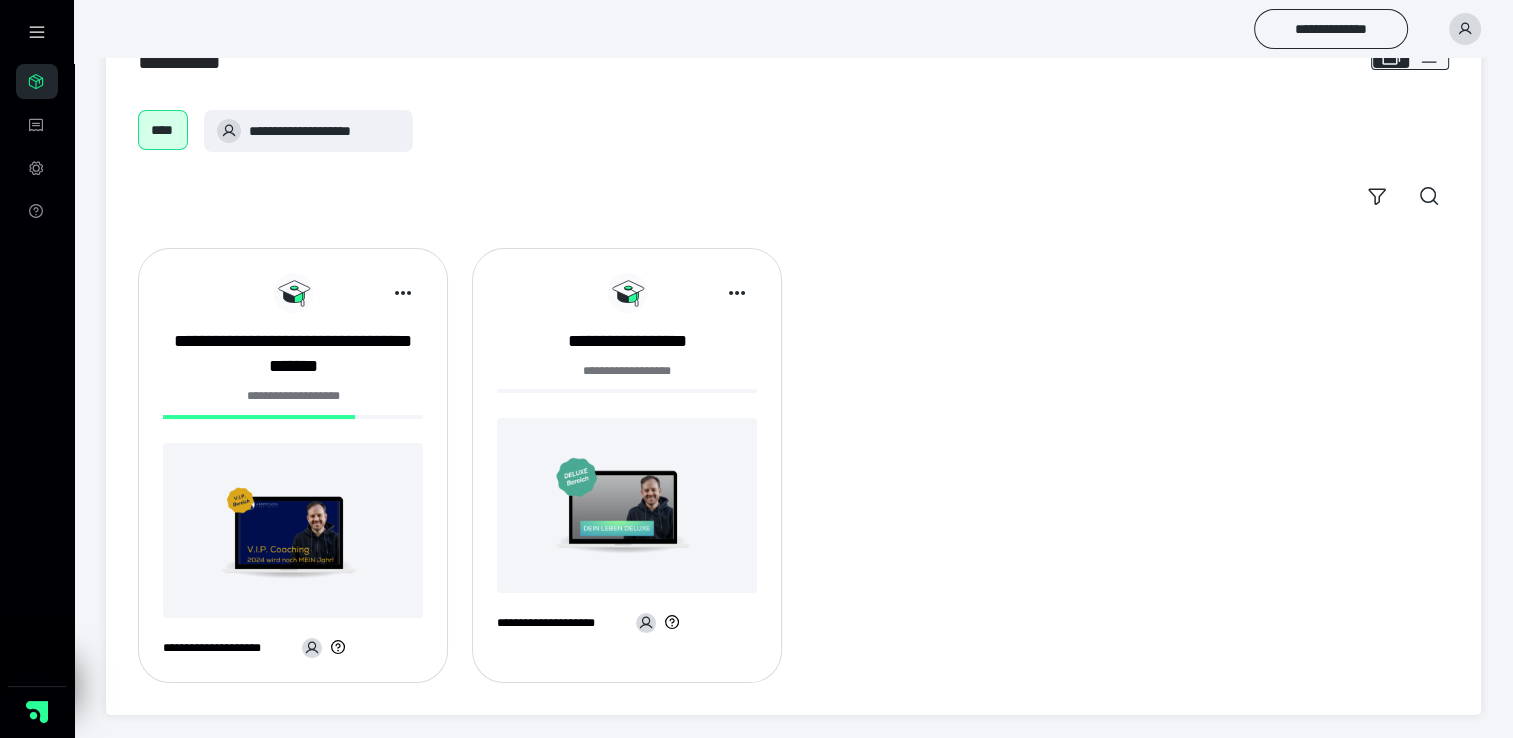 click at bounding box center [293, 530] 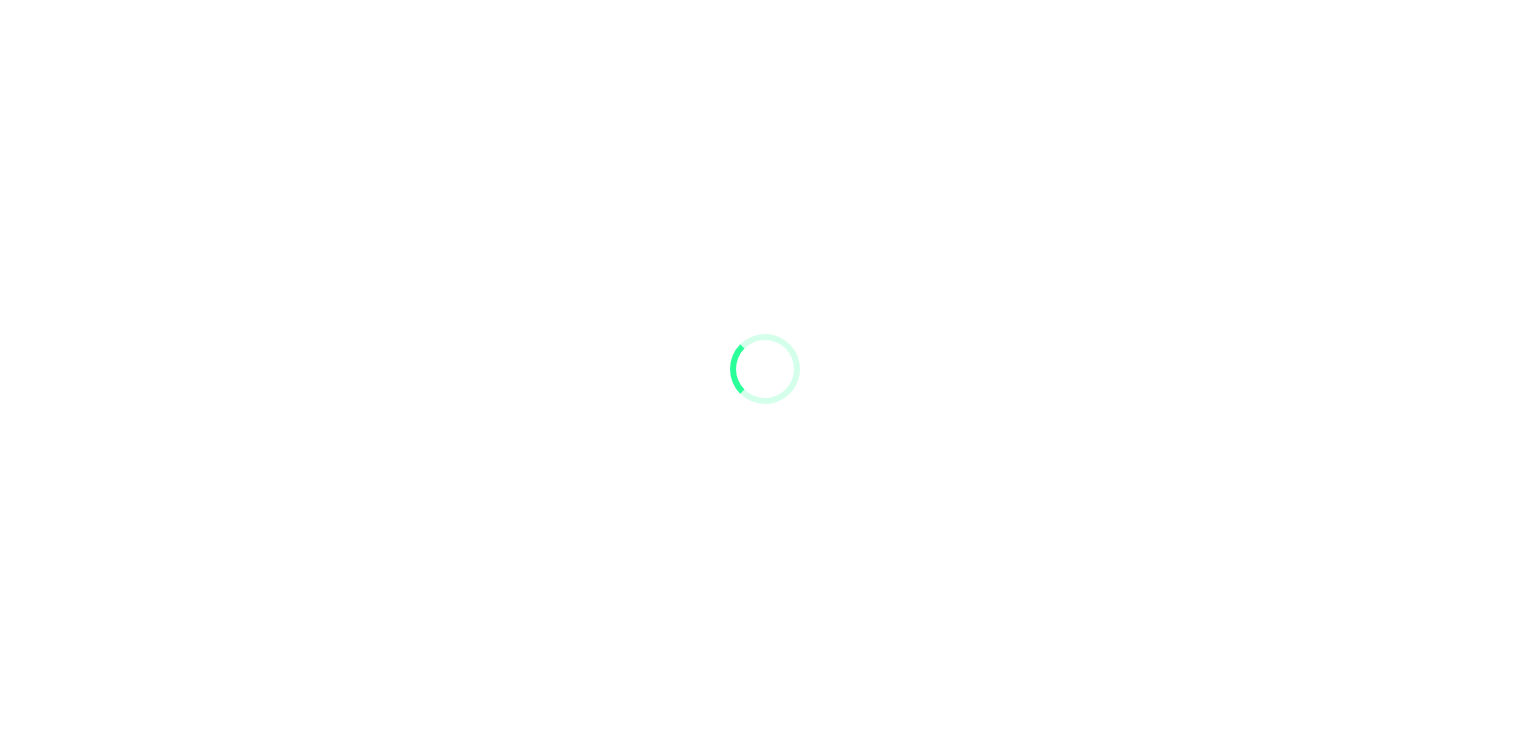 scroll, scrollTop: 0, scrollLeft: 0, axis: both 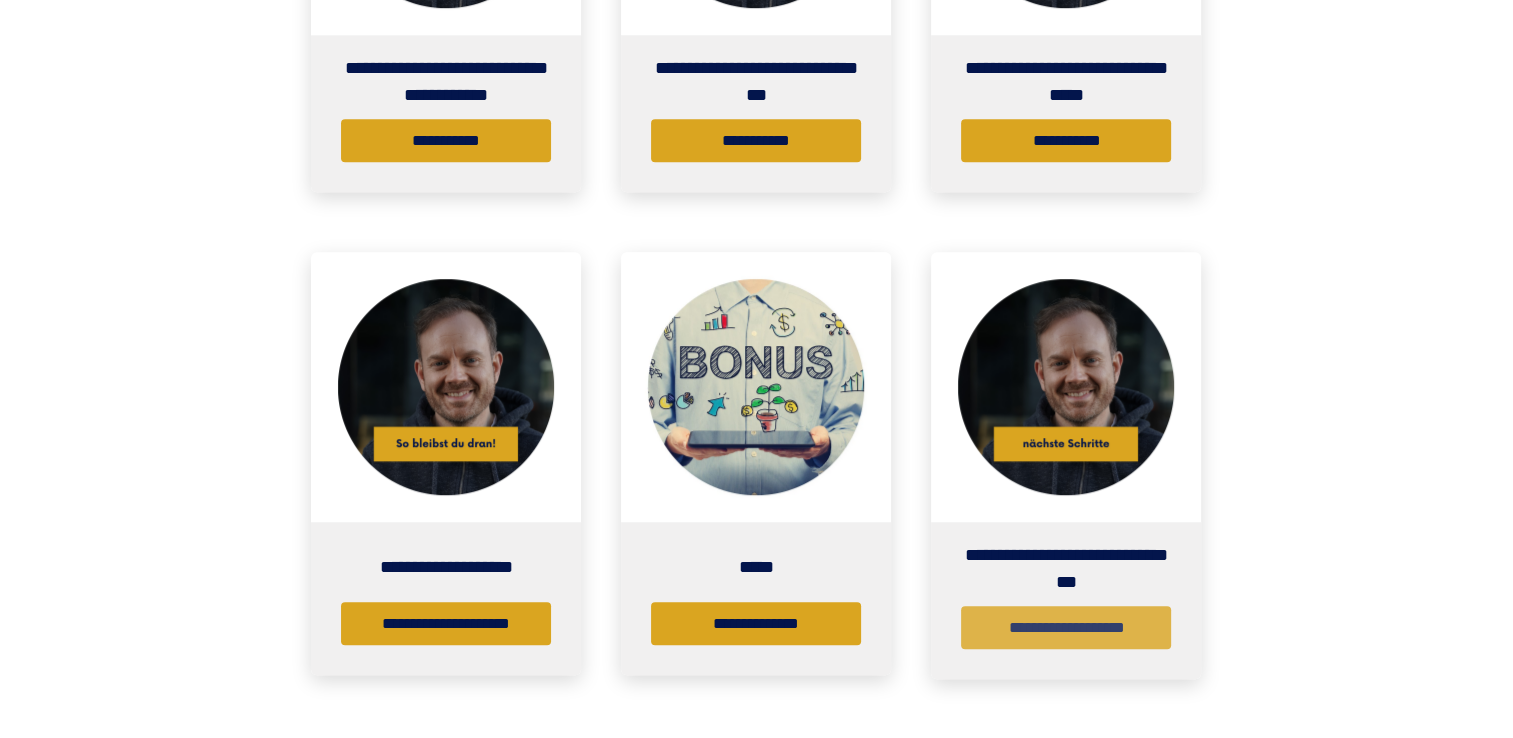 click on "**********" at bounding box center (1066, 627) 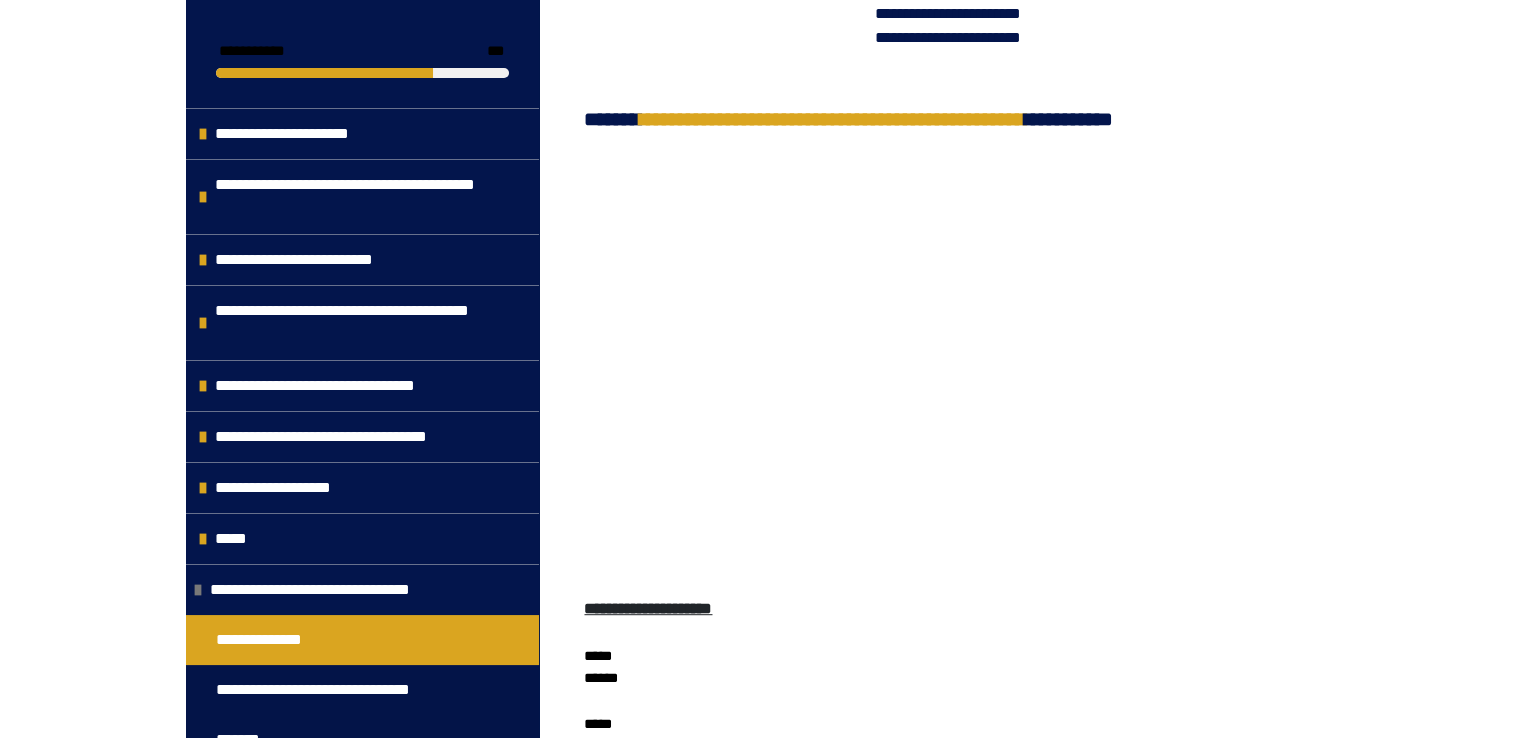 scroll, scrollTop: 896, scrollLeft: 0, axis: vertical 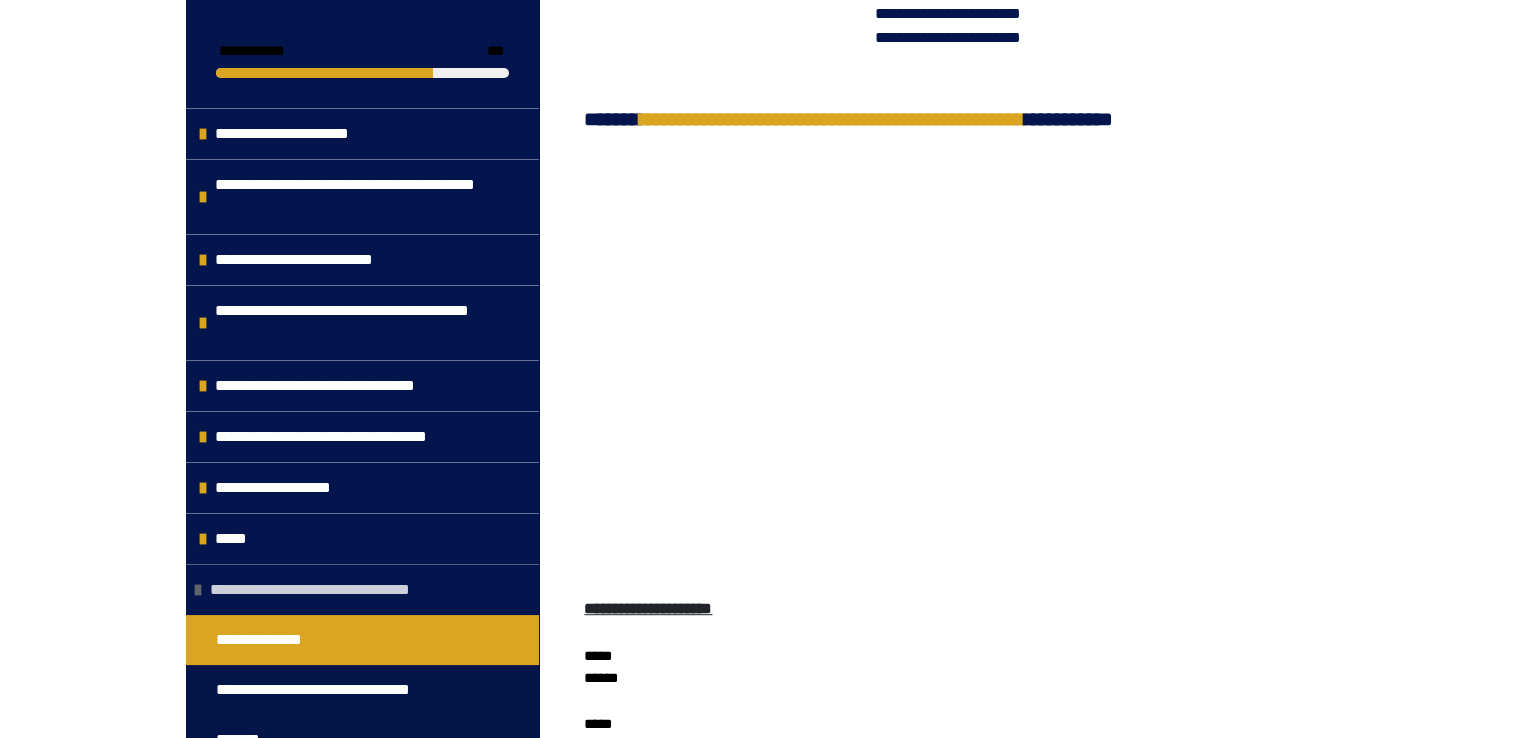 click on "**********" at bounding box center [339, 590] 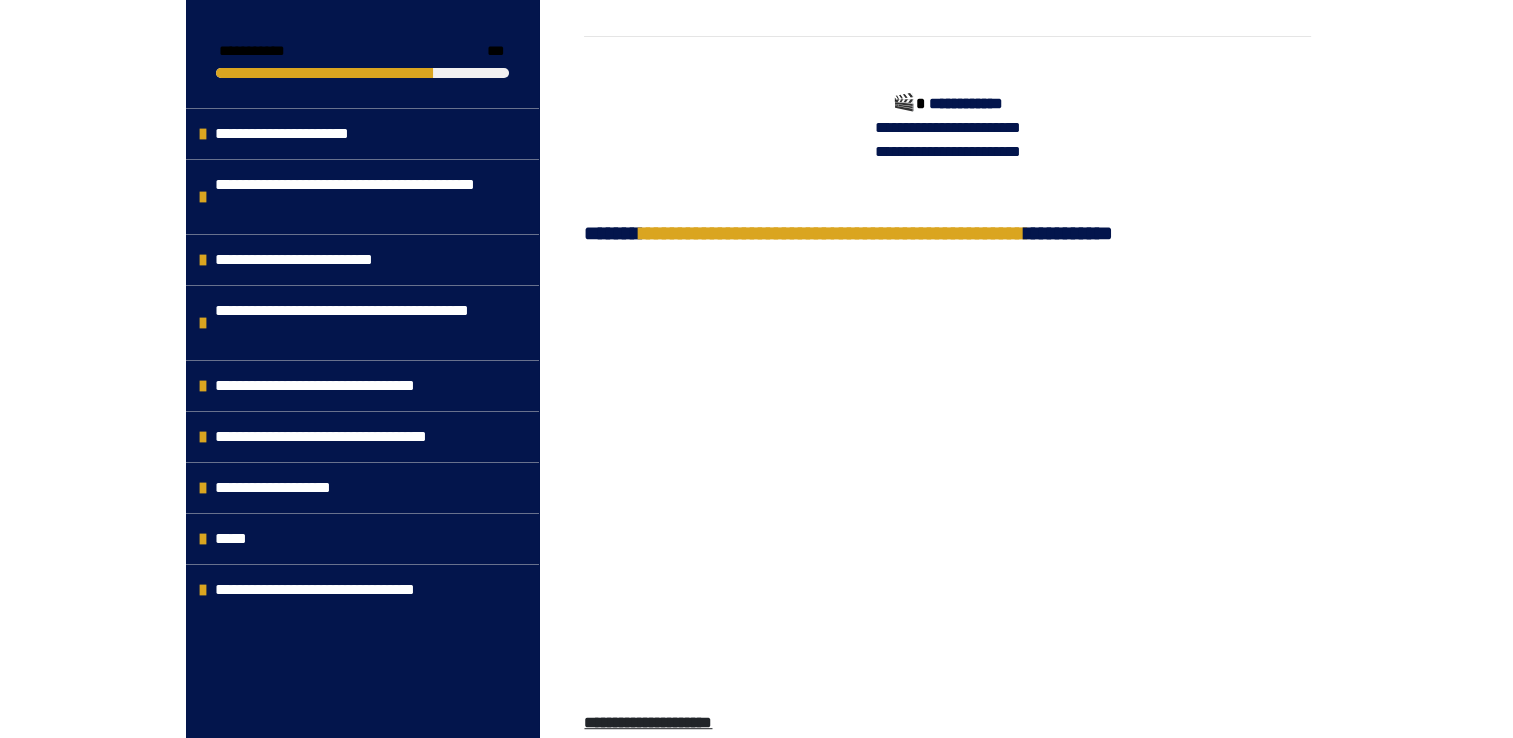 scroll, scrollTop: 896, scrollLeft: 0, axis: vertical 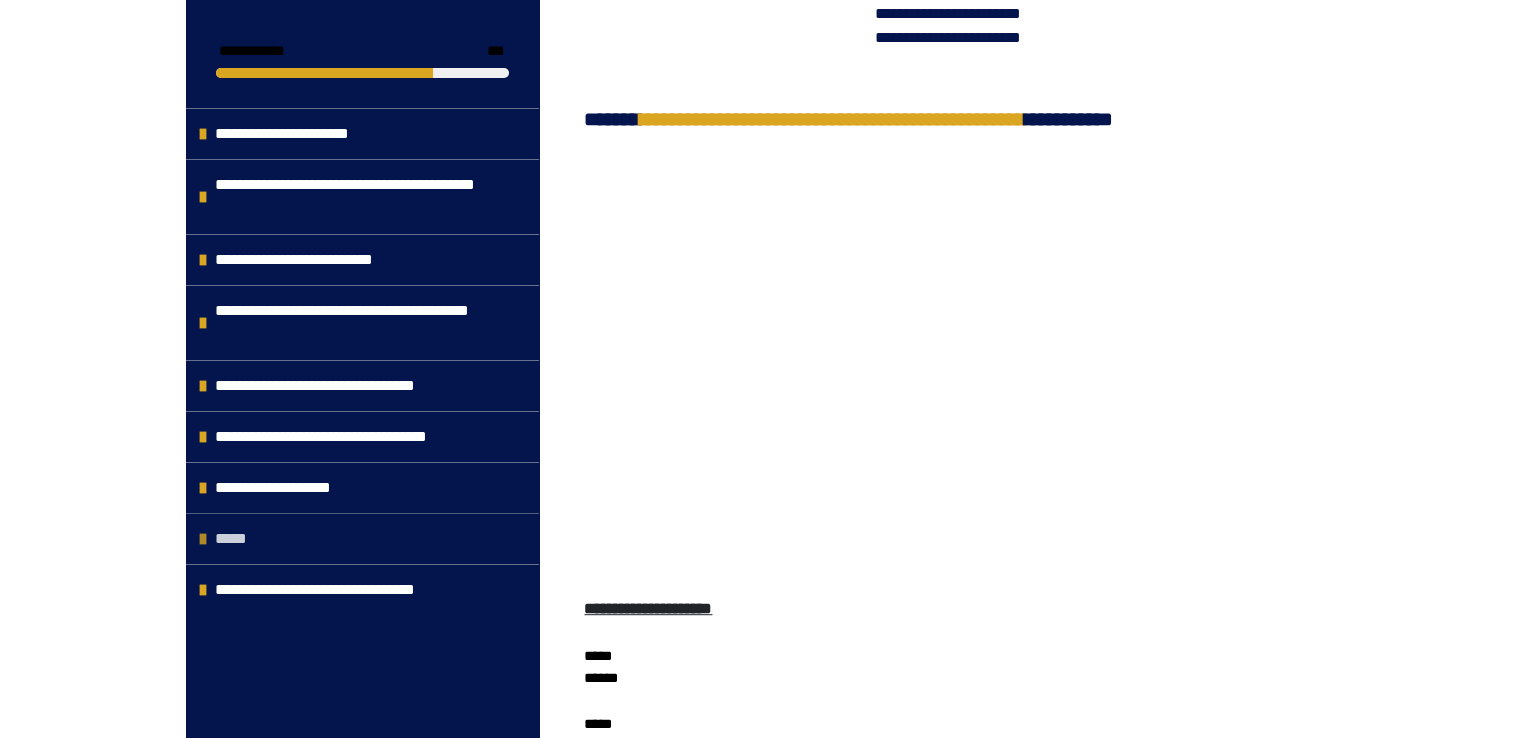 click on "*****" at bounding box center [238, 539] 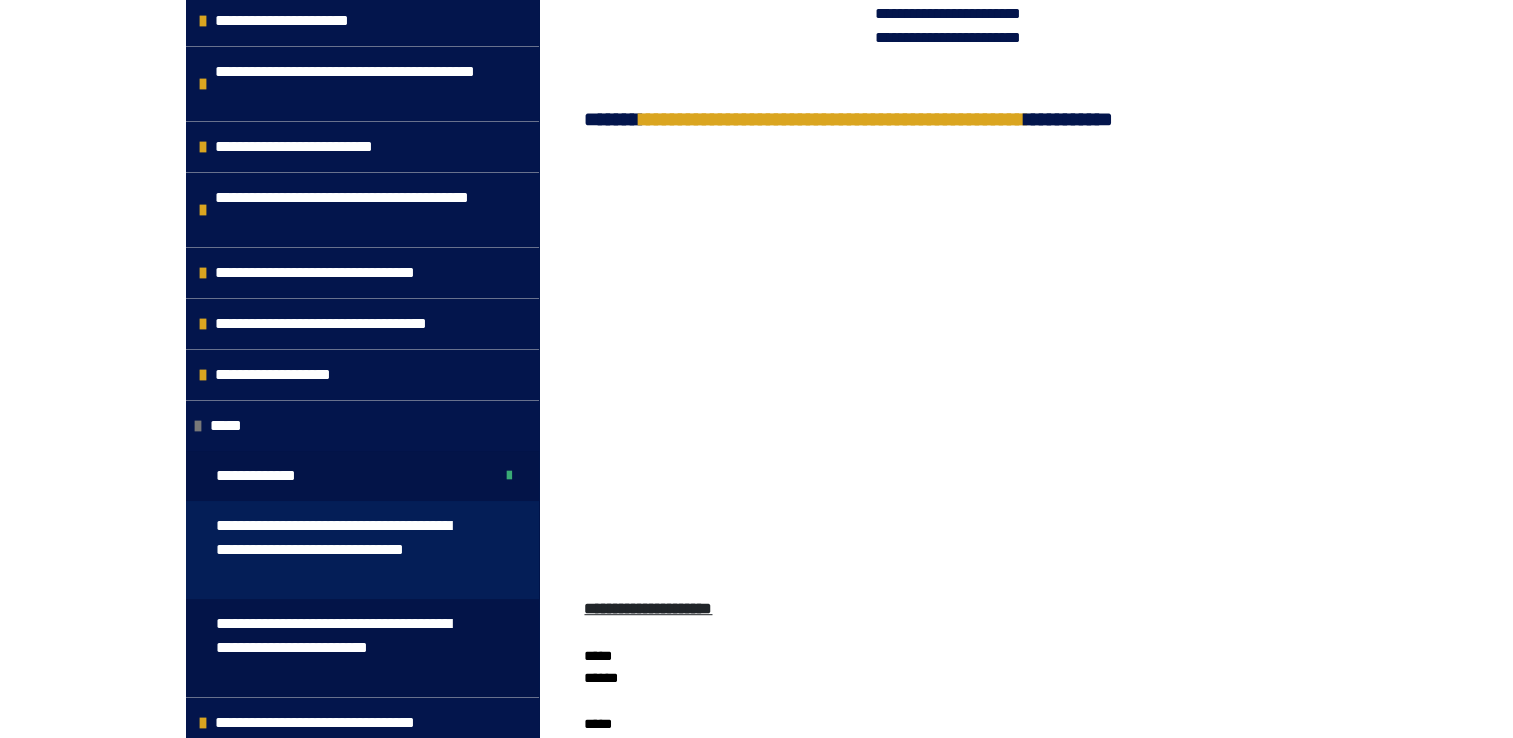 scroll, scrollTop: 115, scrollLeft: 0, axis: vertical 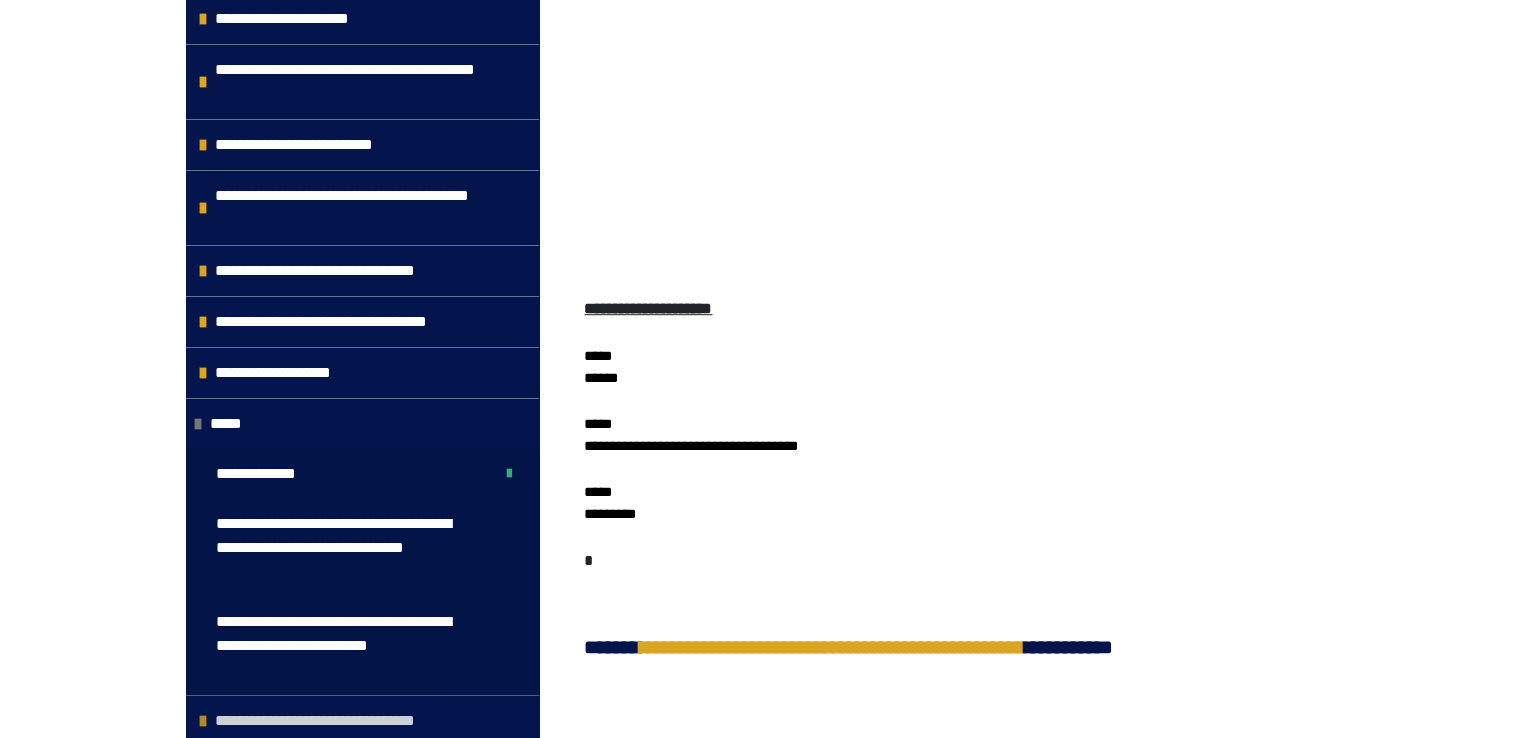 click on "**********" at bounding box center (344, 721) 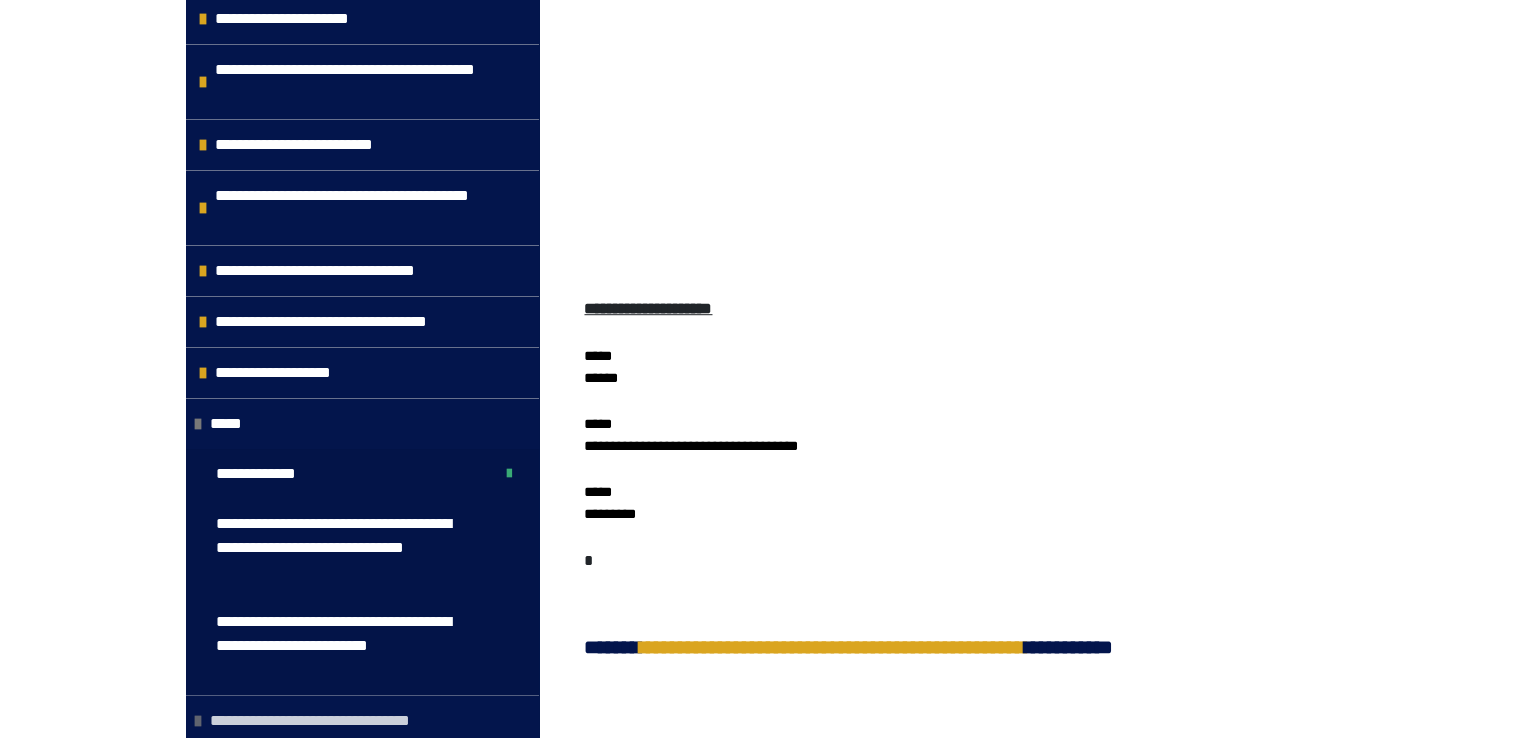 click on "**********" at bounding box center [339, 721] 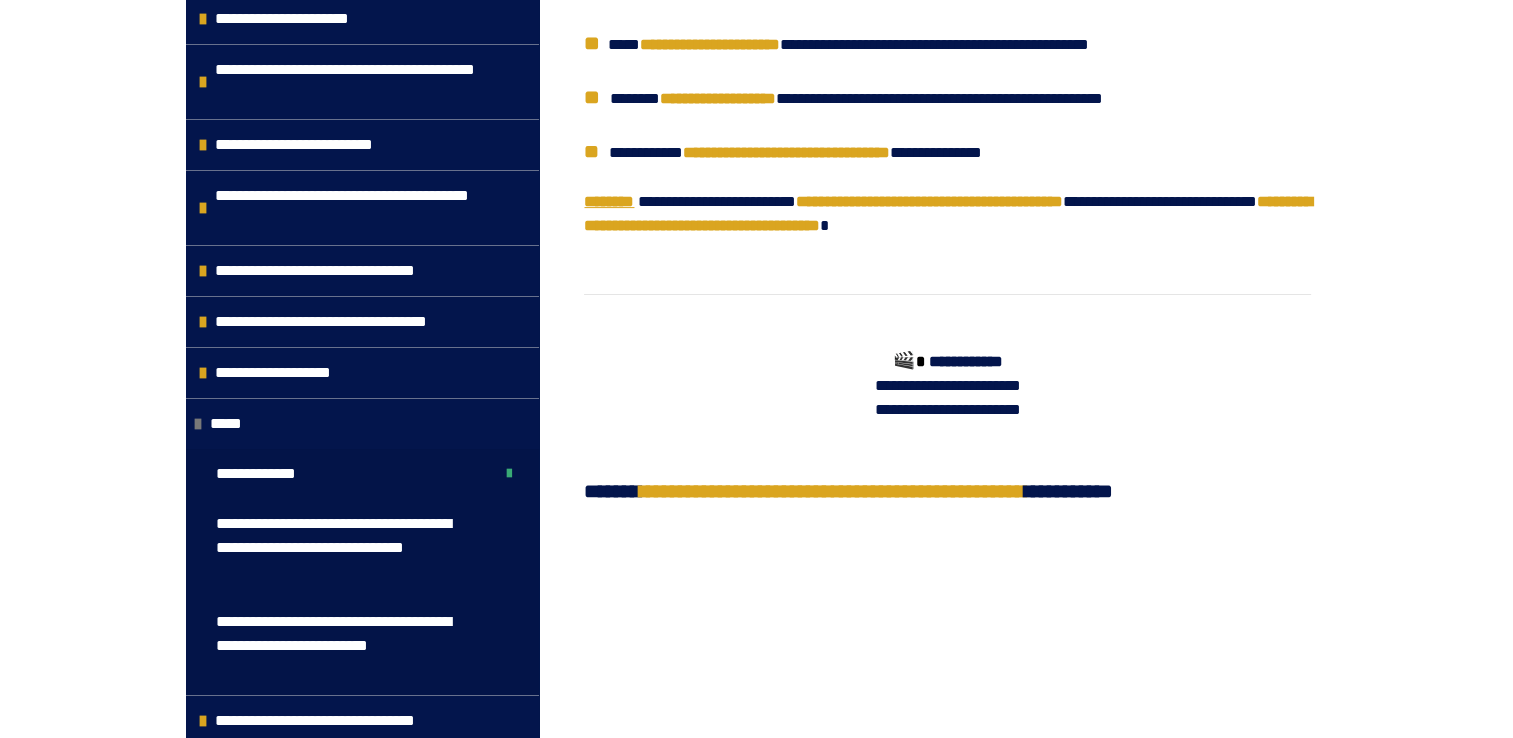 scroll, scrollTop: 196, scrollLeft: 0, axis: vertical 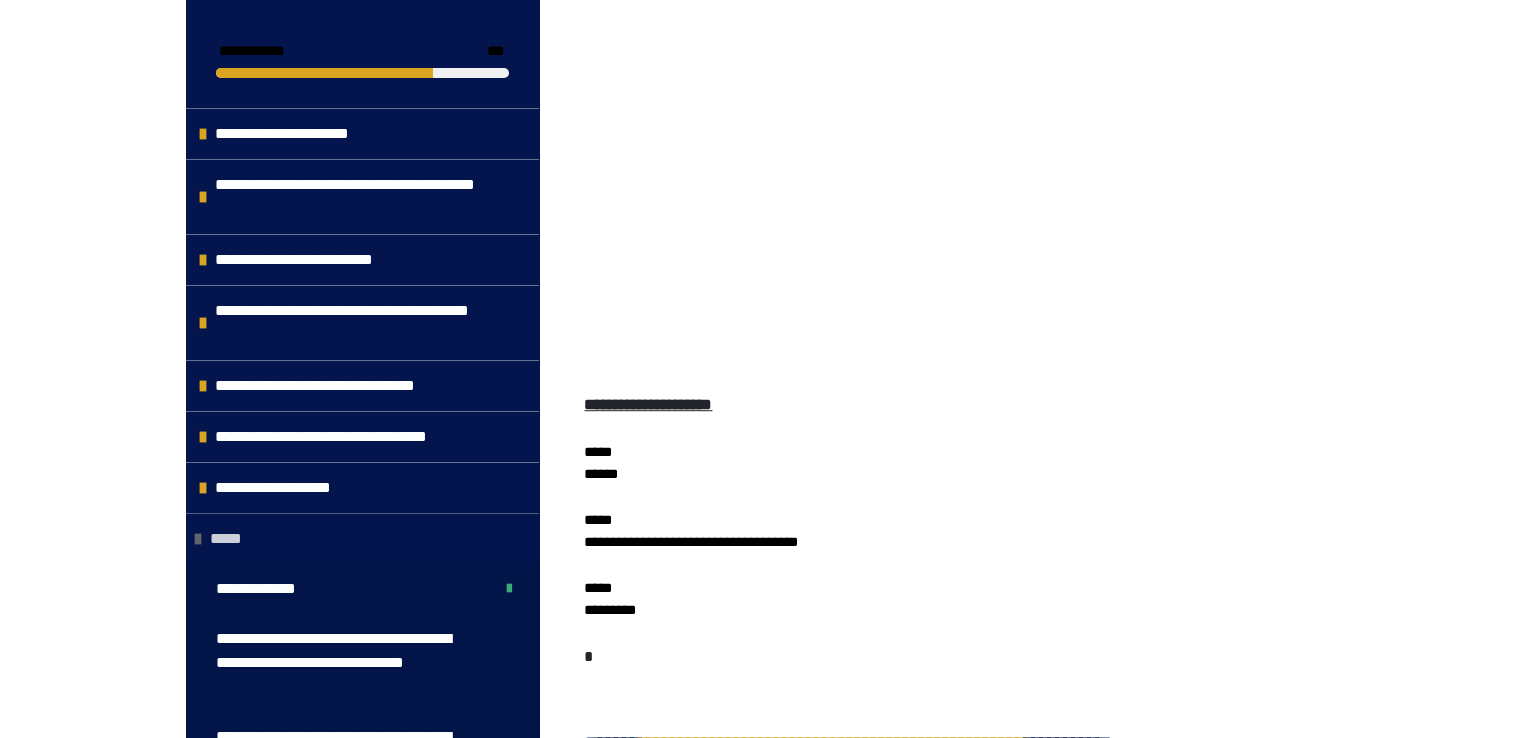 click on "*****" at bounding box center [233, 539] 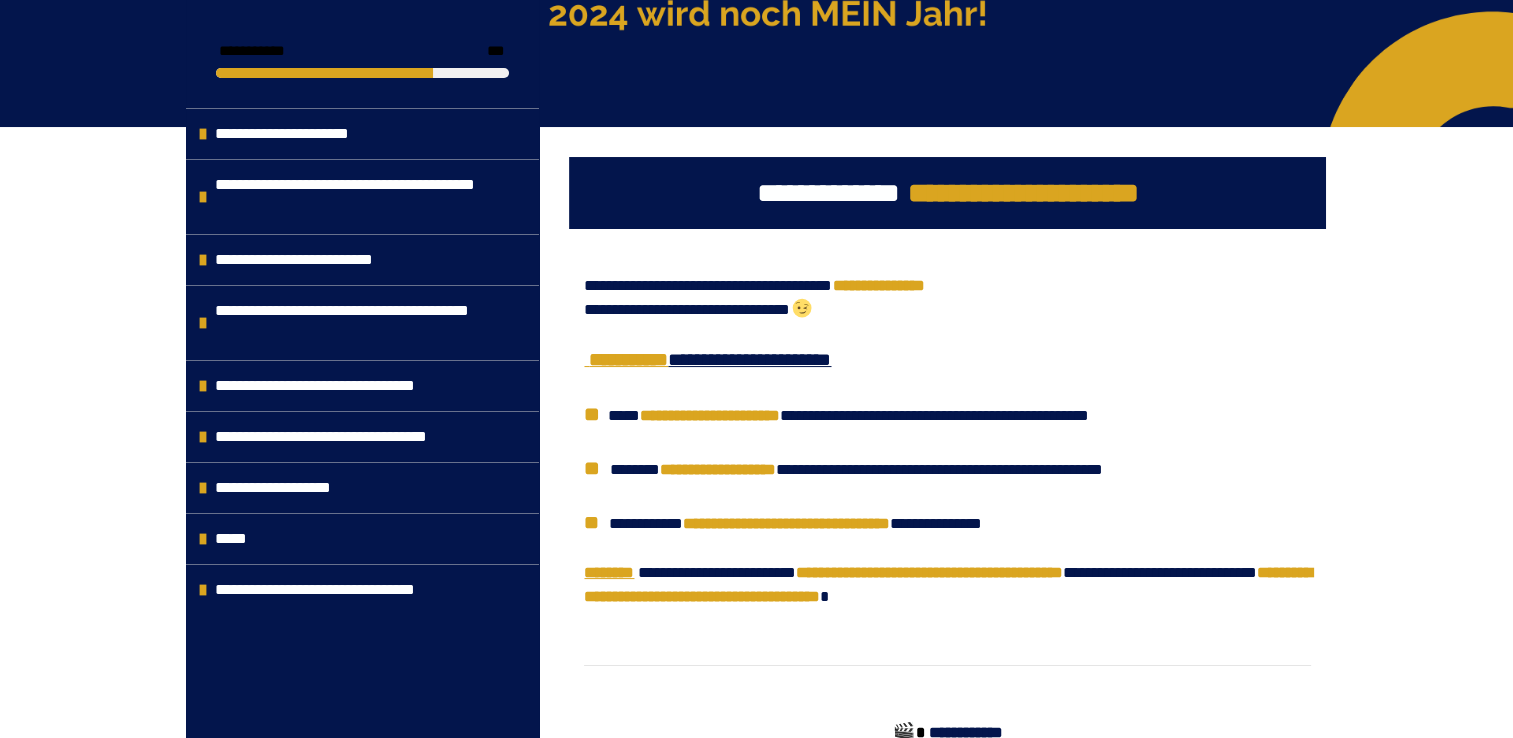 scroll, scrollTop: 0, scrollLeft: 0, axis: both 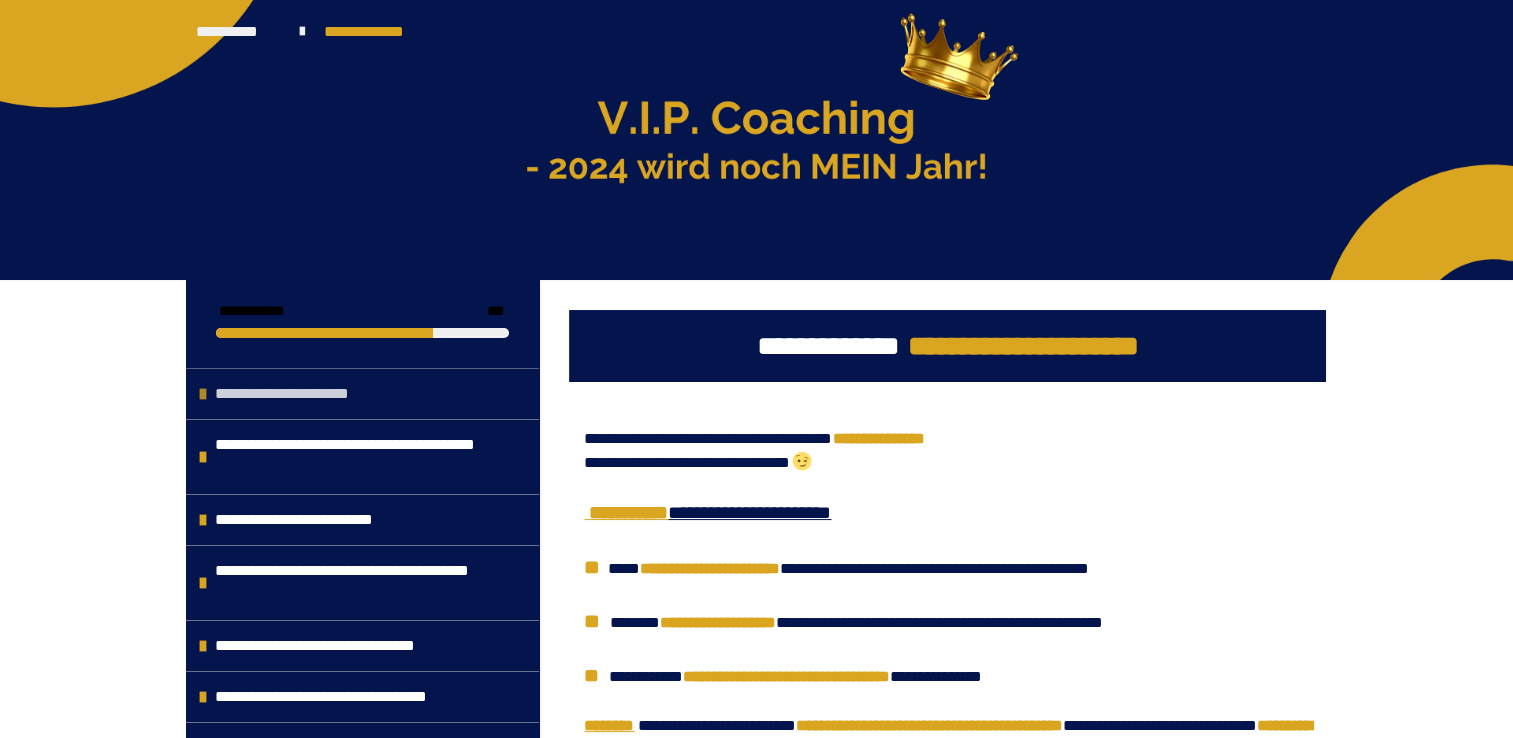 click on "**********" at bounding box center (292, 394) 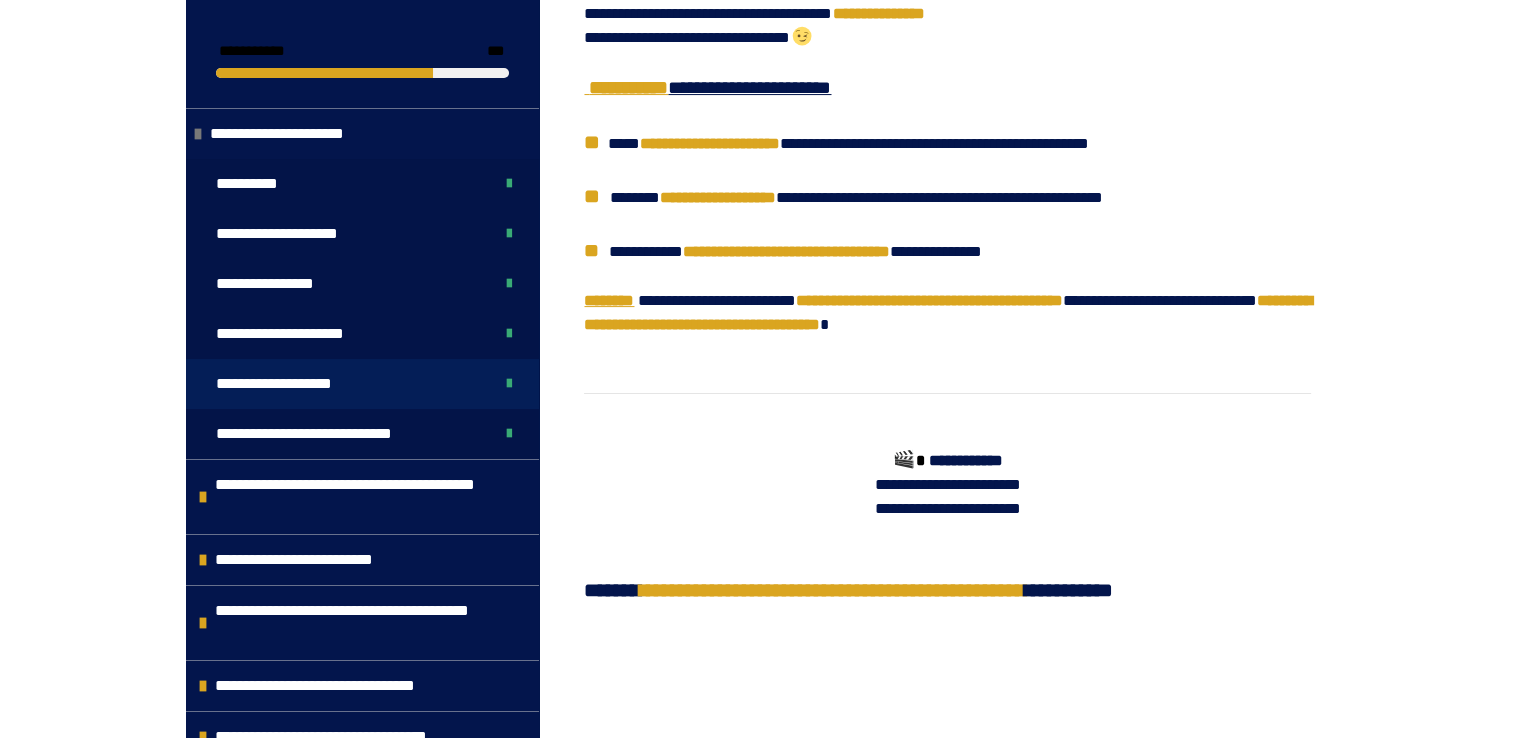 scroll, scrollTop: 500, scrollLeft: 0, axis: vertical 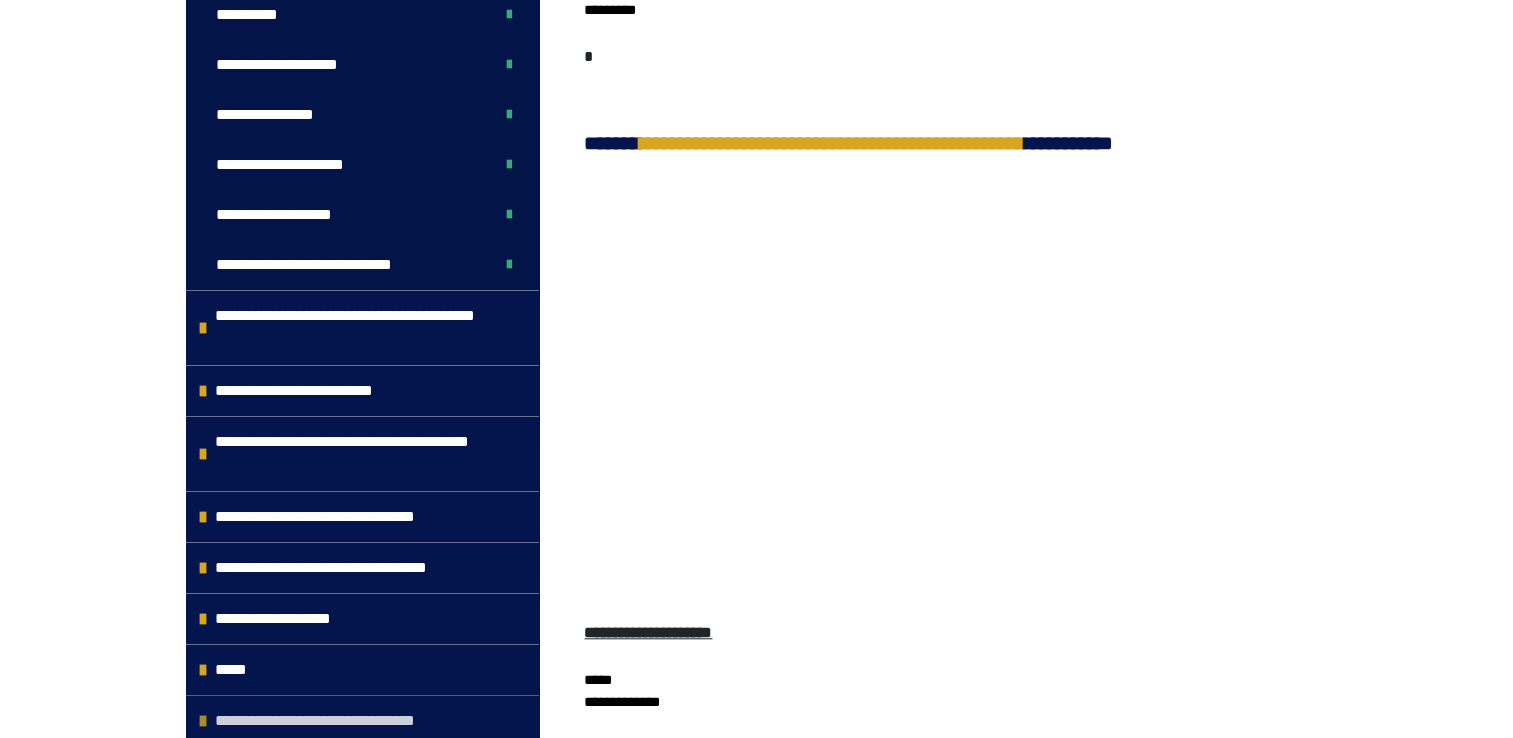 click on "**********" at bounding box center [344, 721] 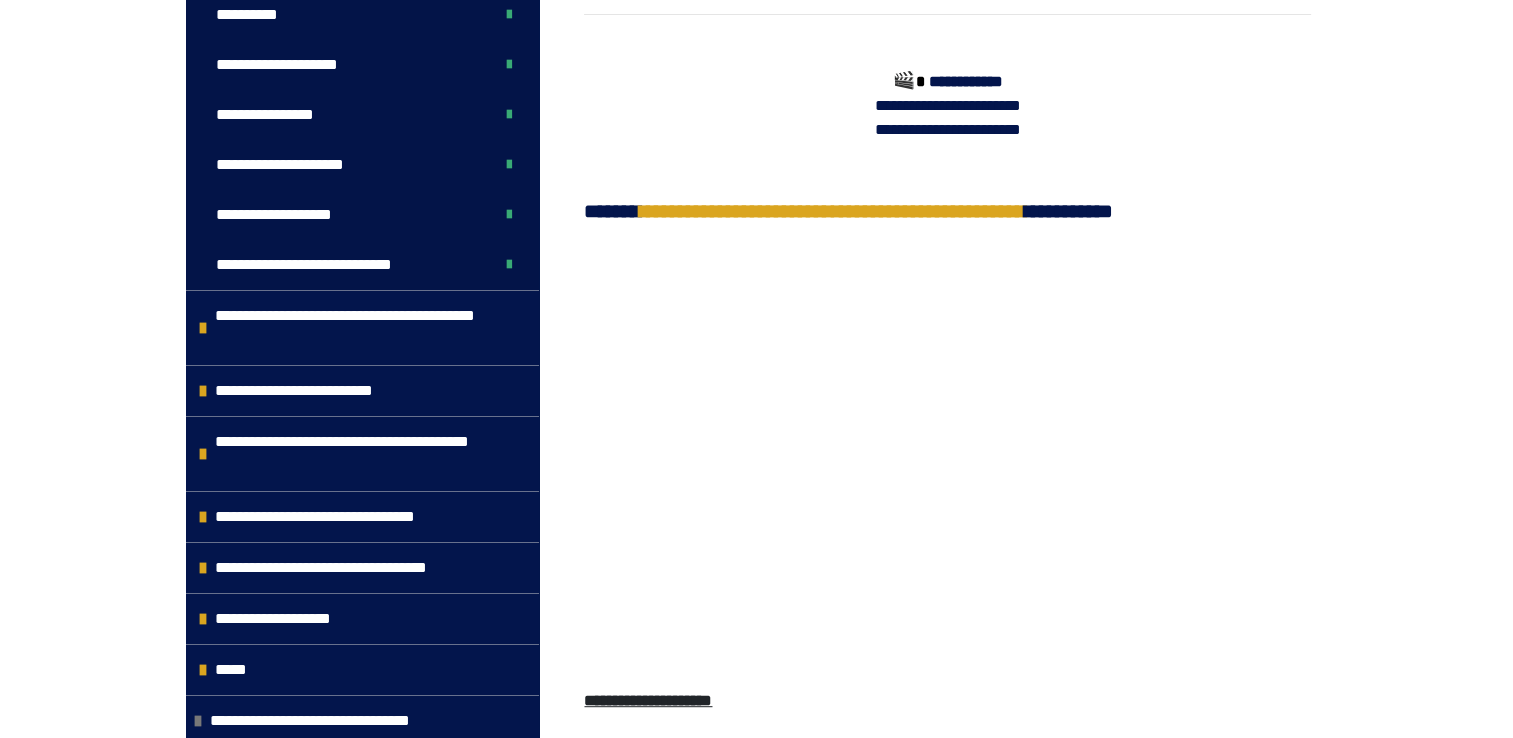 scroll, scrollTop: 800, scrollLeft: 0, axis: vertical 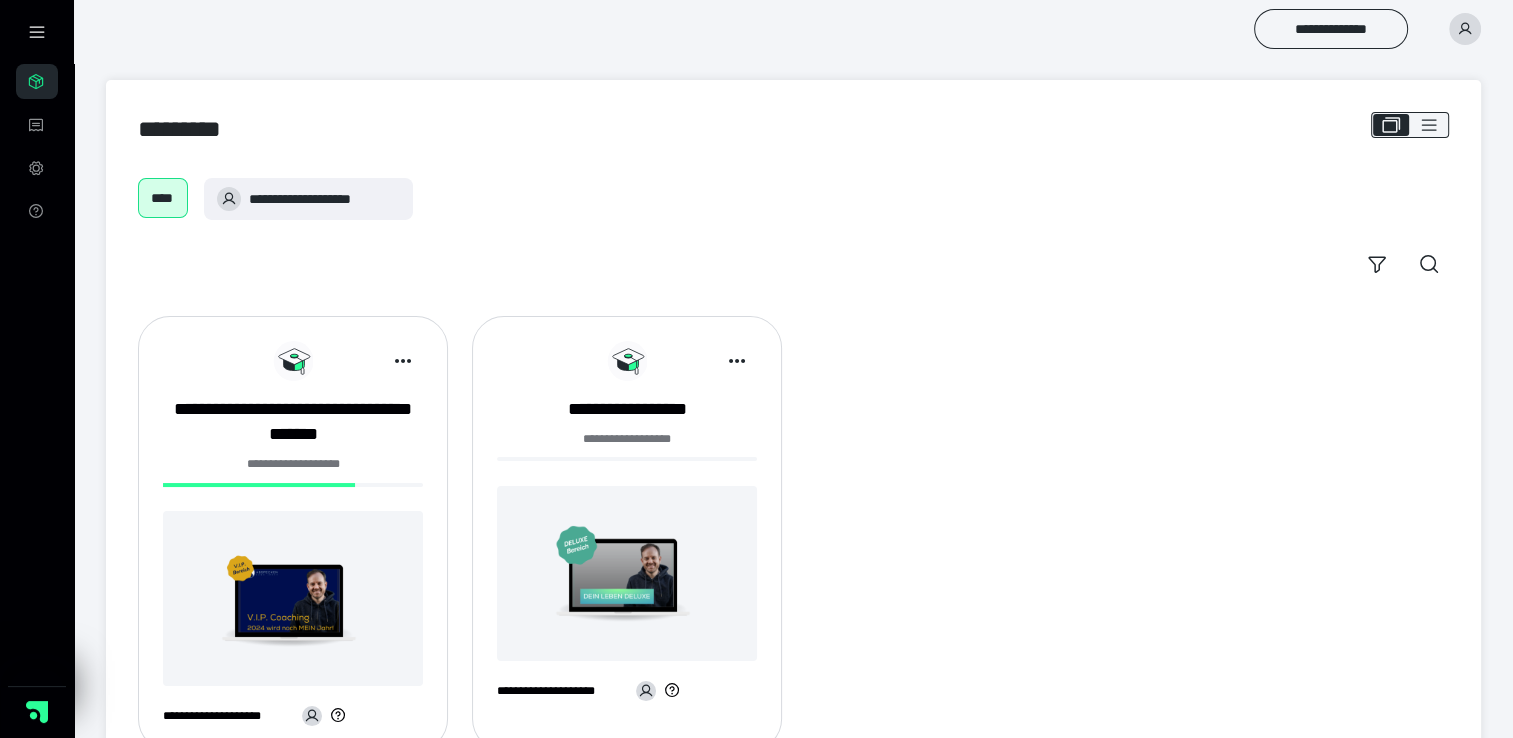 click at bounding box center (293, 598) 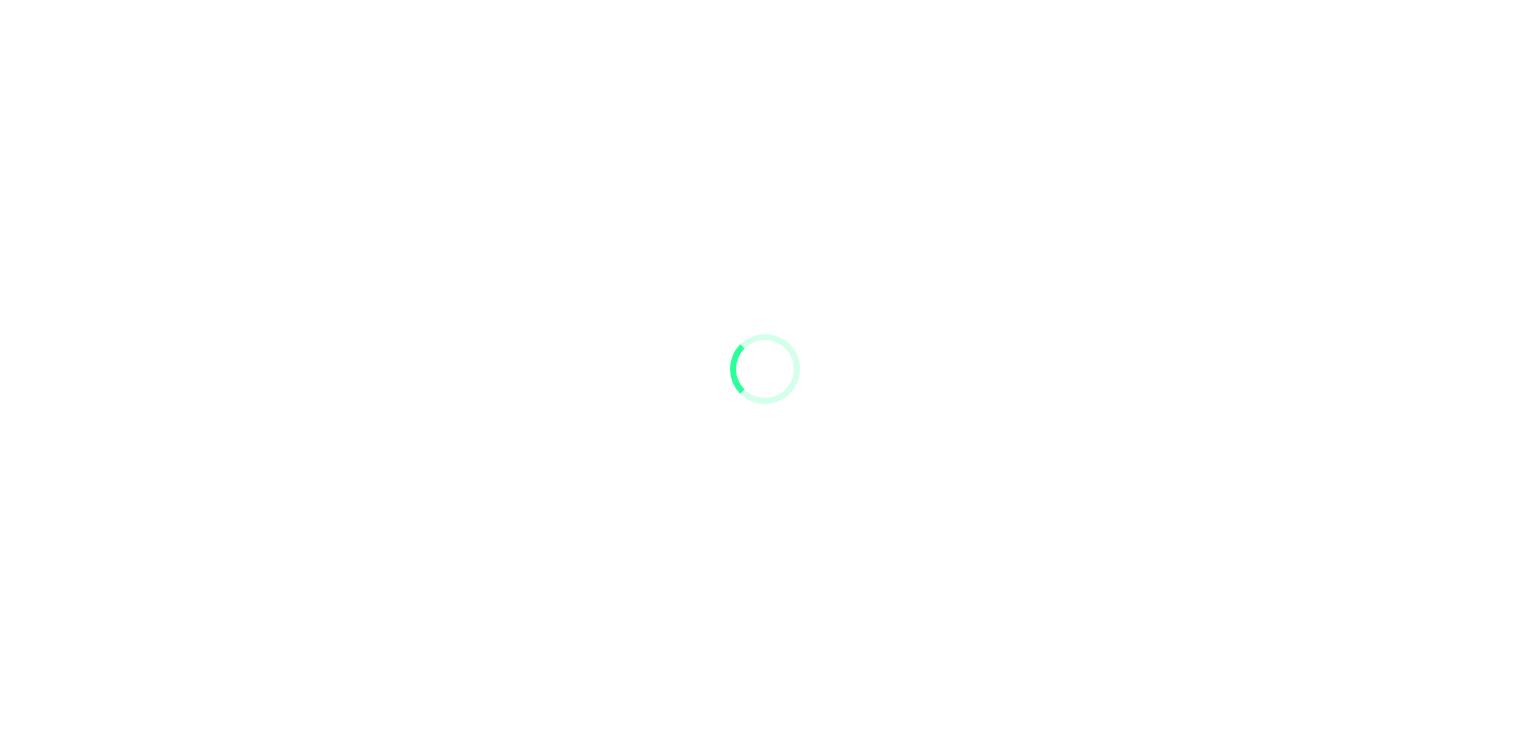 scroll, scrollTop: 0, scrollLeft: 0, axis: both 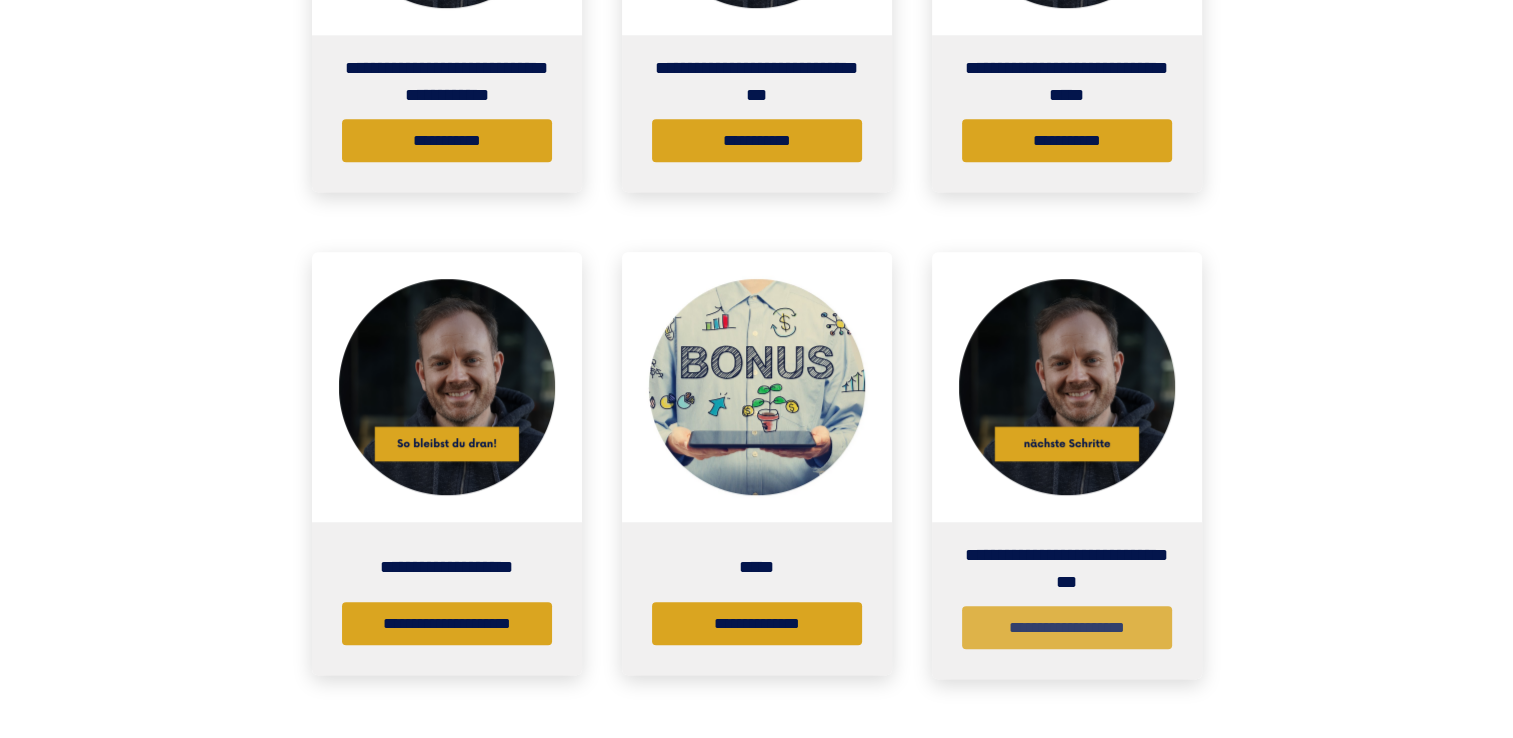 click on "**********" at bounding box center [1067, 627] 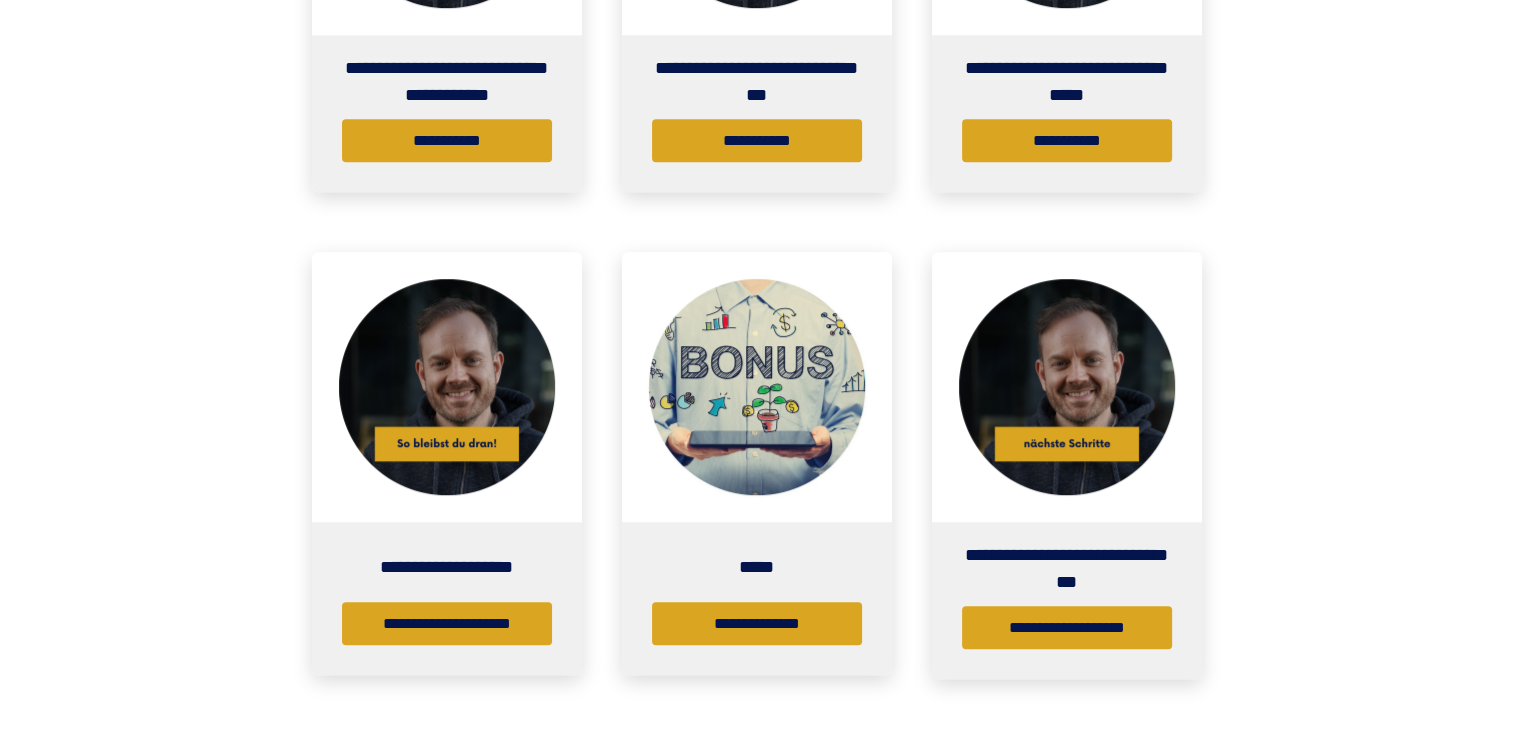 scroll, scrollTop: 0, scrollLeft: 0, axis: both 